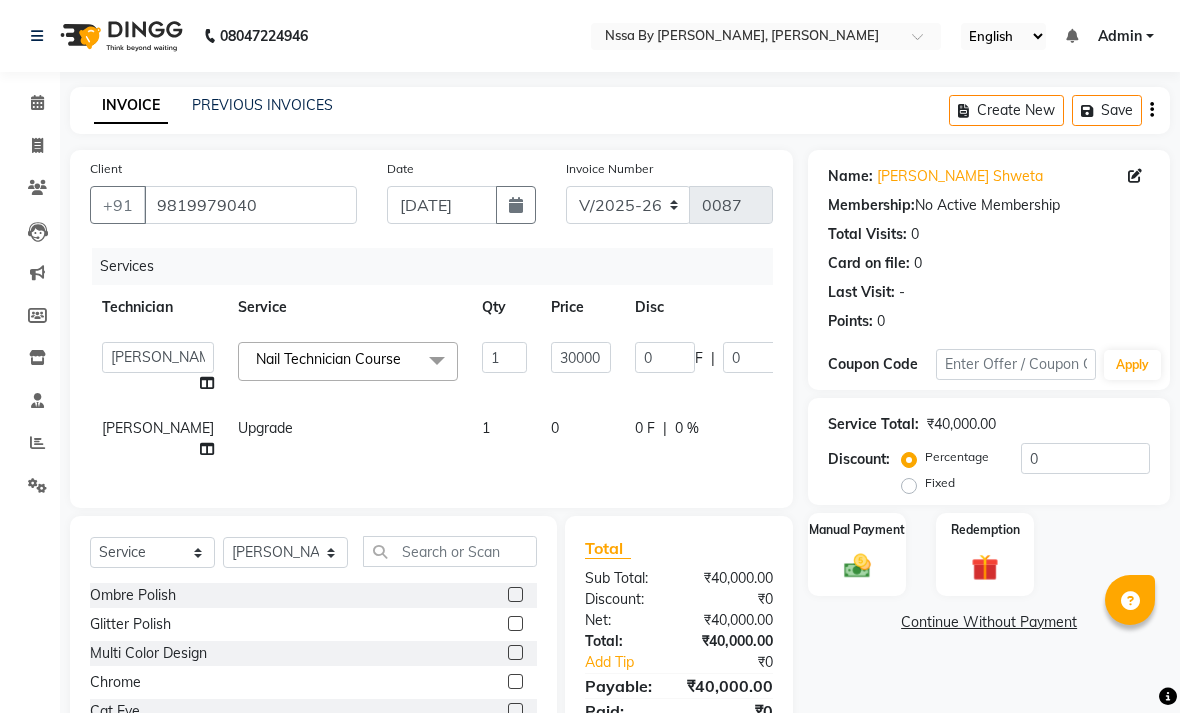 select on "775" 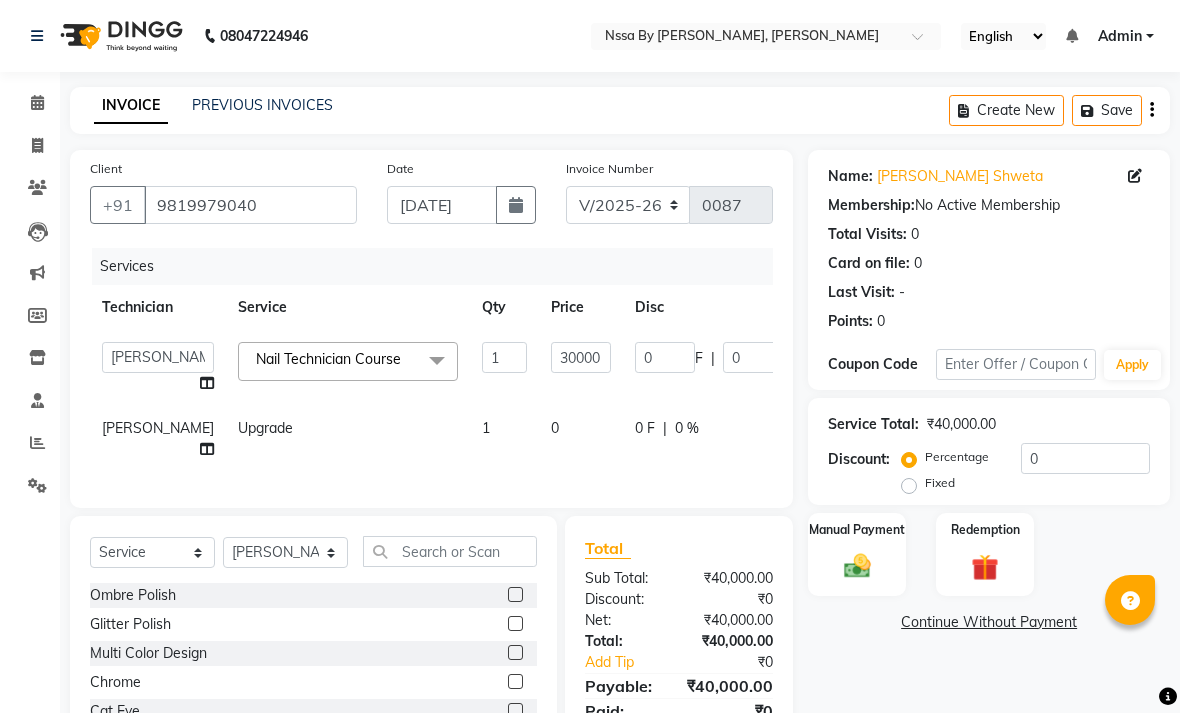 select on "12664" 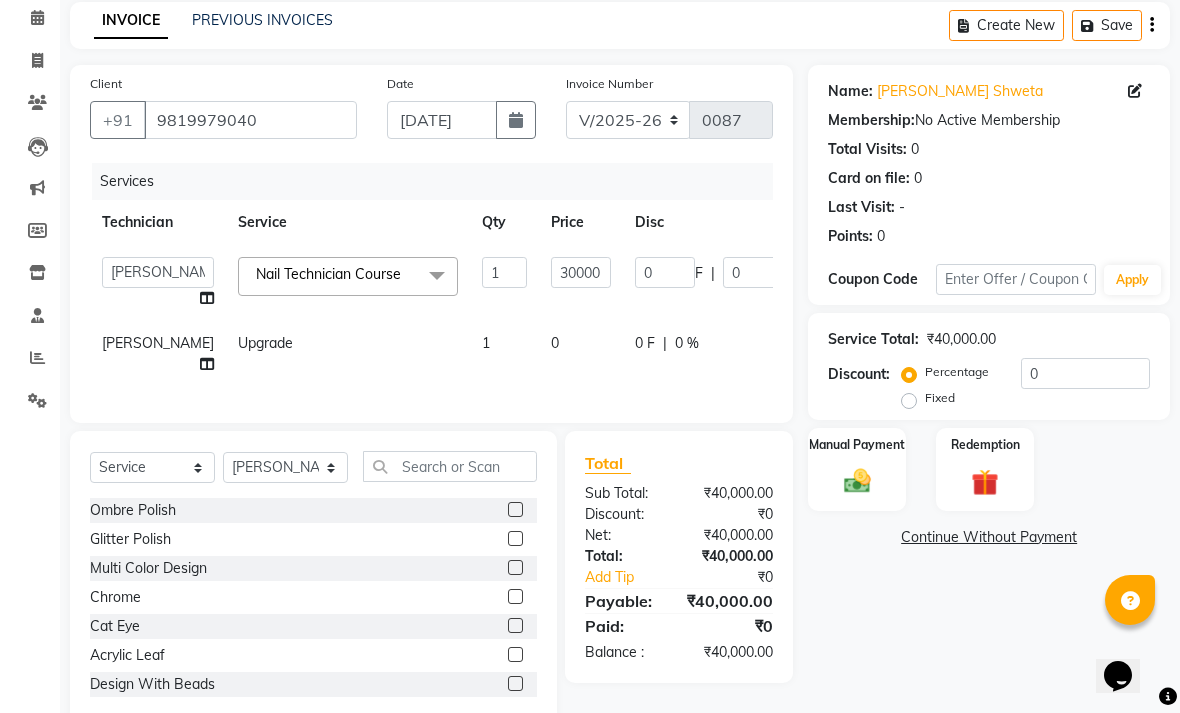 scroll, scrollTop: 0, scrollLeft: 0, axis: both 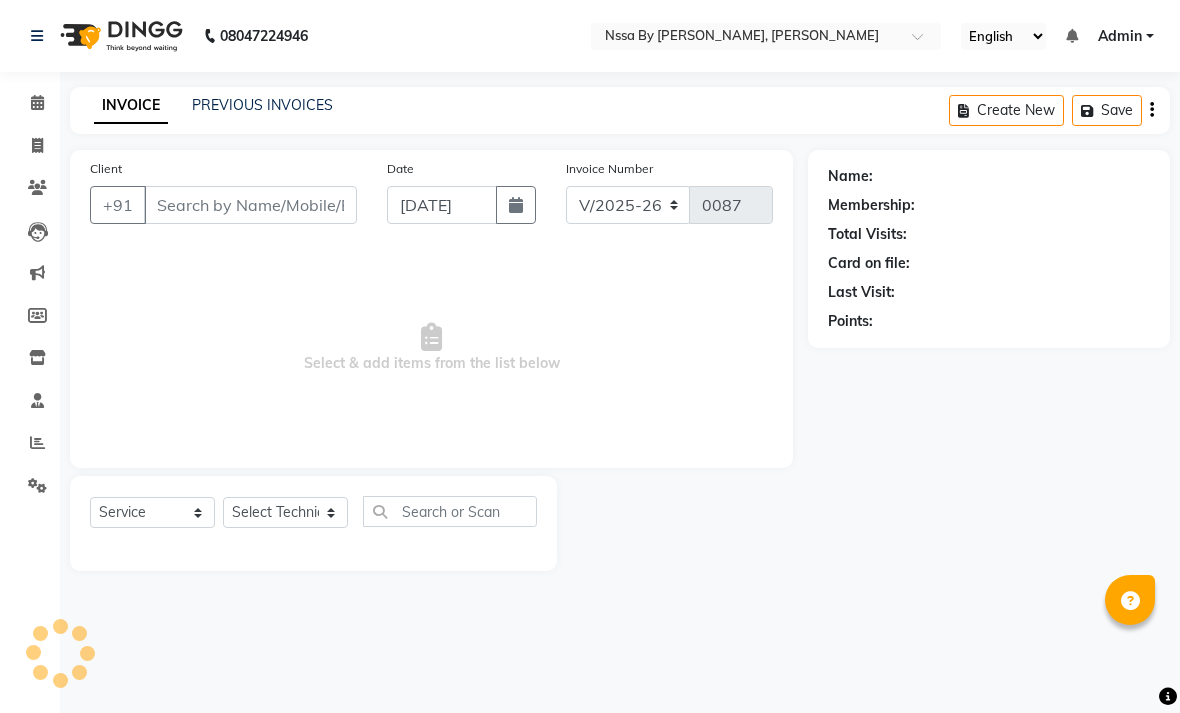 select on "775" 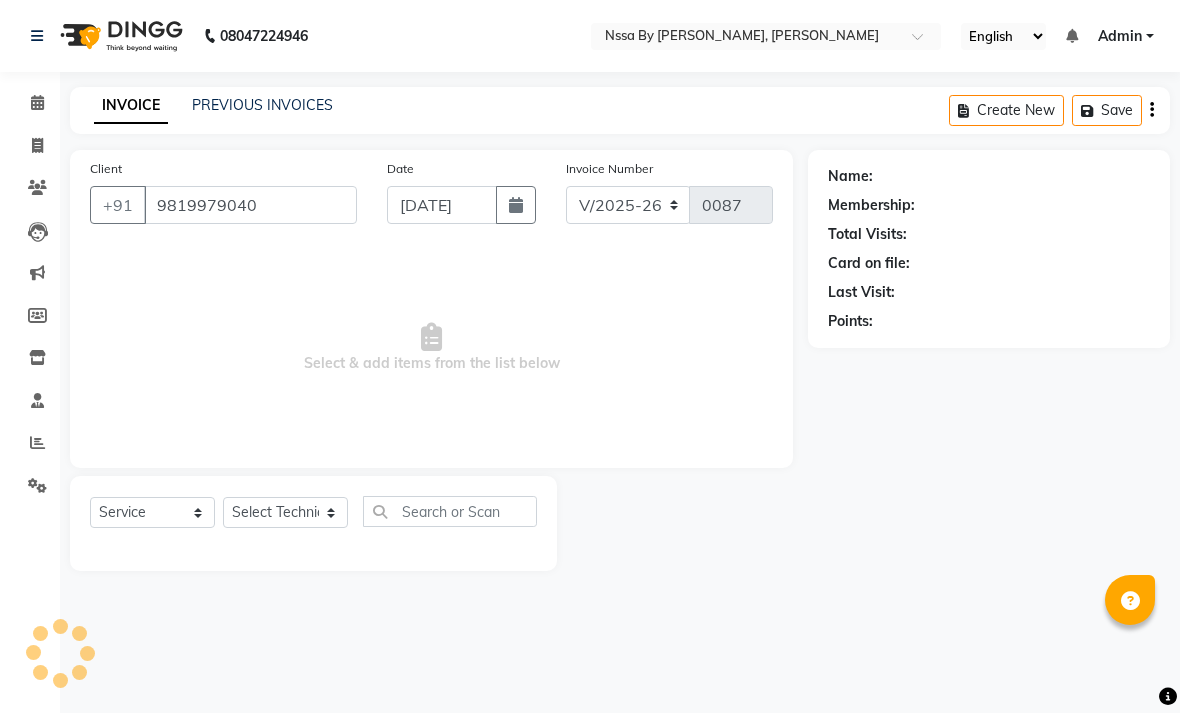 select on "12664" 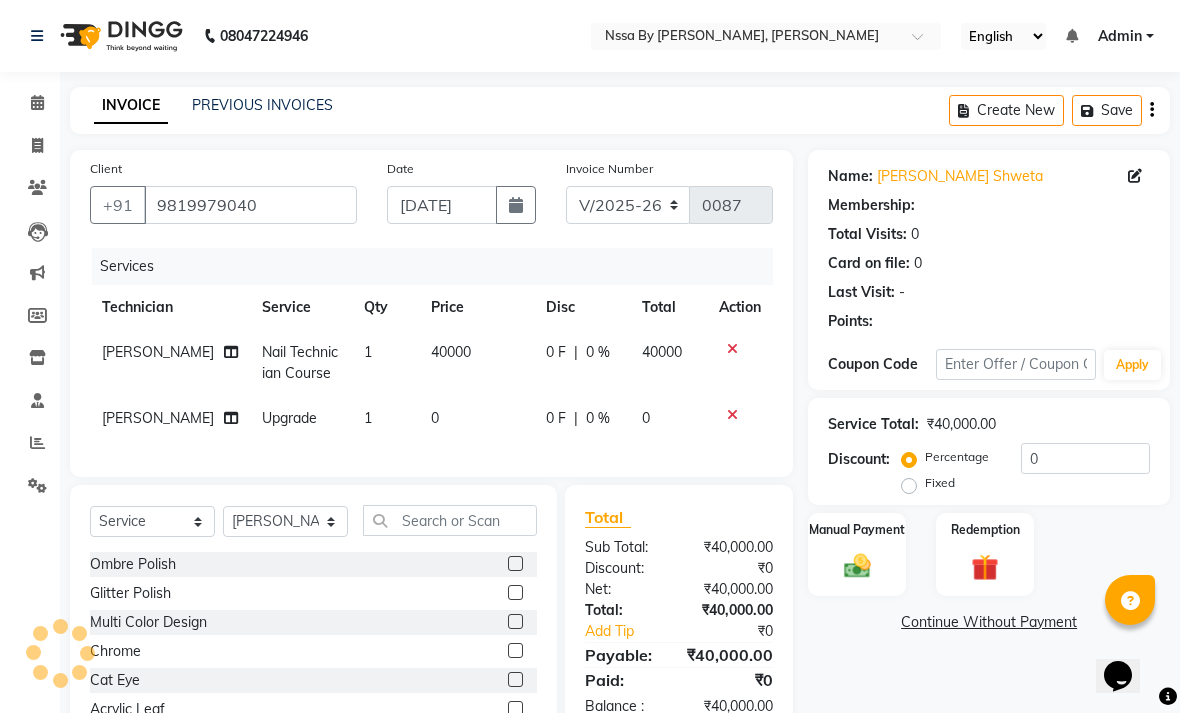 scroll, scrollTop: 0, scrollLeft: 0, axis: both 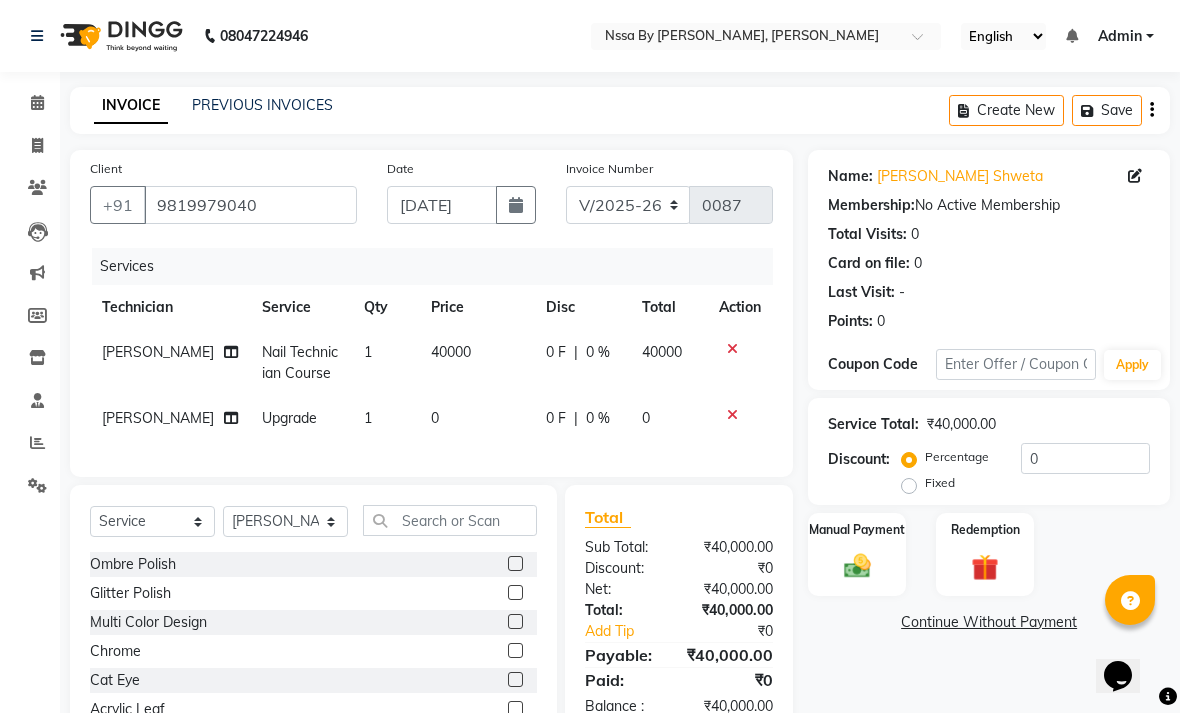 click on "40000" 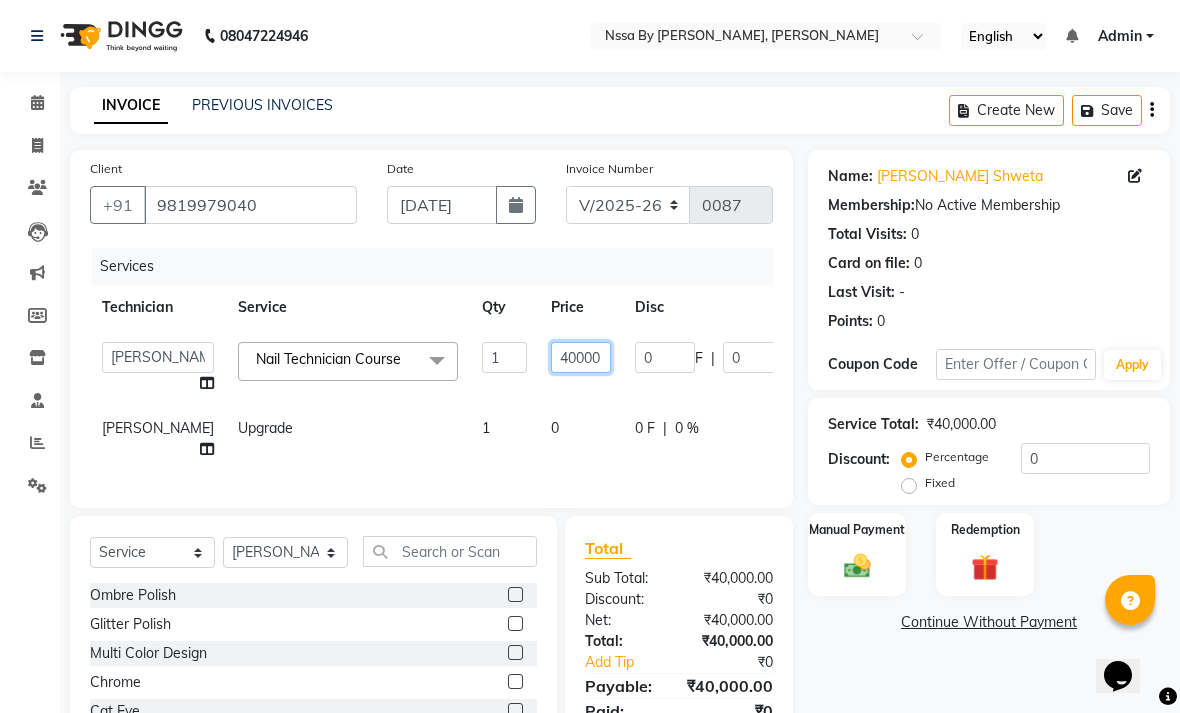click on "40000" 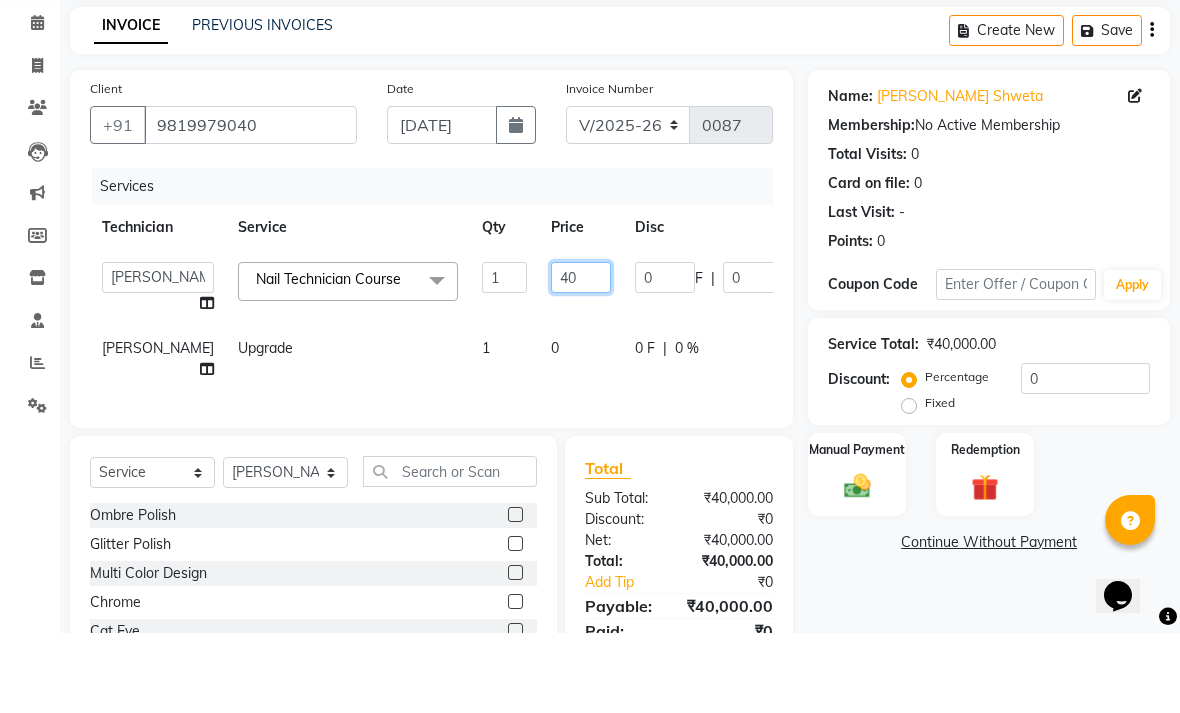 type on "4" 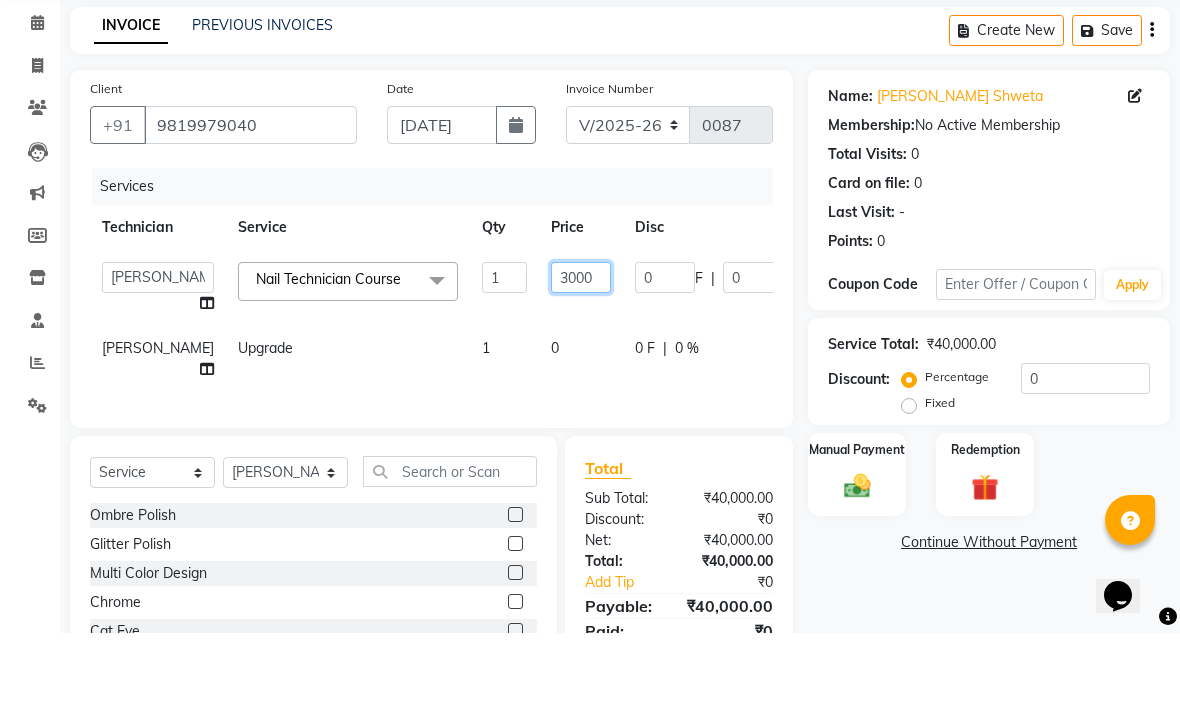 type on "30000" 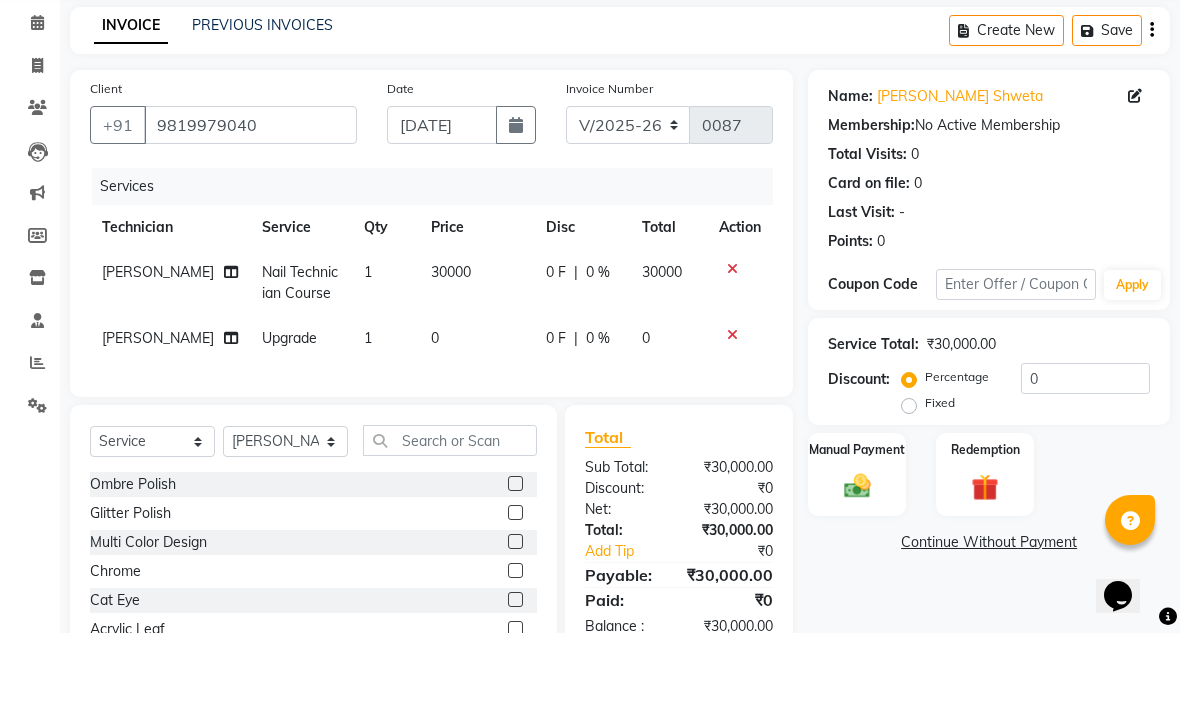 scroll, scrollTop: 80, scrollLeft: 0, axis: vertical 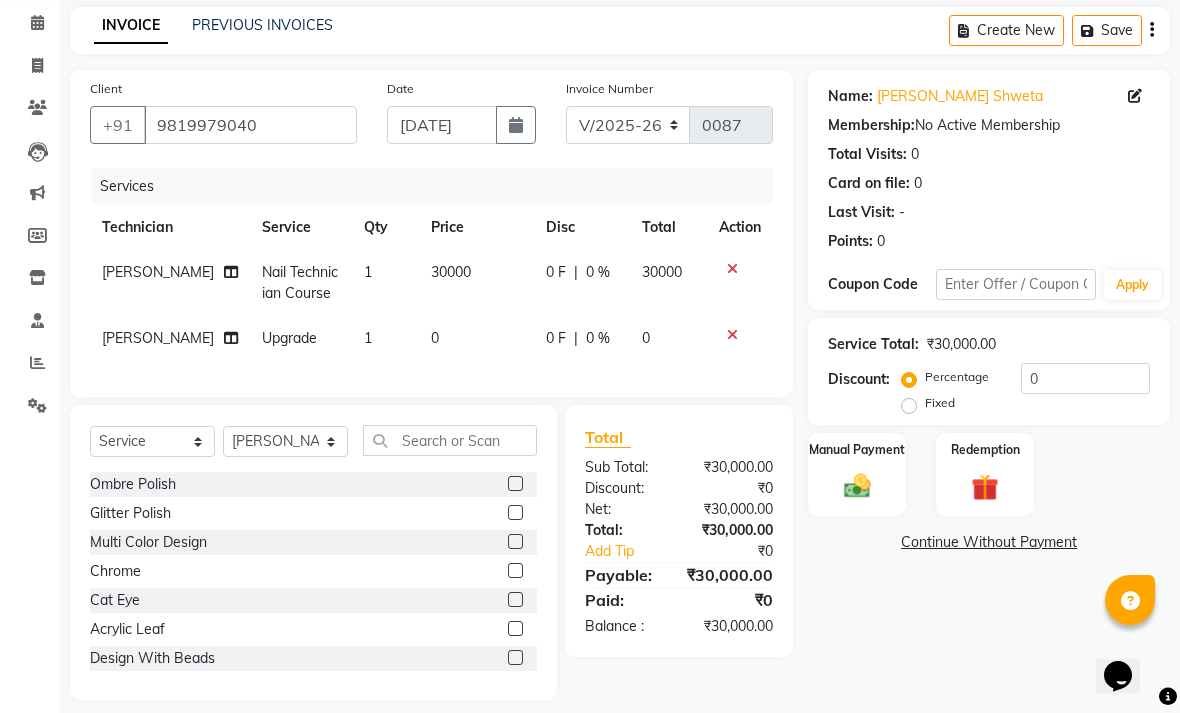 click on "Name: Kamlesh Ghodinde Shweta Membership:  No Active Membership  Total Visits:  0 Card on file:  0 Last Visit:   - Points:   0  Coupon Code Apply Service Total:  ₹30,000.00  Discount:  Percentage   Fixed  0 Manual Payment Redemption  Continue Without Payment" 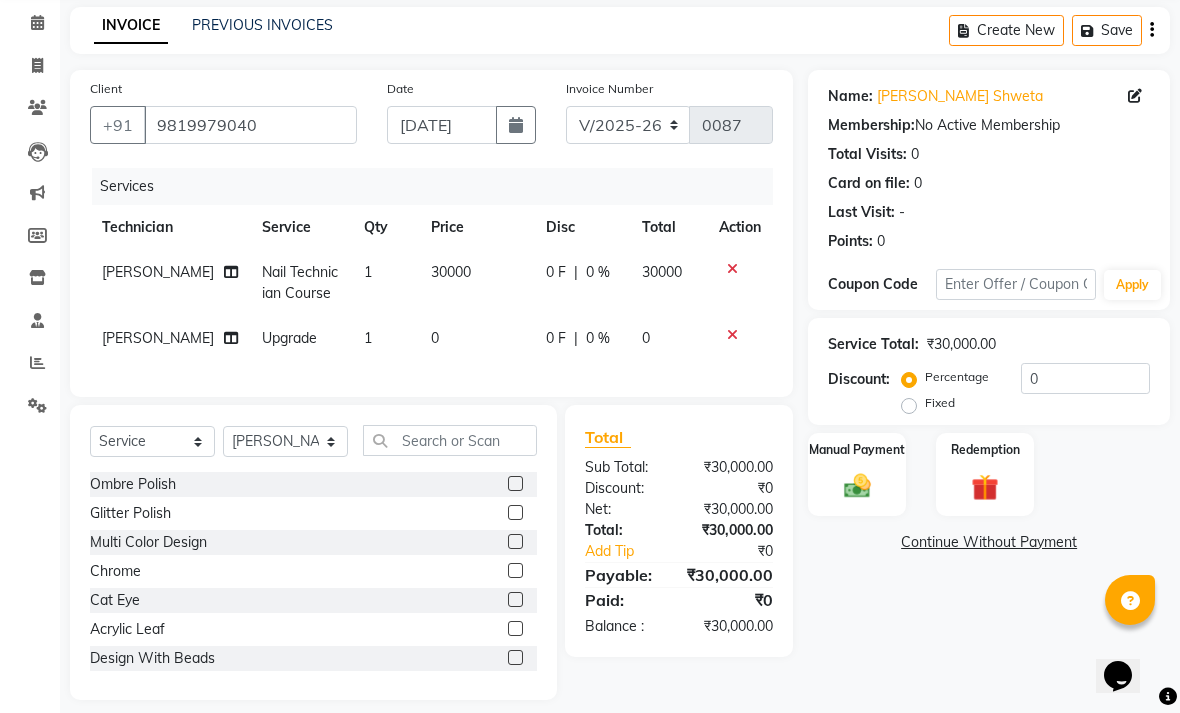 click on "₹30,000.00" 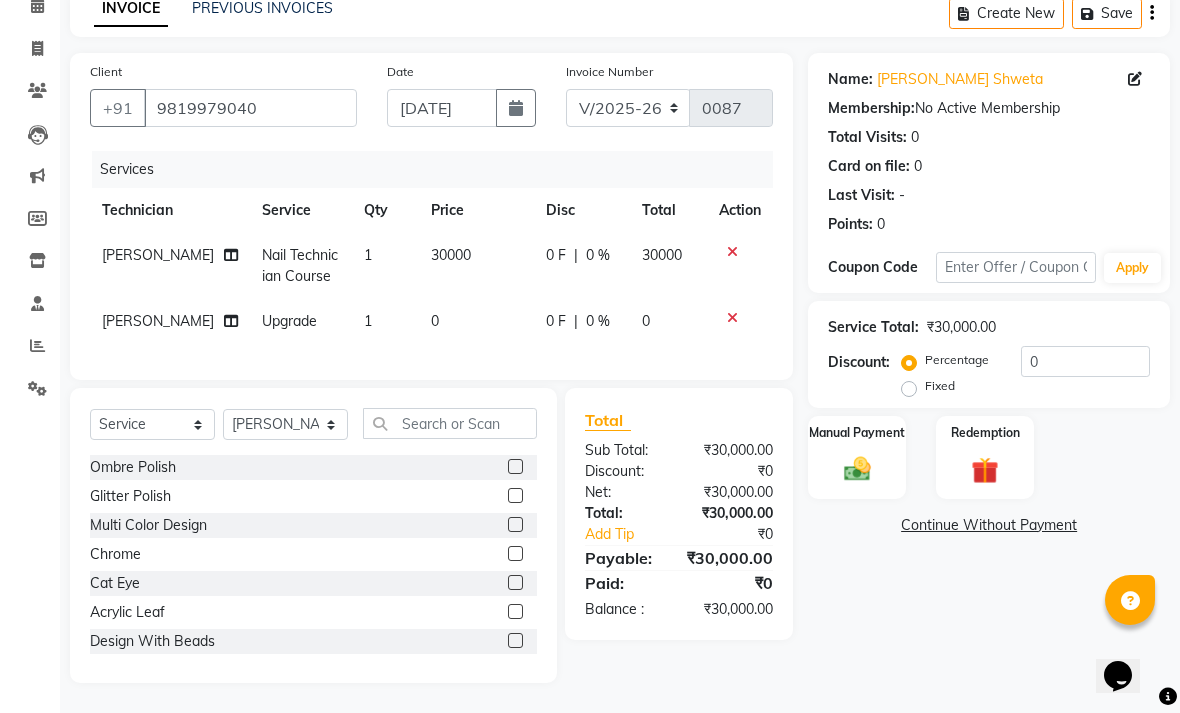 click on "0 F | 0 %" 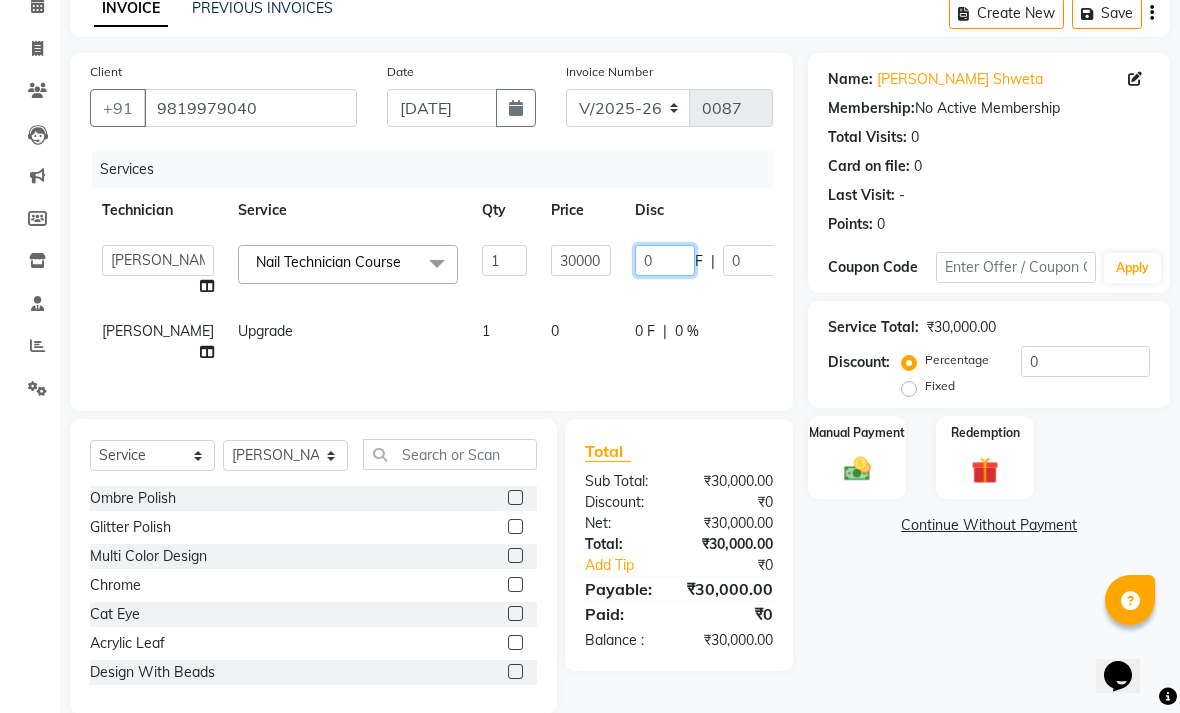 click on "0" 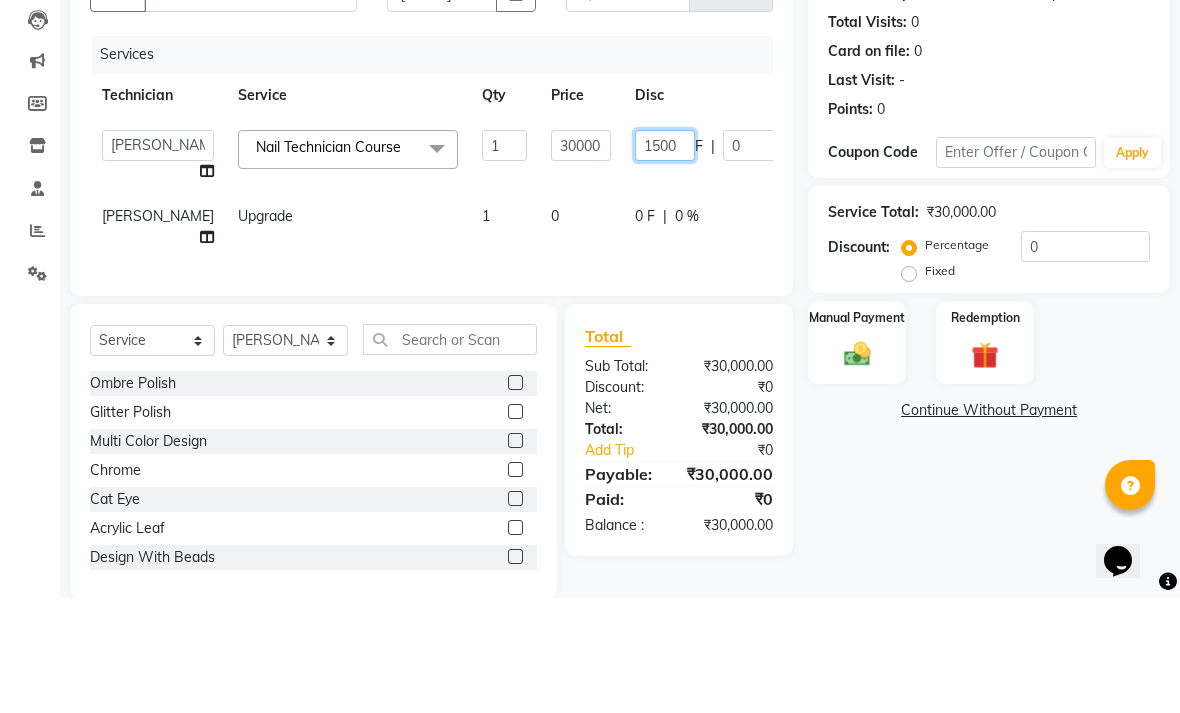 type on "15000" 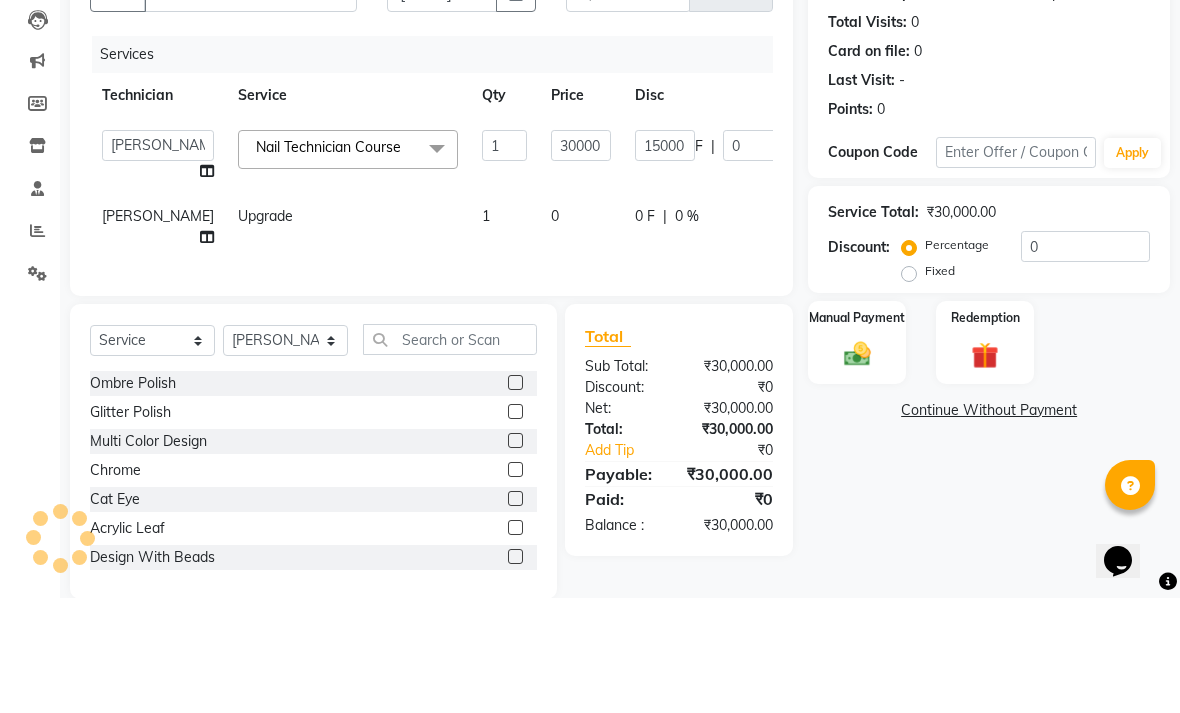 click on "Uma Goswami Upgrade 1 0 0 F | 0 % 0" 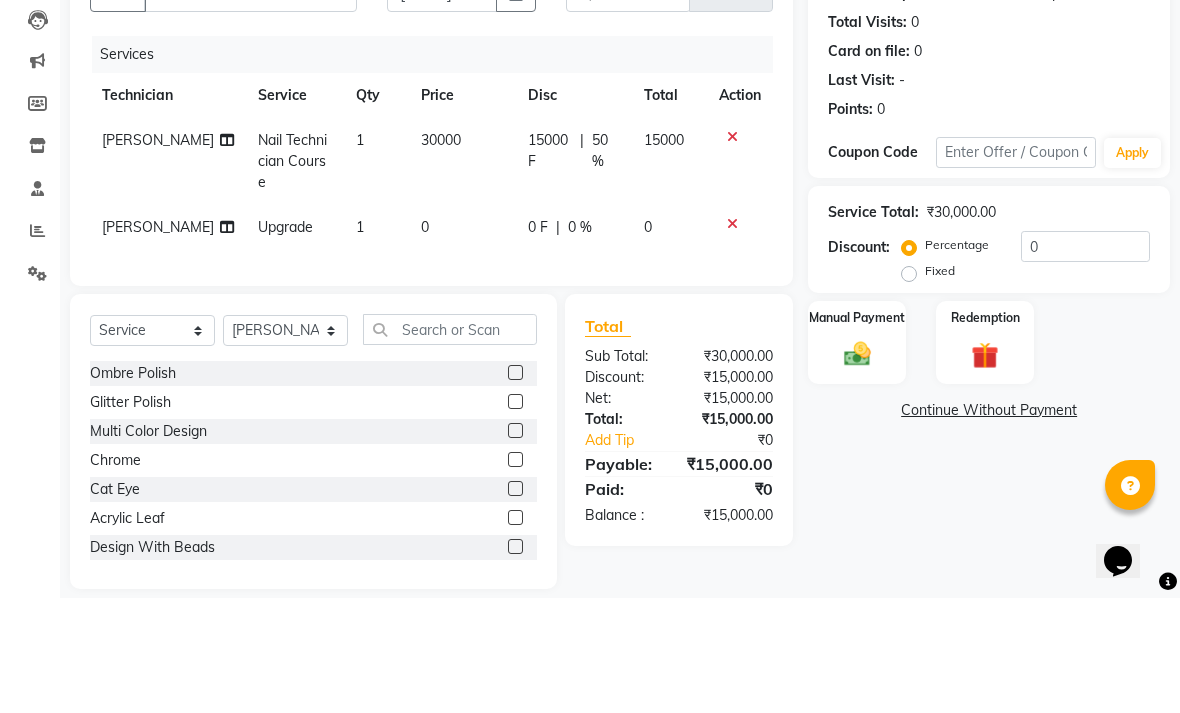 scroll, scrollTop: 118, scrollLeft: 0, axis: vertical 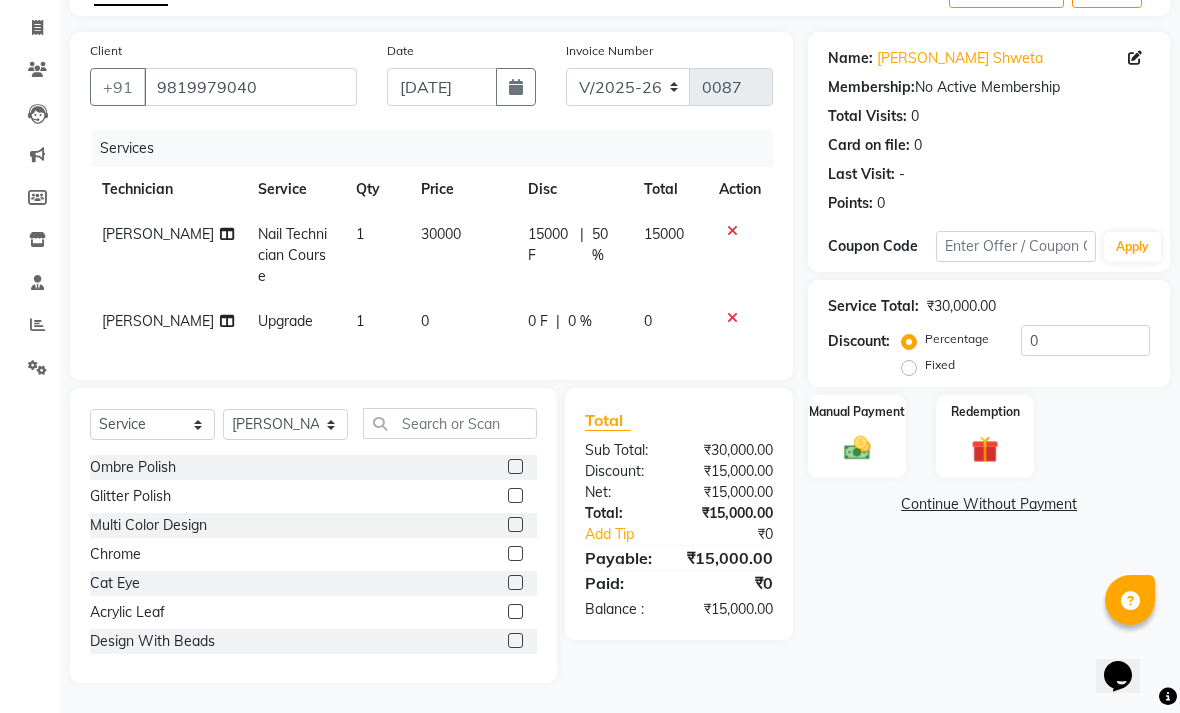 click on "0" 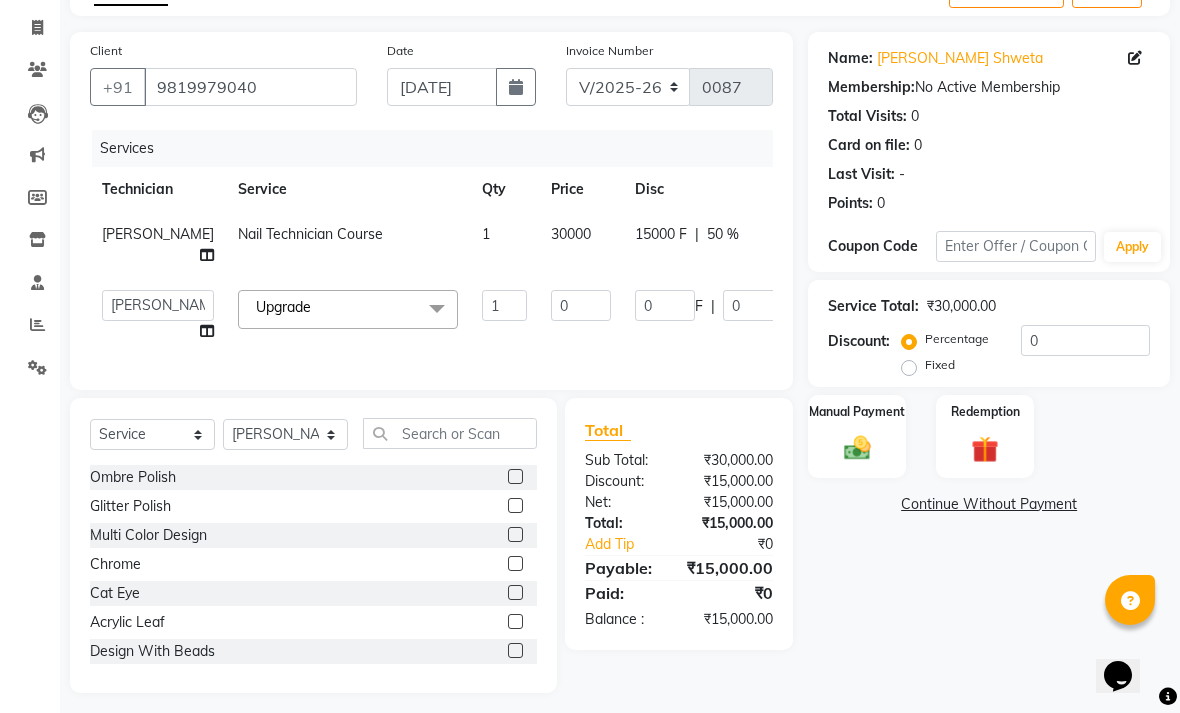 click 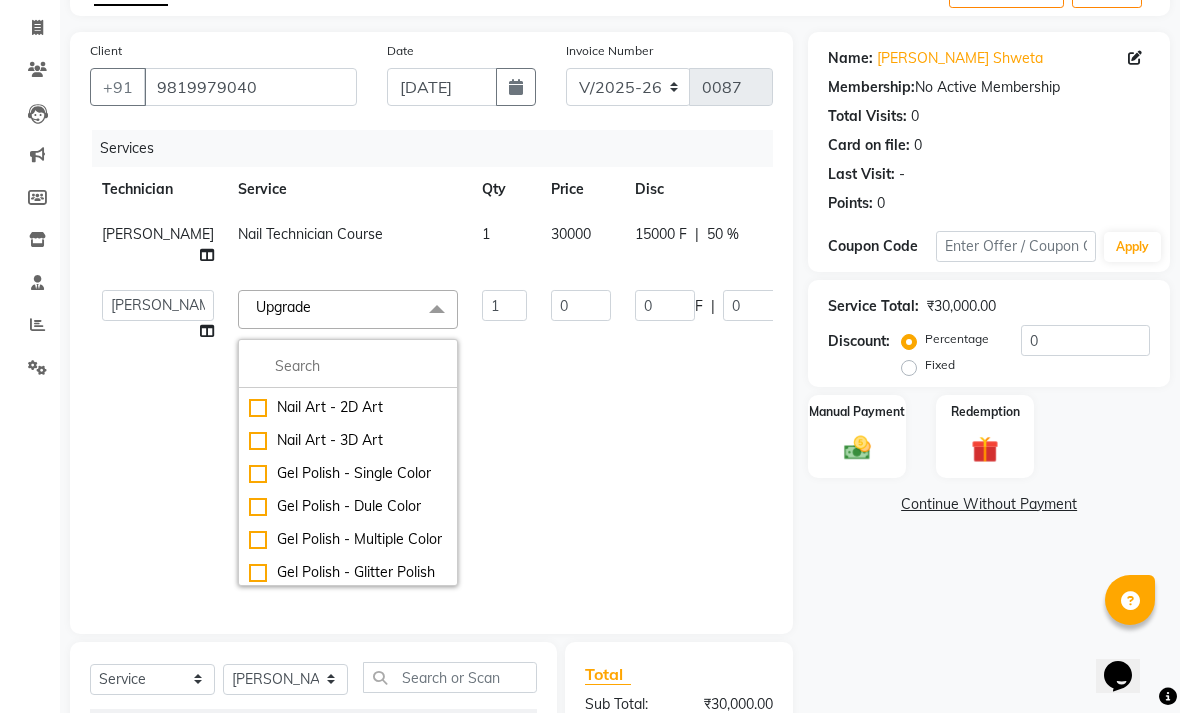 scroll, scrollTop: 2209, scrollLeft: 0, axis: vertical 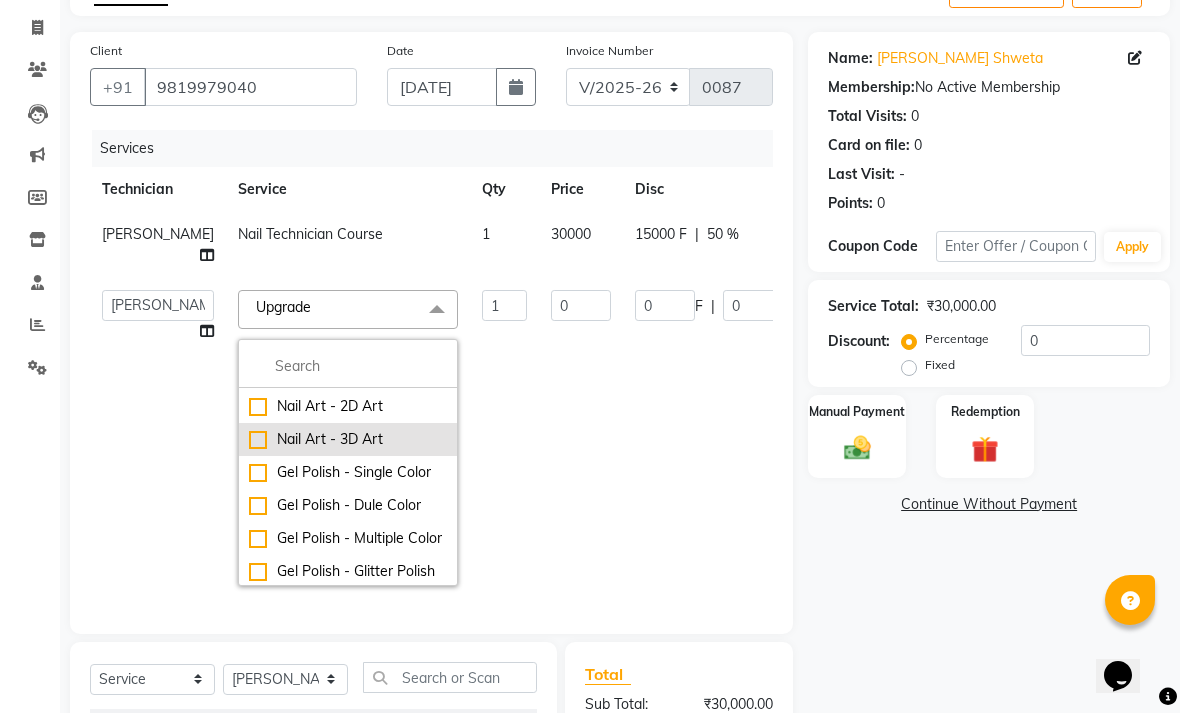 click on "Nail Art - 3D Art" 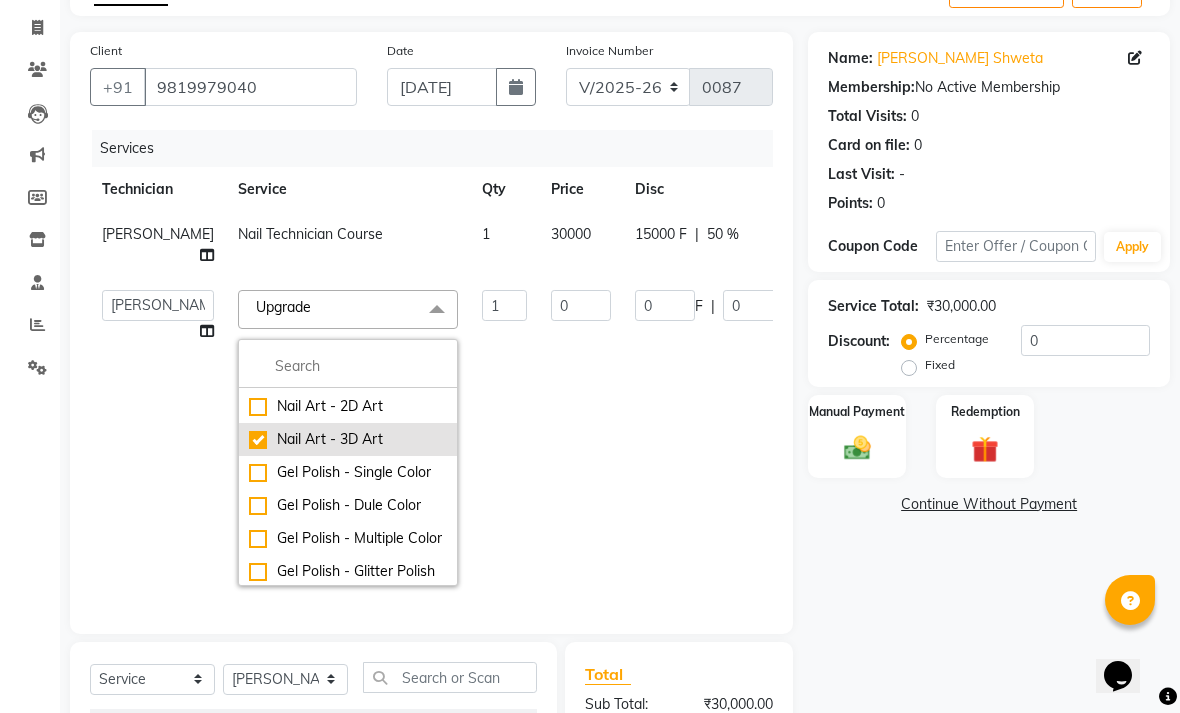 checkbox on "false" 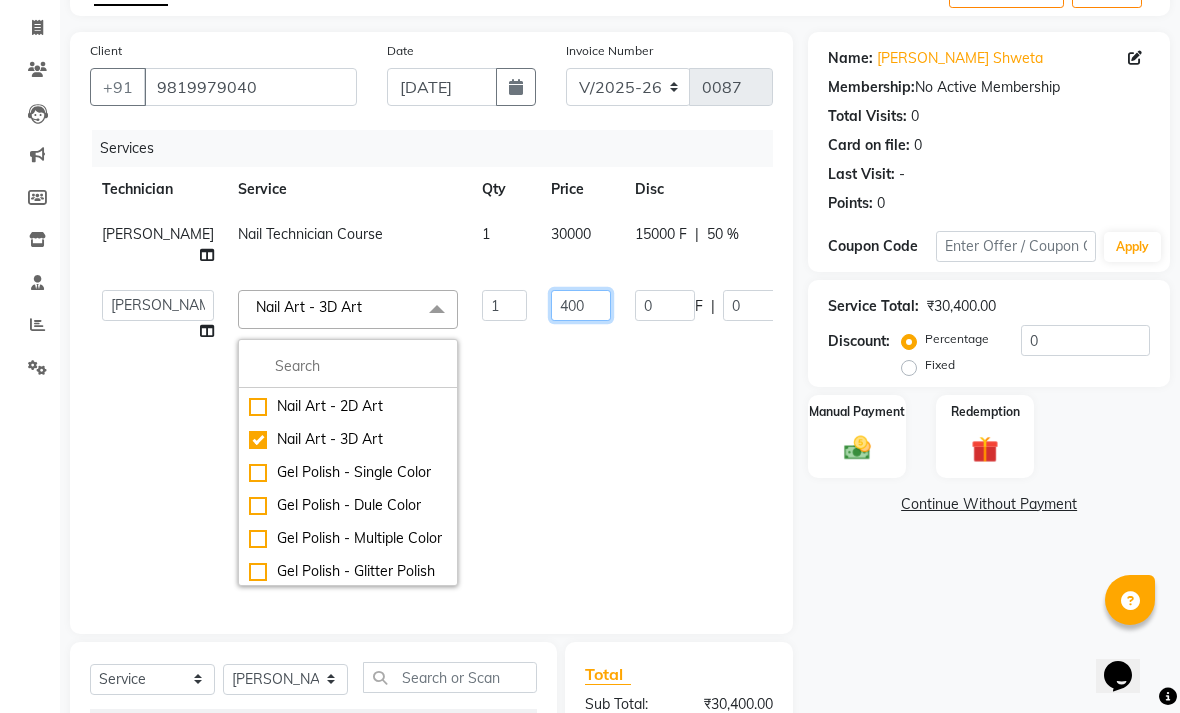 click on "400" 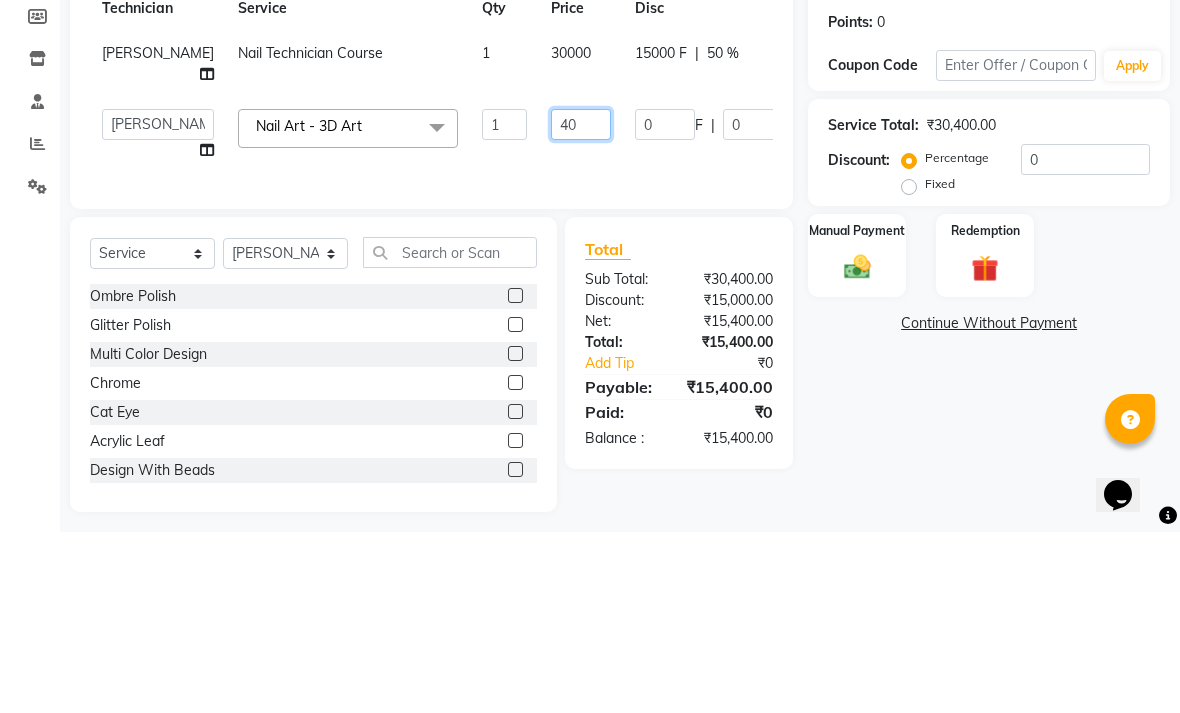 type on "4" 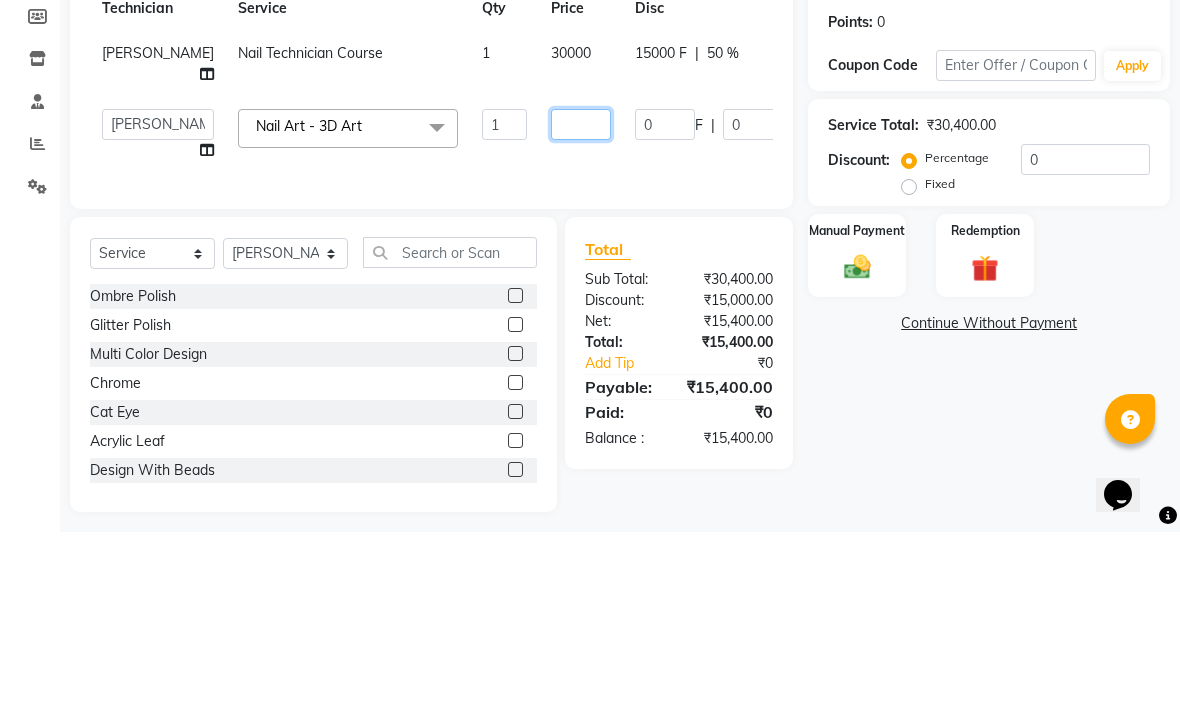 type on "2" 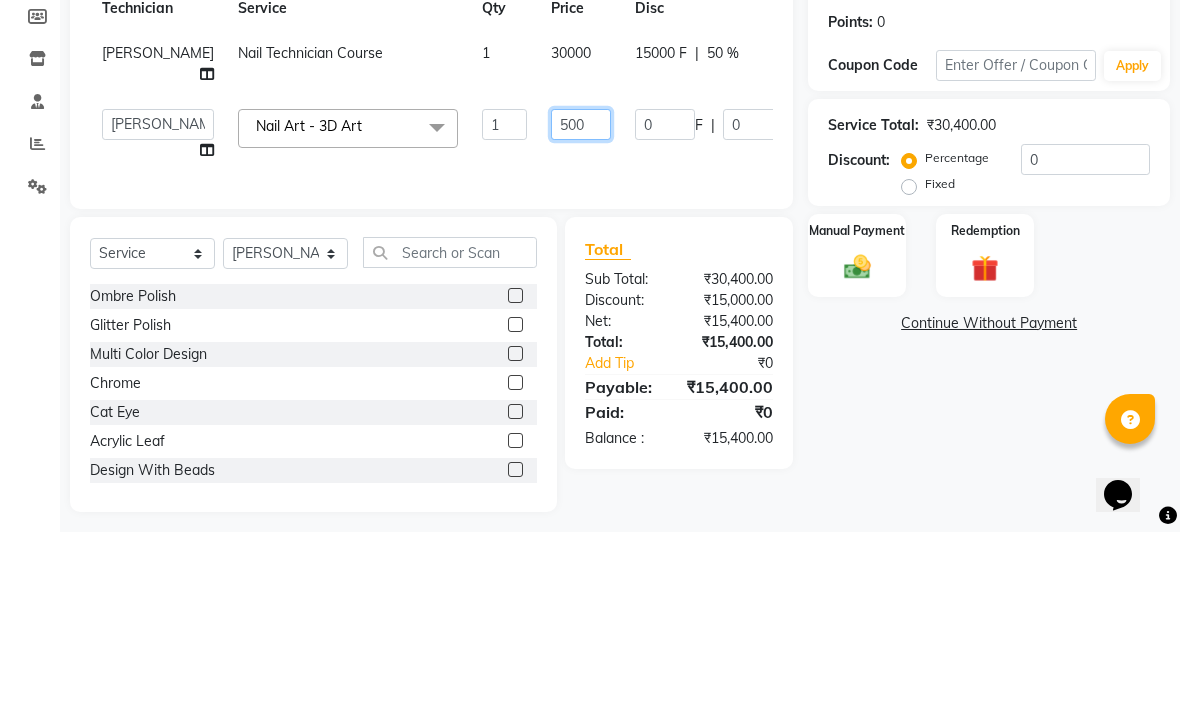 type on "5000" 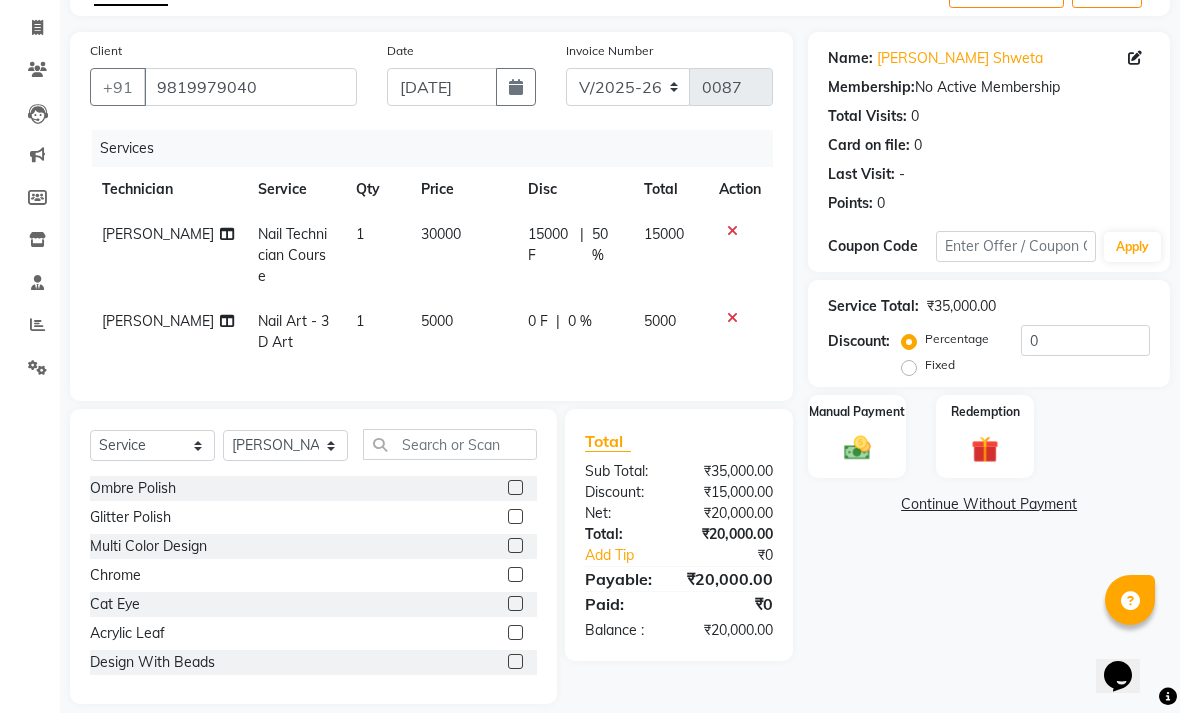 click on "5000" 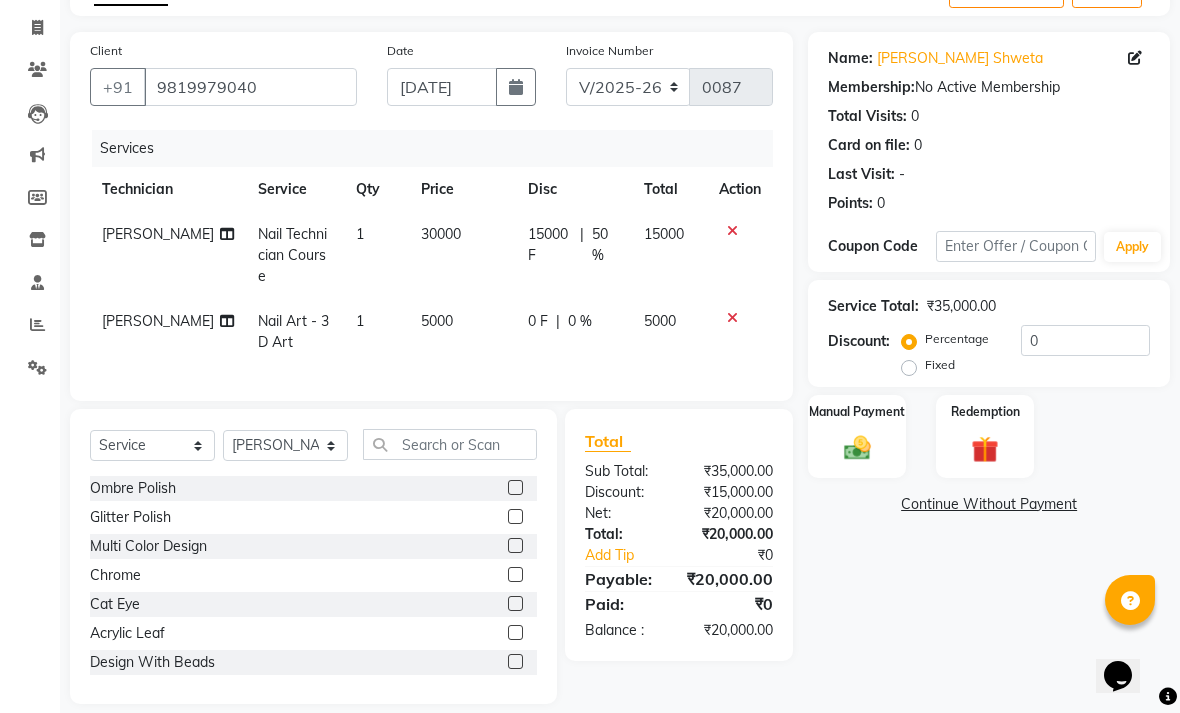 select on "12664" 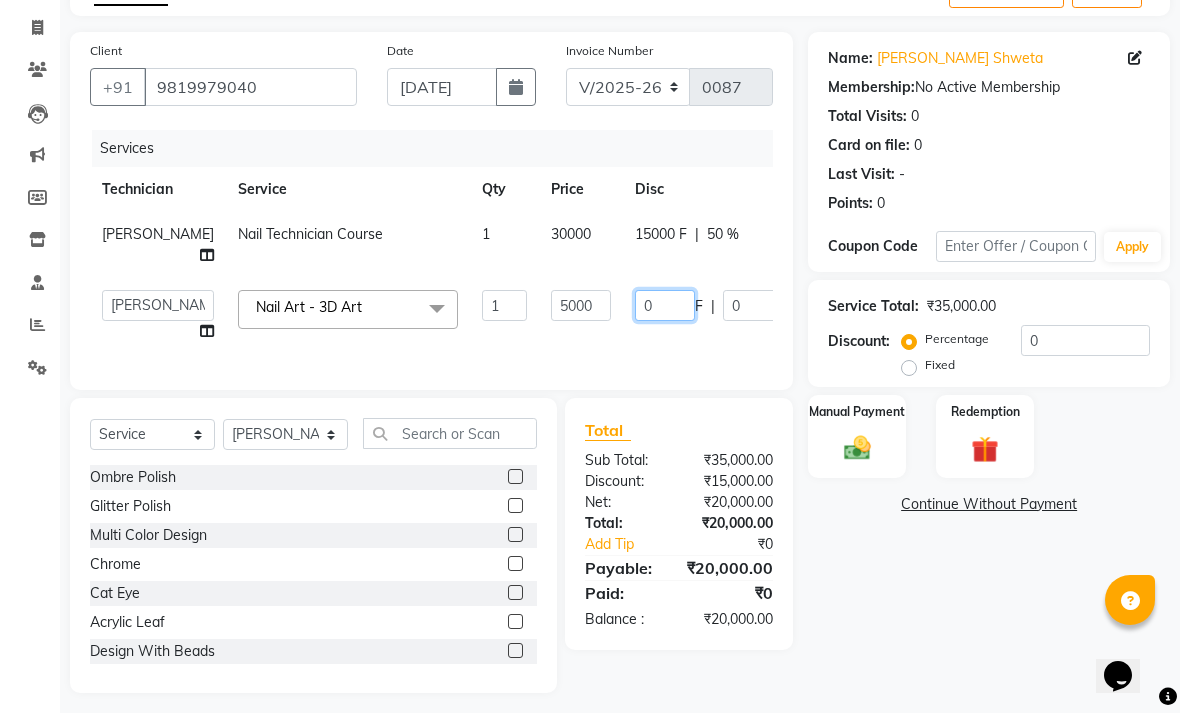 click on "0" 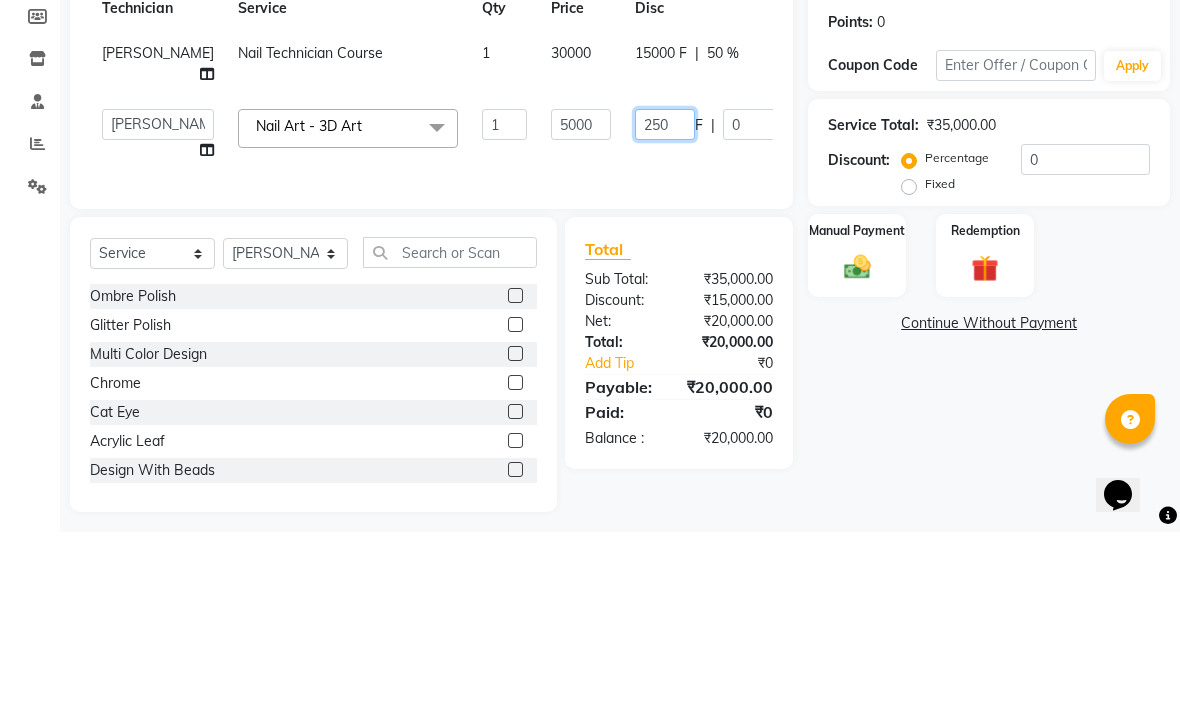 type on "2500" 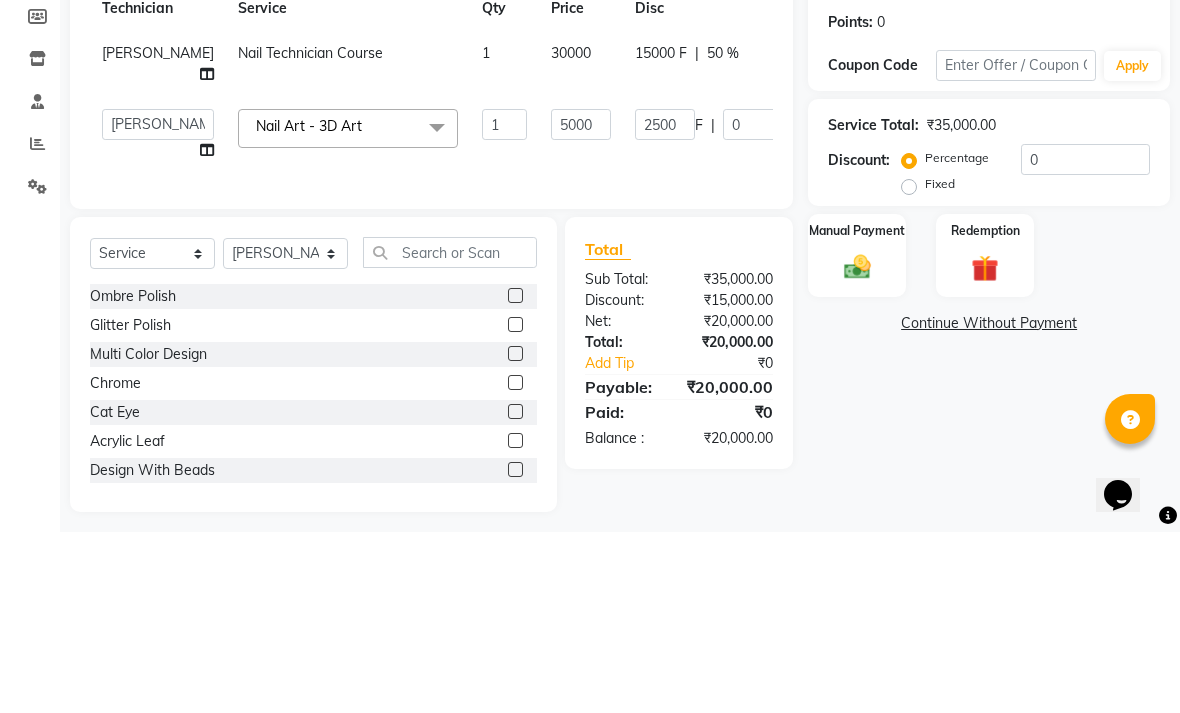 click on "Client +91 9819979040 Date 13-07-2025 Invoice Number V/2025 V/2025-26 0087 Services Technician Service Qty Price Disc Total Action Uma Goswami Nail Technician Course 1 30000 15000 F | 50 % 15000  Ganga   NSSA Manager   Pratesh   Priyanka   Table 1   table 2   table 3   table 4   Table 5   Uma Goswami  Nail Art - 3D Art  x Ombre Polish Glitter Polish Multi Color Design Chrome Cat Eye Acrylic Leaf Design With Beads Rhinestone Basic Rhinestone Bridal Acrylic With Stone Design Bridal 3D Design Gel Polish (3D Design) Gel Polish (Dual Shade) French Polish Chrome Polish (Metallic Finish) Glitter Polish 1 Overlay Gel Extensions Acrylic Extension Inbuilt French Extensions Inbuilt Glitter Extensions ACRYLIC EXTENSION Overlay With Gel Polish Gel Extensions With Gel Polish Acrylic Extension With Gel Polish Beginners Course - Level 1 Beginners Course - Level 2 Basic To Intermediate Course - Level 3 Basic To Advance Diploma Nail Course Nail Technician Course Basic To Bridal Make-up Course 2 Days Extension Workshop Course" 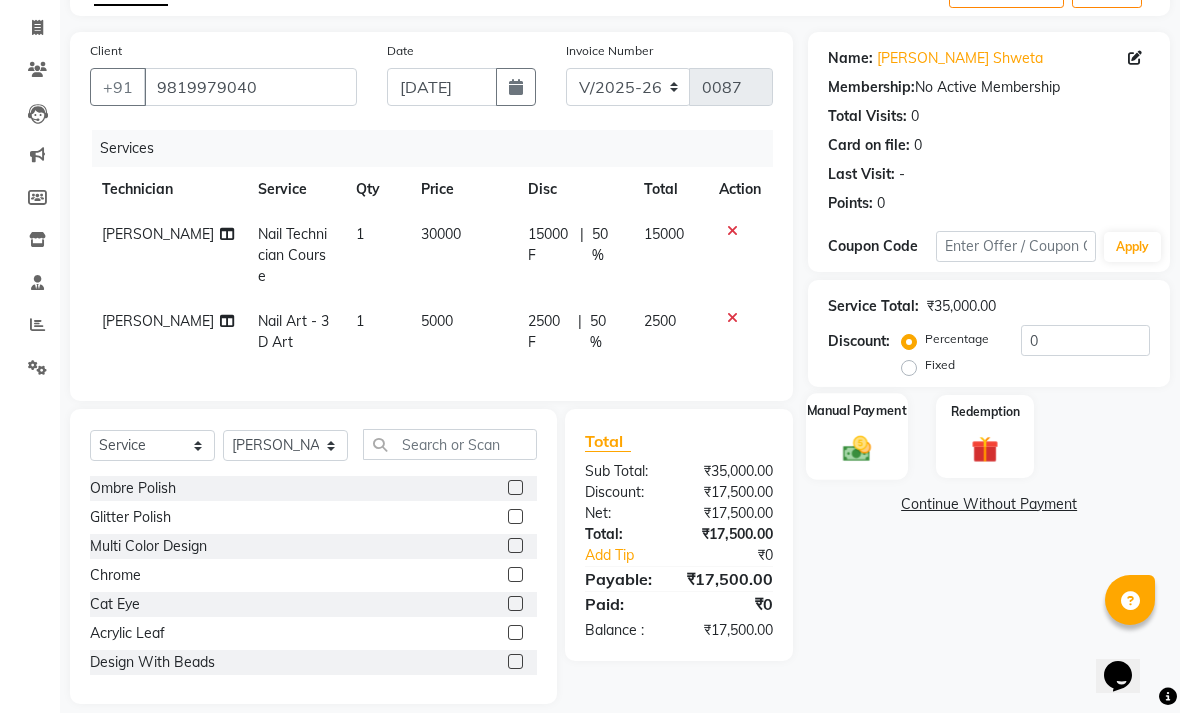 click 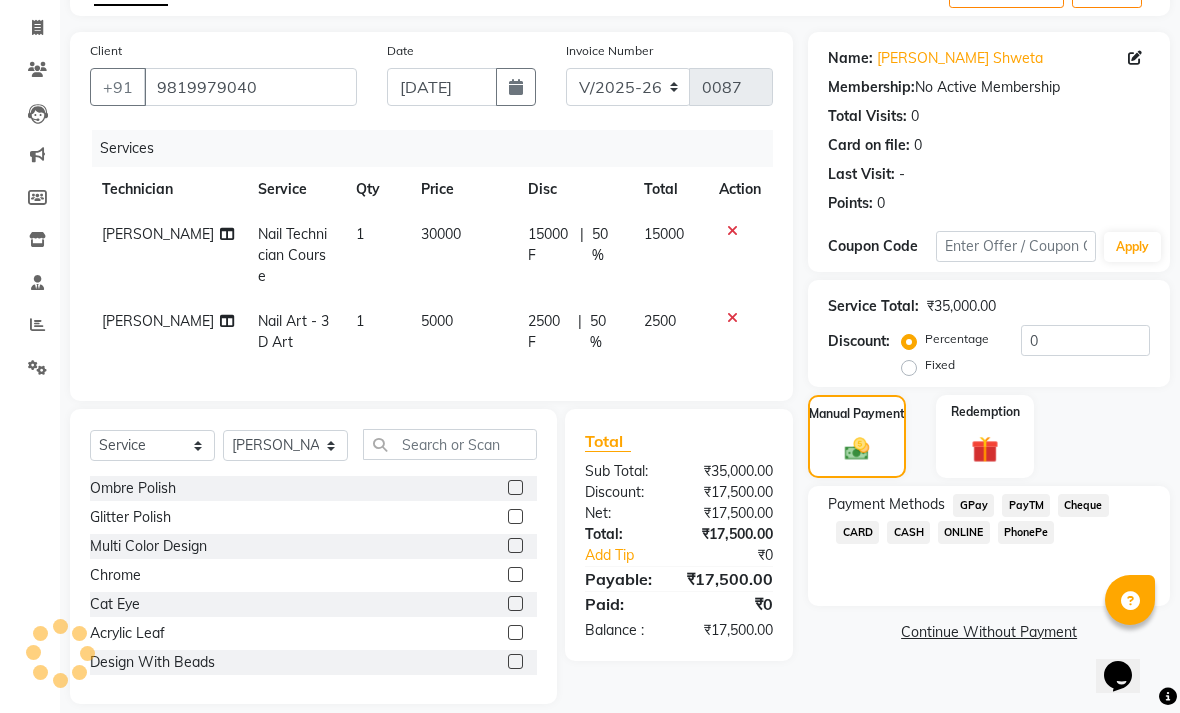 click on "GPay" 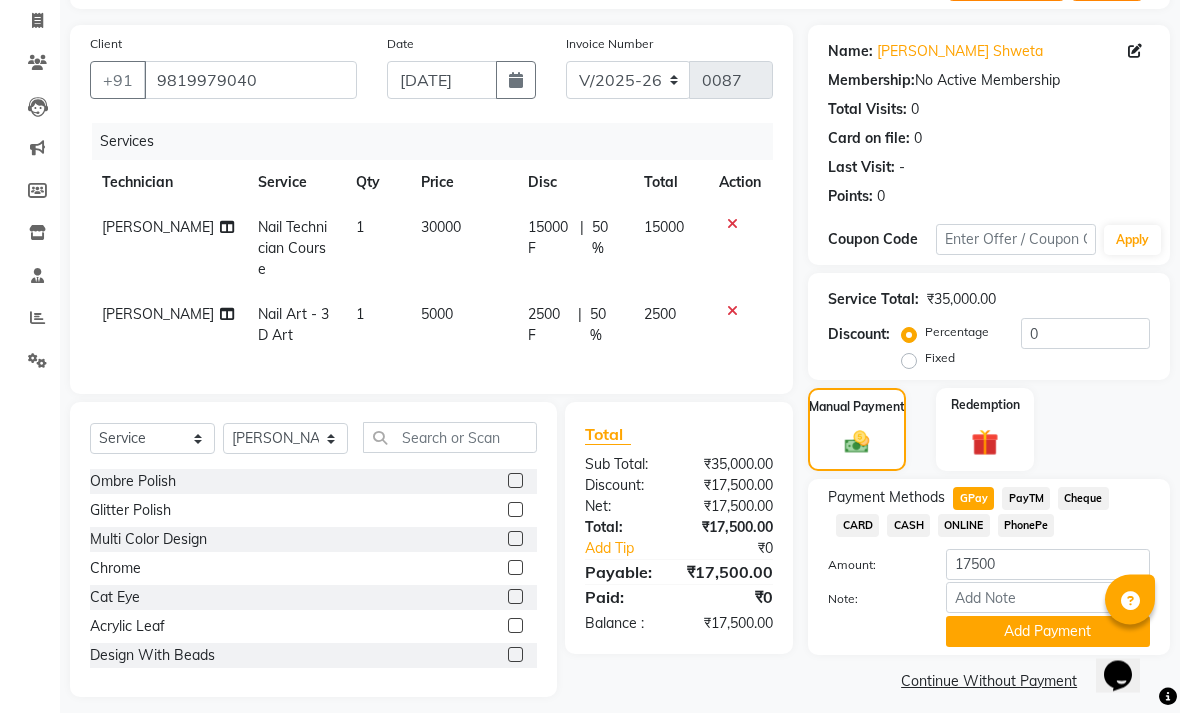 scroll, scrollTop: 141, scrollLeft: 0, axis: vertical 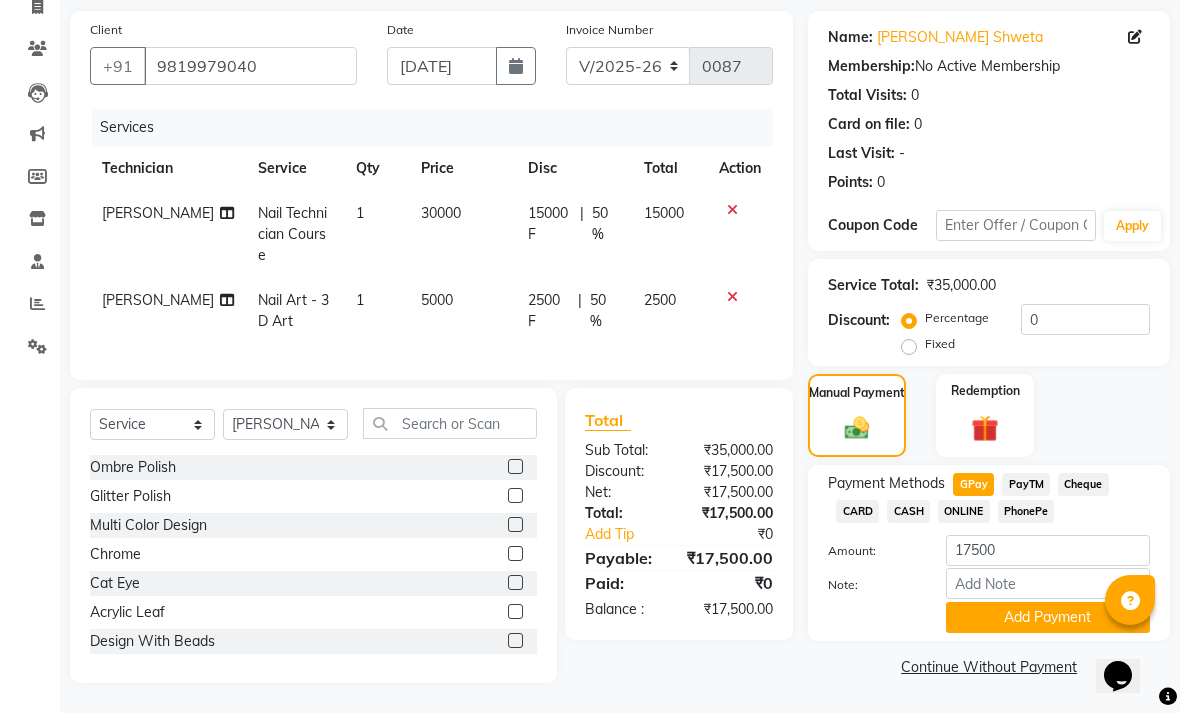 click on "CARD" 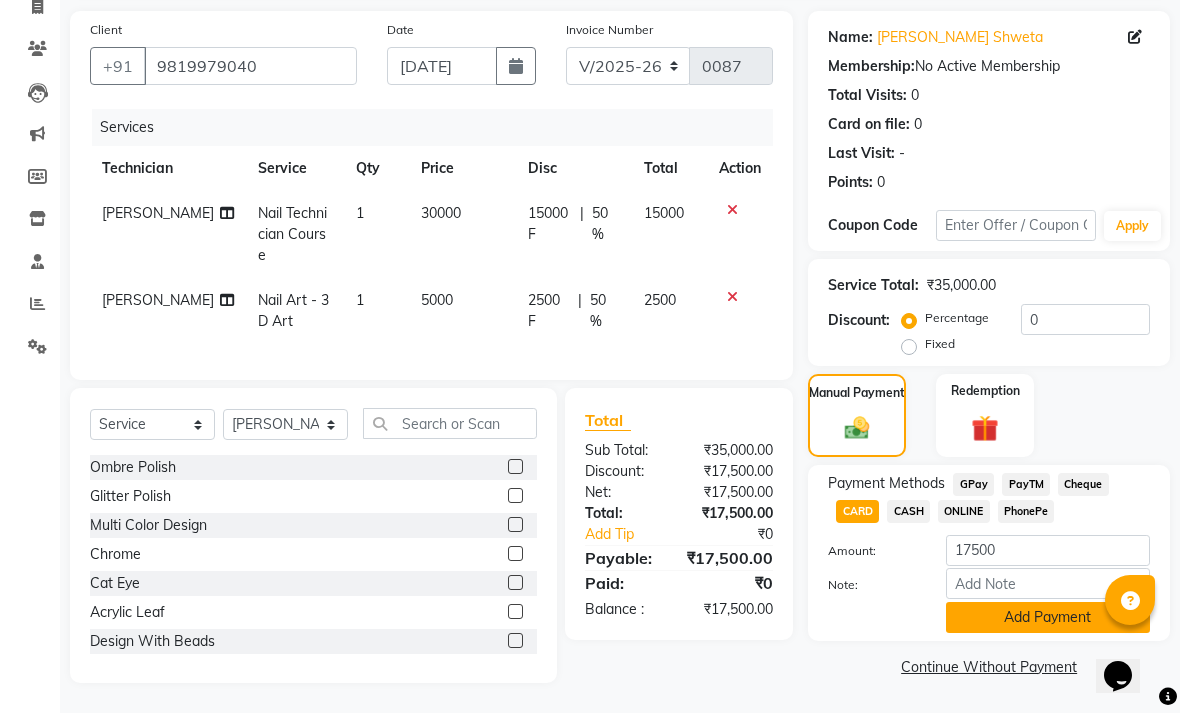 click on "Add Payment" 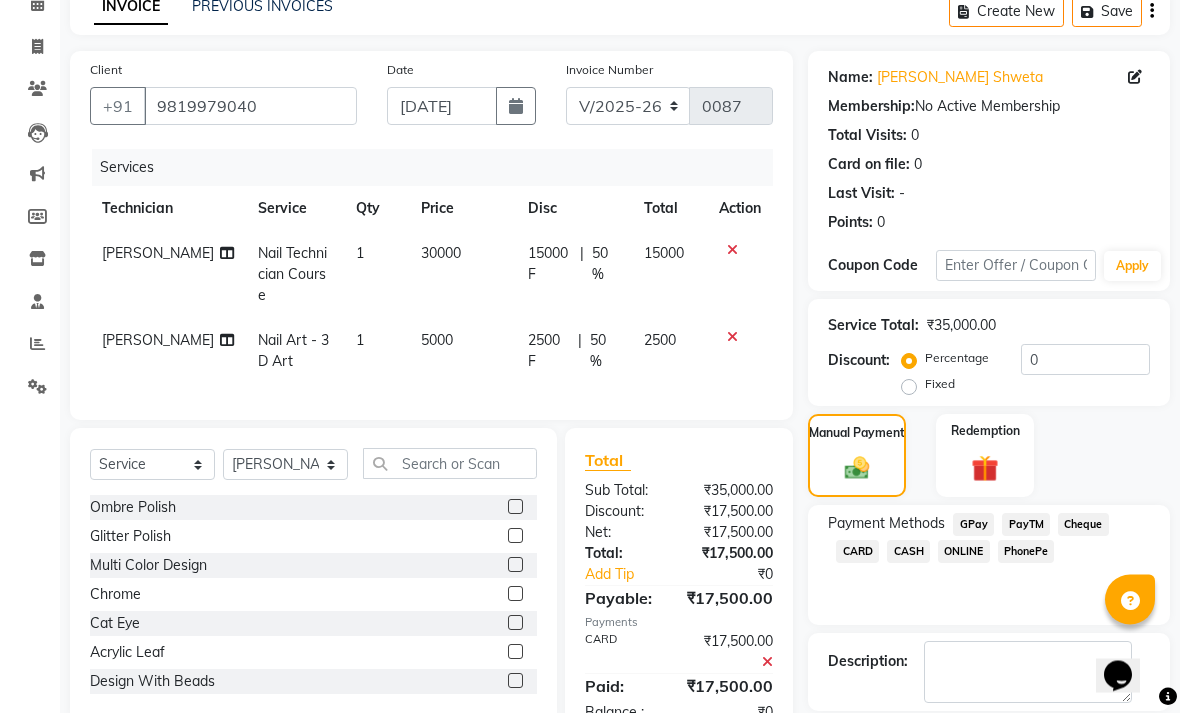 scroll, scrollTop: 0, scrollLeft: 0, axis: both 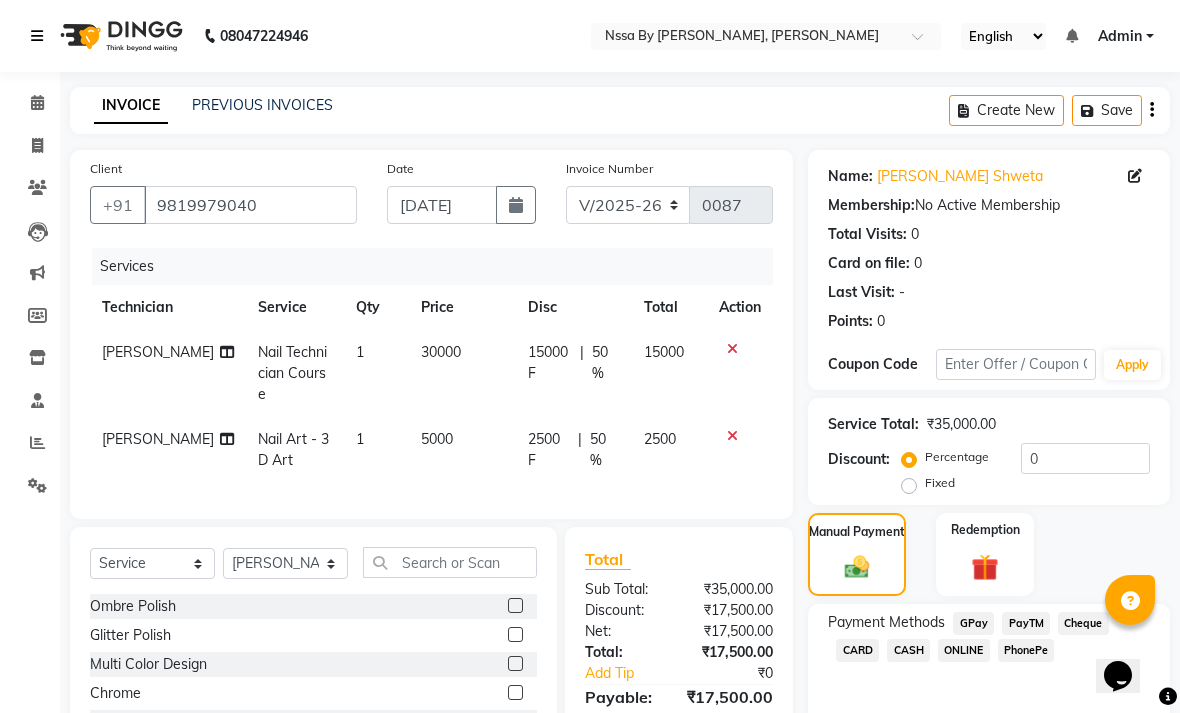 click at bounding box center [41, 36] 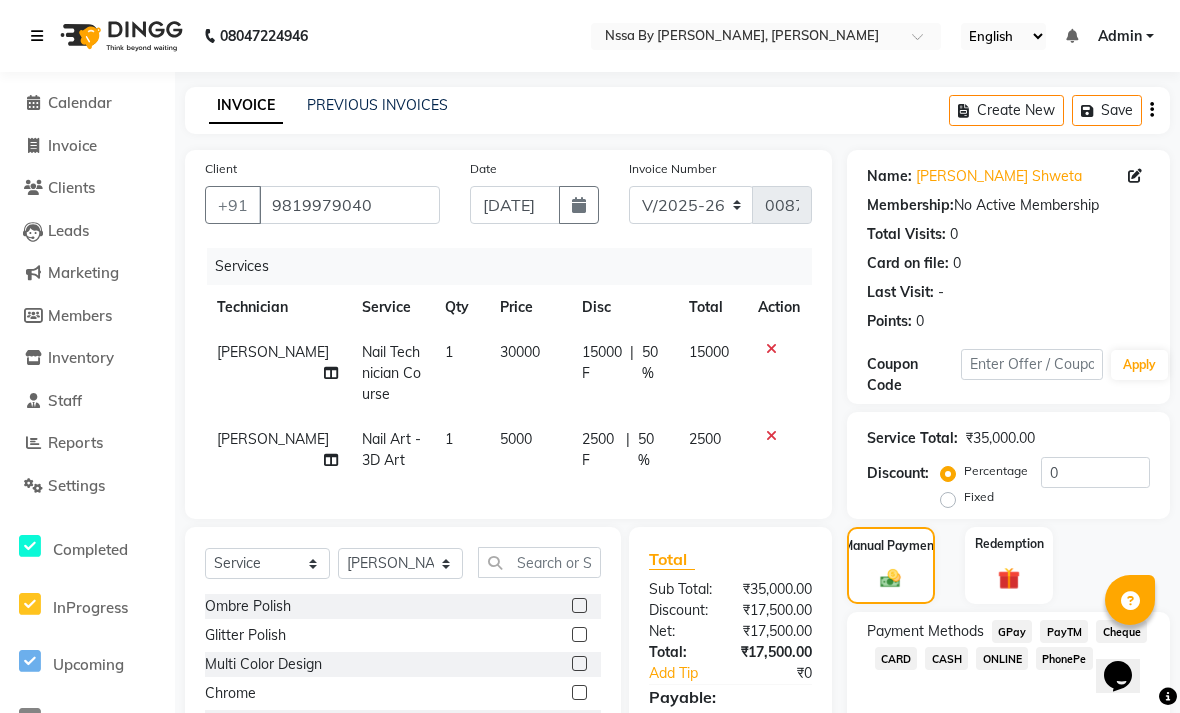 click at bounding box center (41, 36) 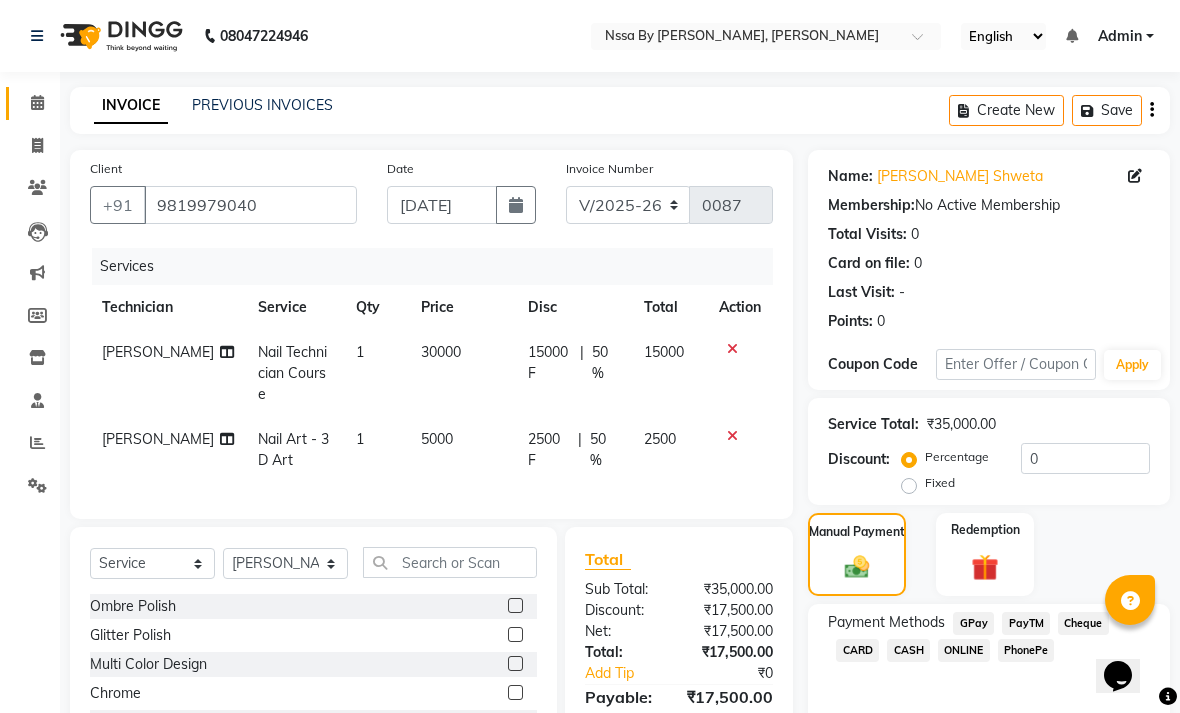 click on "Calendar" 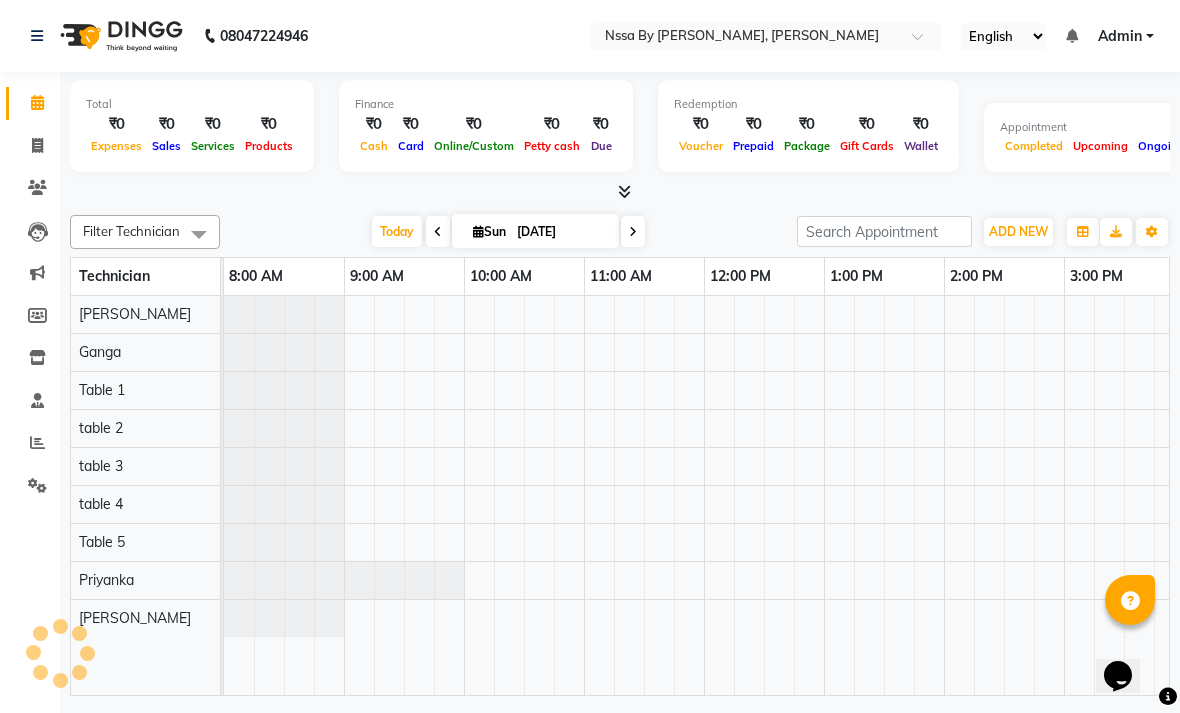scroll, scrollTop: 0, scrollLeft: 0, axis: both 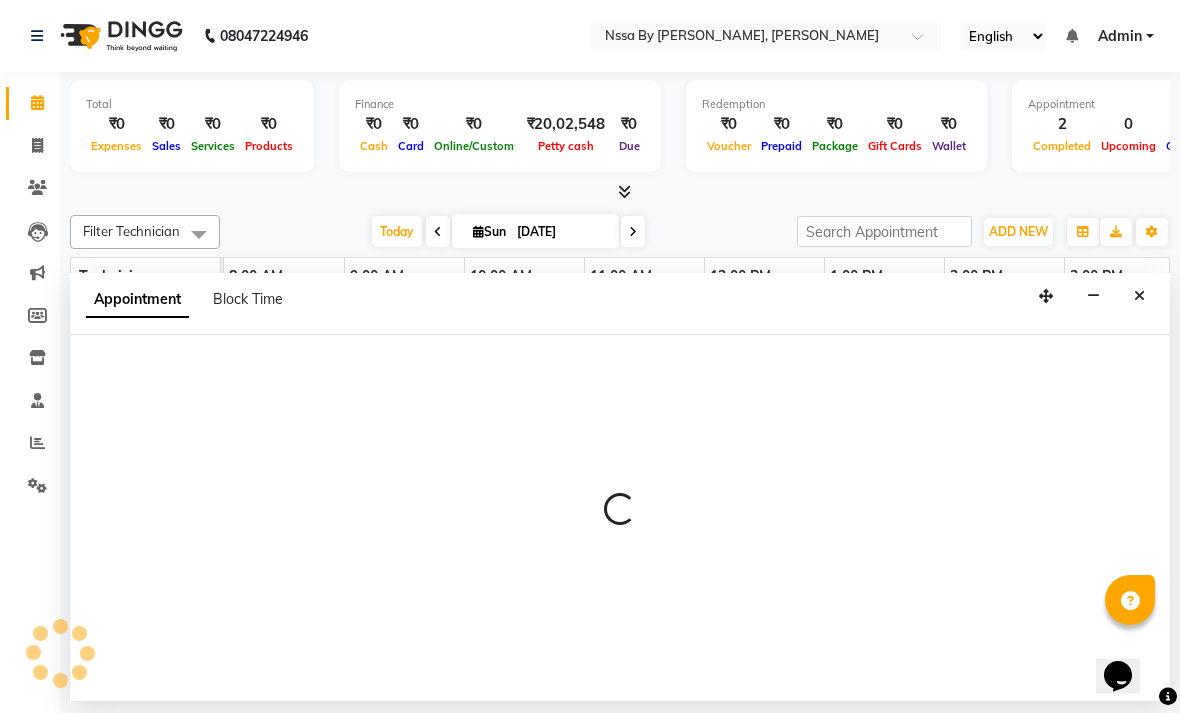 select on "44187" 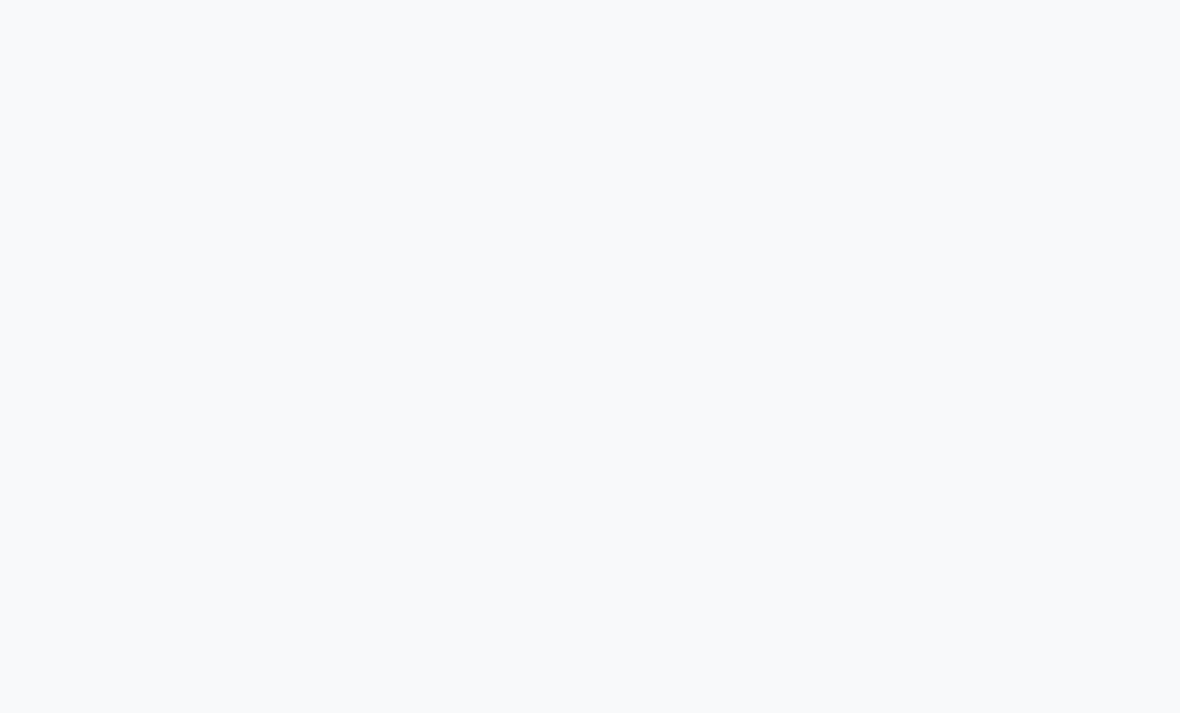 scroll, scrollTop: 0, scrollLeft: 0, axis: both 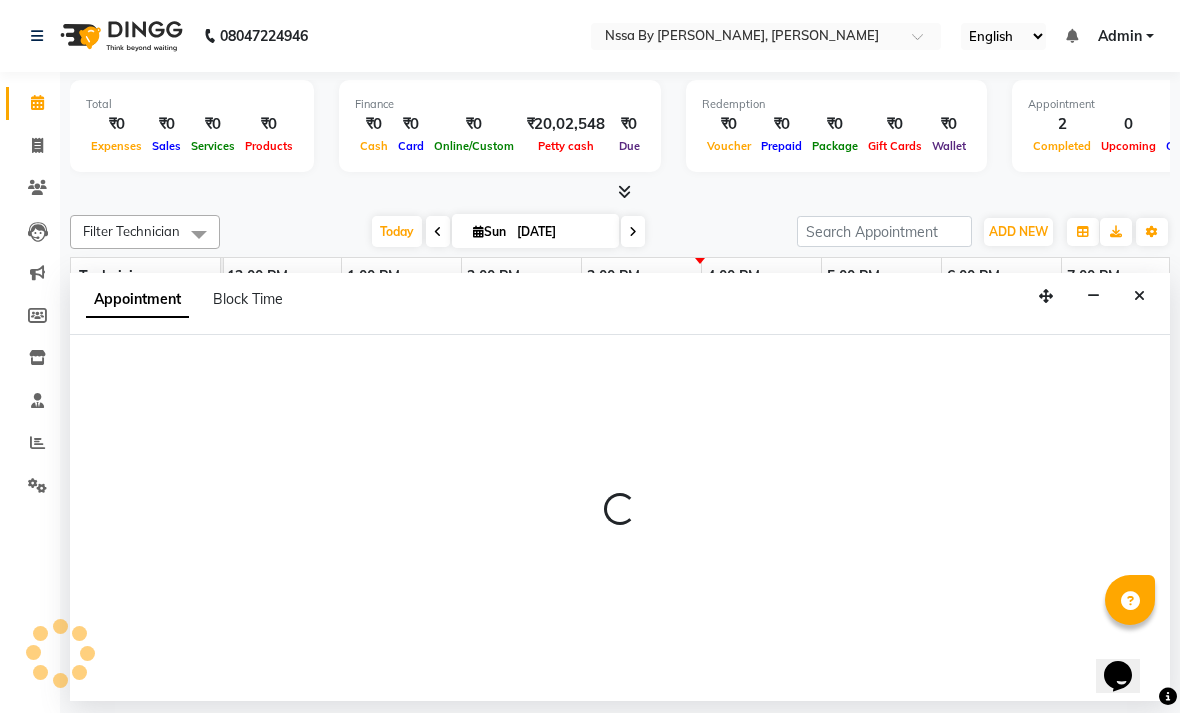 select on "44187" 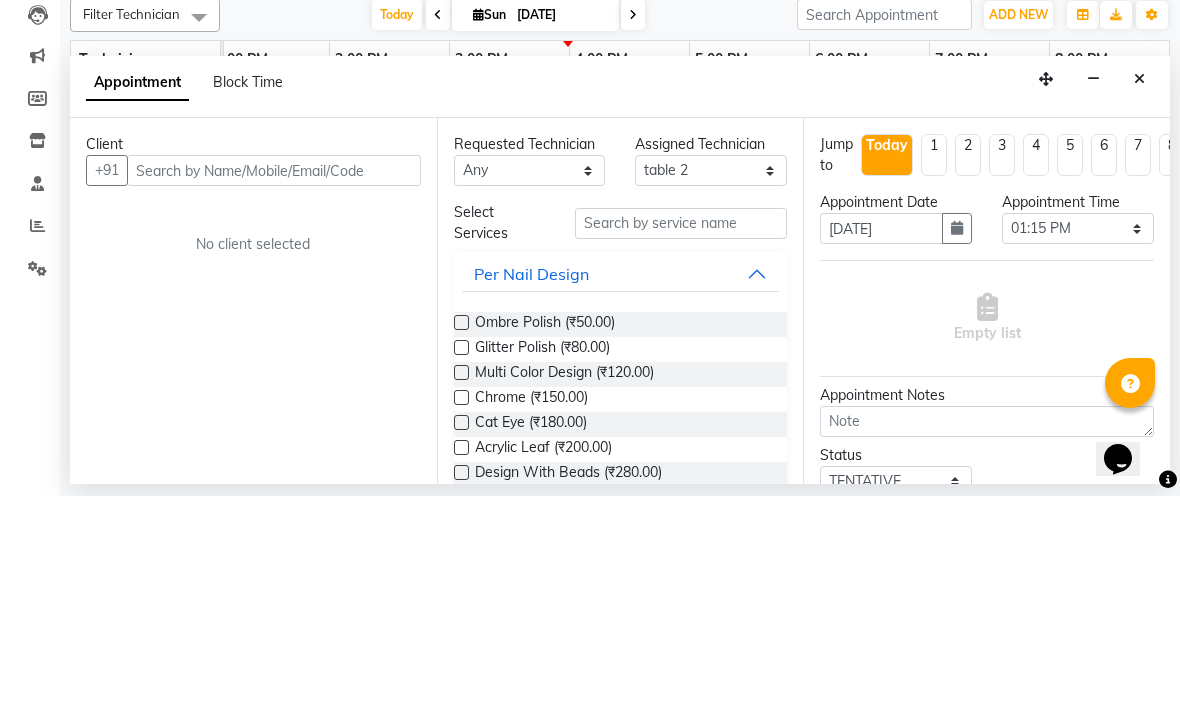 scroll, scrollTop: 0, scrollLeft: 615, axis: horizontal 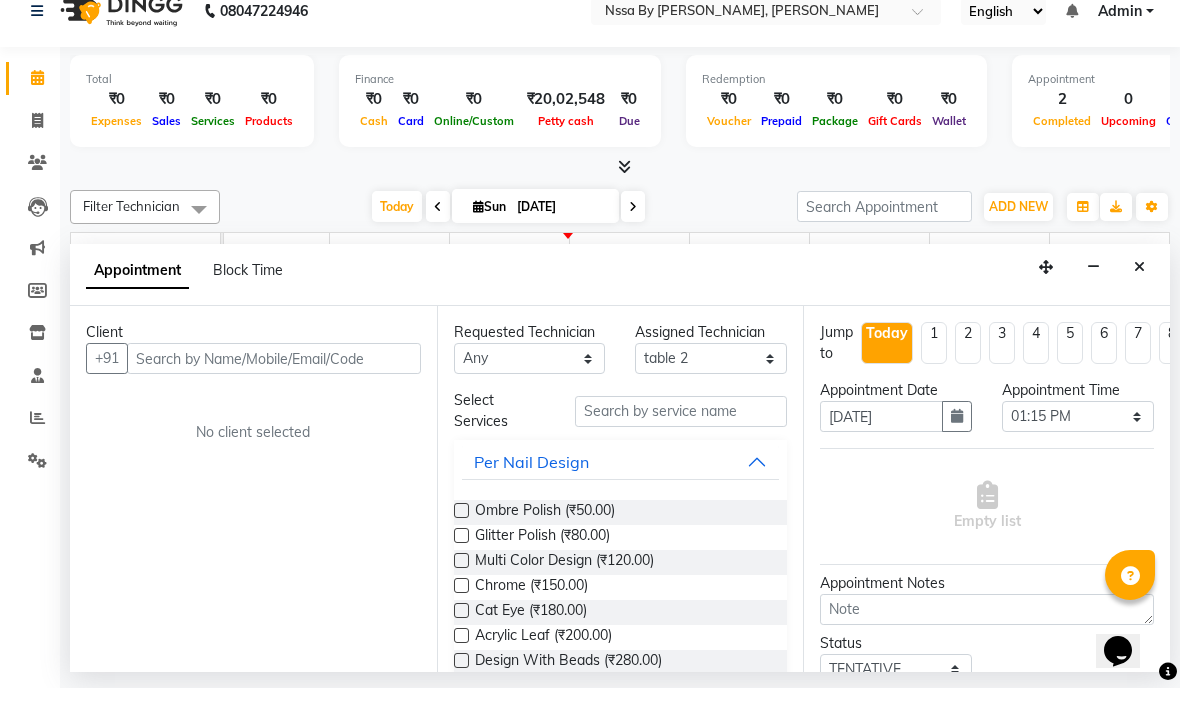 click on "Filter Technician Select All Ganga [PERSON_NAME] Table 1 table 2 table 3 table 4 Table 5 [PERSON_NAME] [DATE]  [DATE] Toggle Dropdown Add Appointment Add Invoice Add Expense Add Attendance Add Client Add Transaction Toggle Dropdown Add Appointment Add Invoice Add Expense Add Attendance Add Client ADD NEW Toggle Dropdown Add Appointment Add Invoice Add Expense Add Attendance Add Client Add Transaction Filter Technician Select All Ganga [PERSON_NAME] Table 1 table 2 table 3 table 4 Table 5 [PERSON_NAME] Group By  Staff View   Room View  View as Vertical  Vertical - Week View  Horizontal  Horizontal - Week View  List  Toggle Dropdown Calendar Settings Manage Tags   Arrange Technicians   Reset Technicians  Full Screen Appointment Form Zoom 100% Technician 8:00 AM 9:00 AM 10:00 AM 11:00 AM 12:00 PM 1:00 PM 2:00 PM 3:00 PM 4:00 PM 5:00 PM 6:00 PM 7:00 PM 8:00 PM [PERSON_NAME] Ganga Table 1 table 2 table 3 table 4 Table 5 [PERSON_NAME] Shweta, TK01, 04:00 PM-06:00 PM, Upgrade" 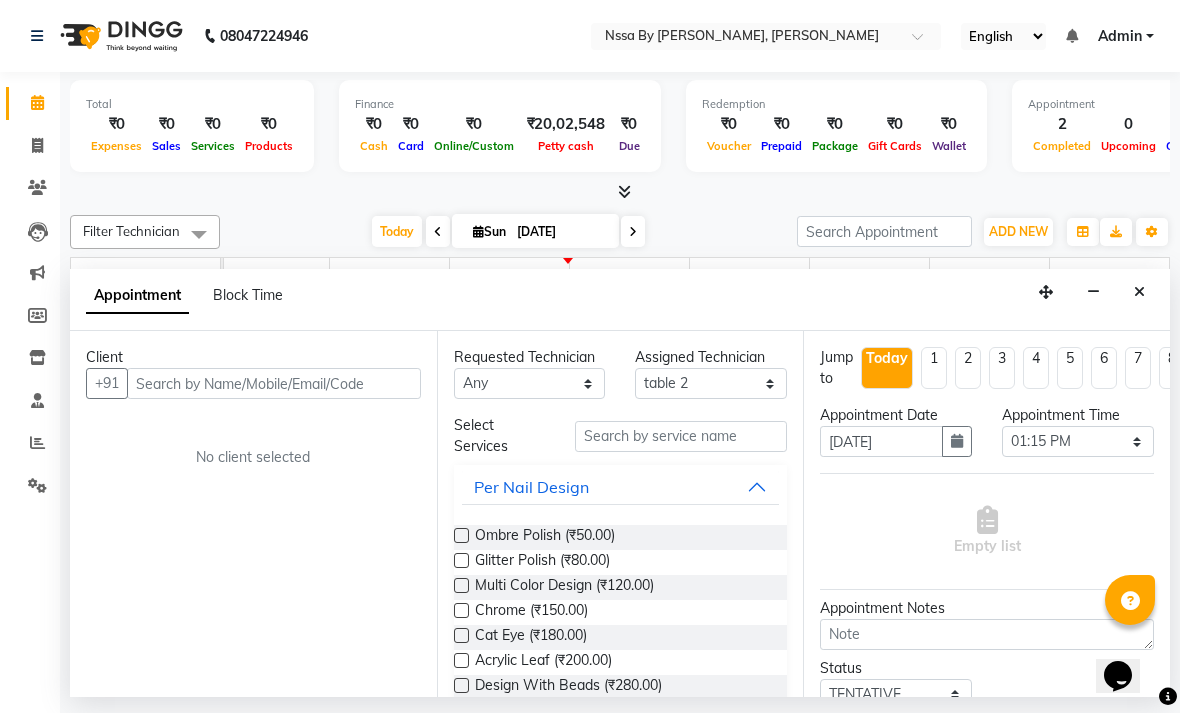 click on "Filter Technician Select All Ganga [PERSON_NAME] Table 1 table 2 table 3 table 4 Table 5 [PERSON_NAME] [DATE]  [DATE] Toggle Dropdown Add Appointment Add Invoice Add Expense Add Attendance Add Client Add Transaction Toggle Dropdown Add Appointment Add Invoice Add Expense Add Attendance Add Client ADD NEW Toggle Dropdown Add Appointment Add Invoice Add Expense Add Attendance Add Client Add Transaction Filter Technician Select All Ganga [PERSON_NAME] Table 1 table 2 table 3 table 4 Table 5 [PERSON_NAME] Group By  Staff View   Room View  View as Vertical  Vertical - Week View  Horizontal  Horizontal - Week View  List  Toggle Dropdown Calendar Settings Manage Tags   Arrange Technicians   Reset Technicians  Full Screen Appointment Form Zoom 100% Technician 8:00 AM 9:00 AM 10:00 AM 11:00 AM 12:00 PM 1:00 PM 2:00 PM 3:00 PM 4:00 PM 5:00 PM 6:00 PM 7:00 PM 8:00 PM [PERSON_NAME] Ganga Table 1 table 2 table 3 table 4 Table 5 [PERSON_NAME] Shweta, TK01, 04:00 PM-06:00 PM, Upgrade" 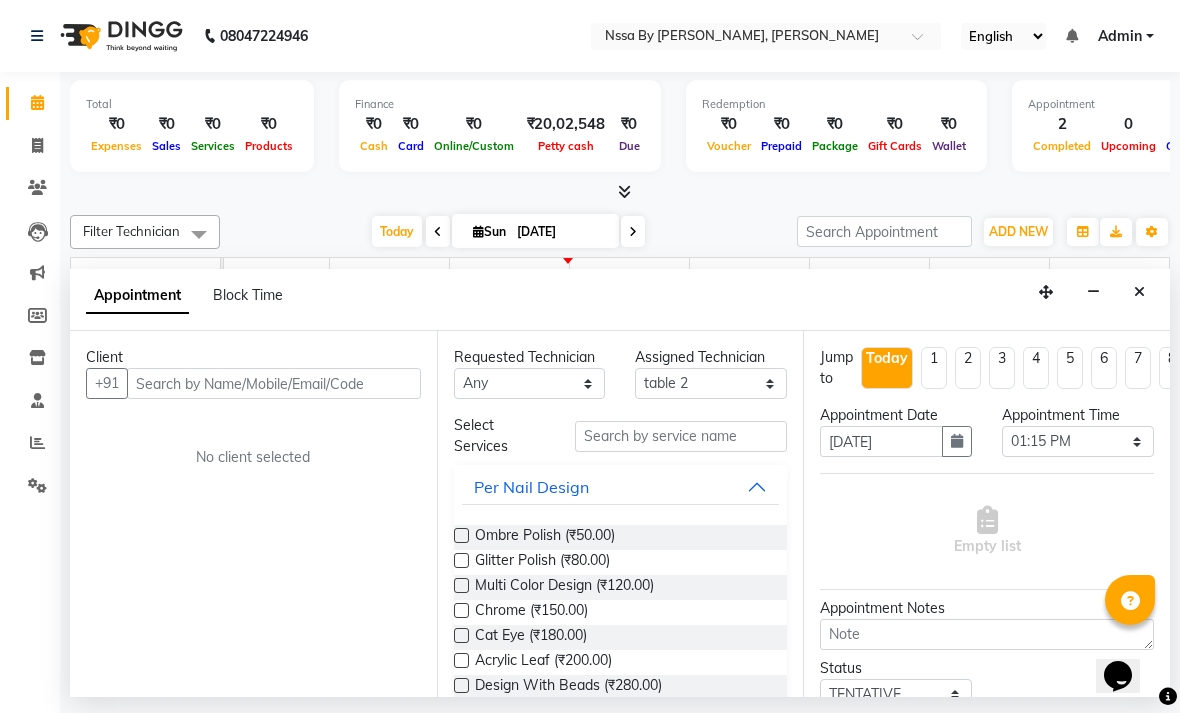 click on "Appointment Block Time" at bounding box center (620, 300) 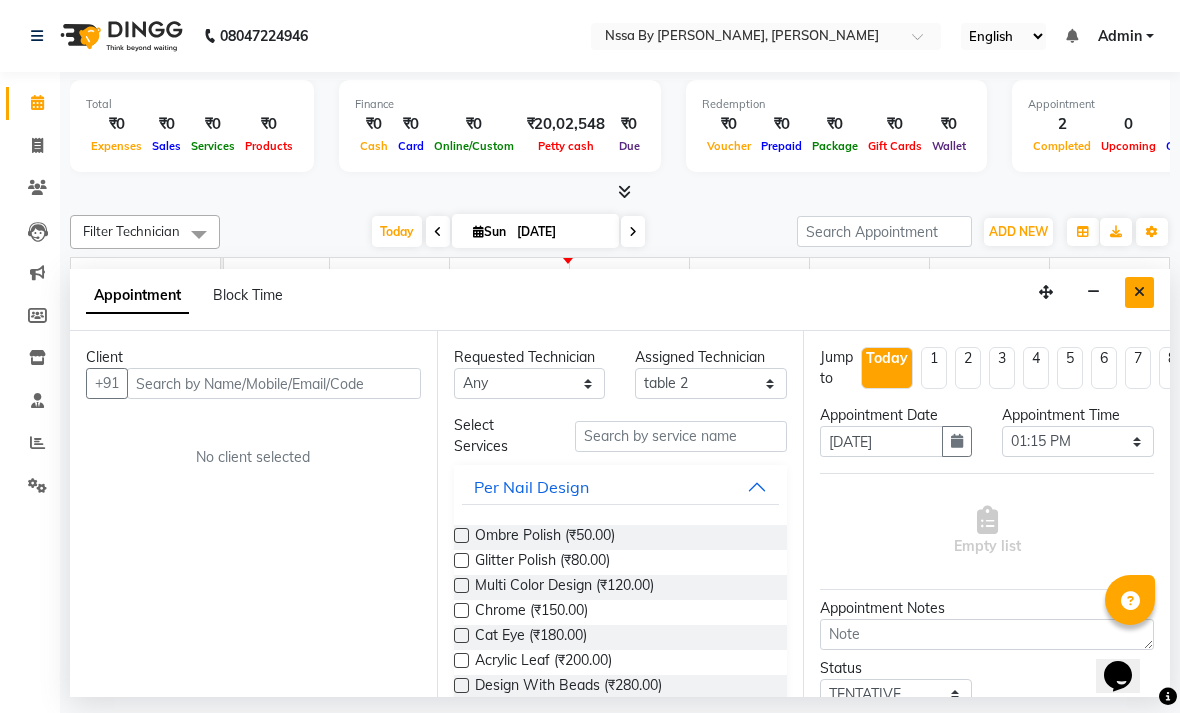 click at bounding box center (1139, 292) 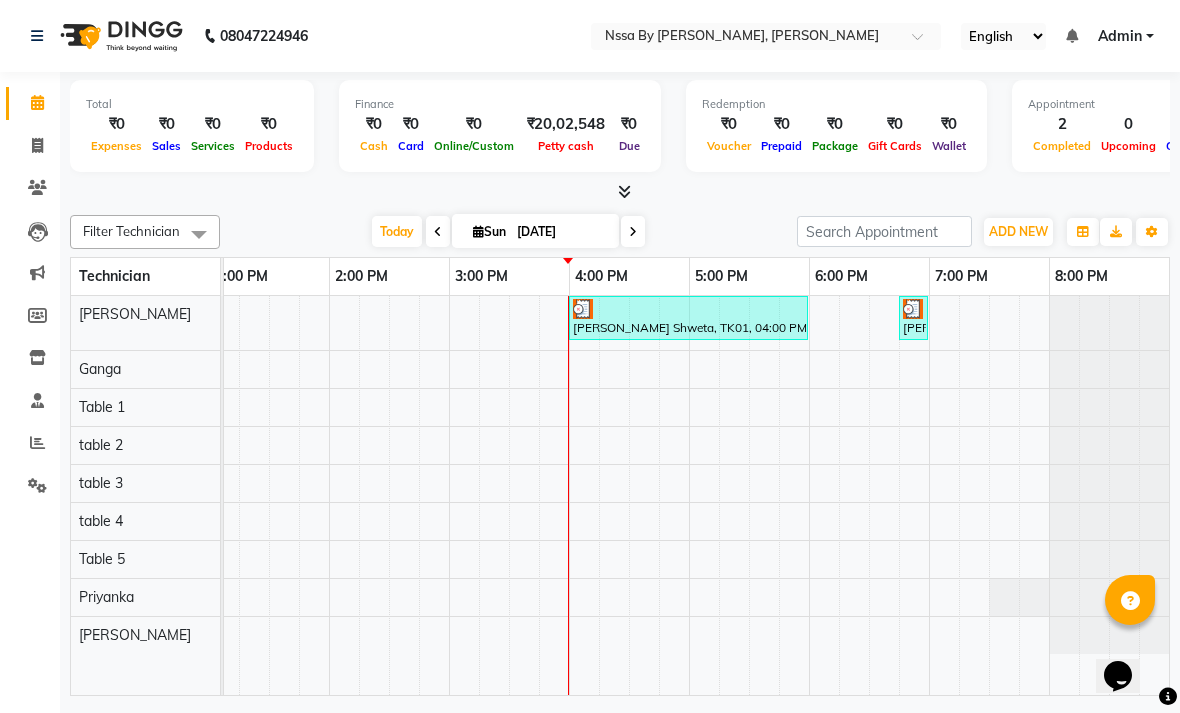 click at bounding box center [688, 309] 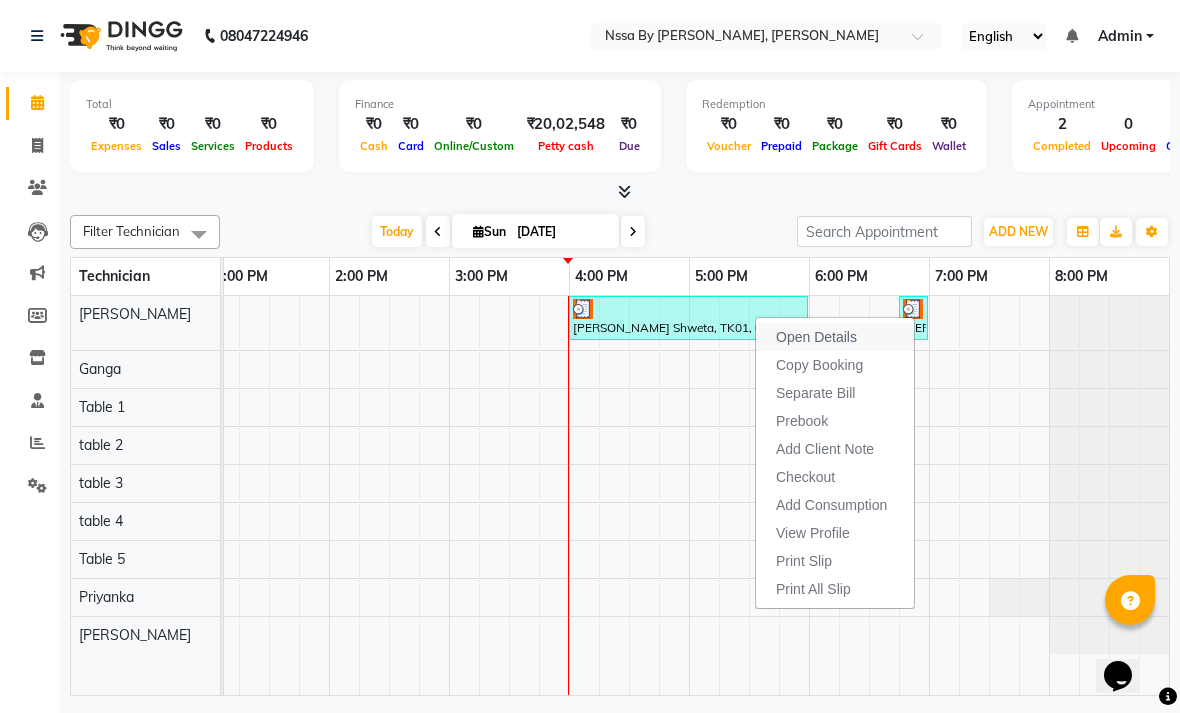 click on "Open Details" at bounding box center [835, 337] 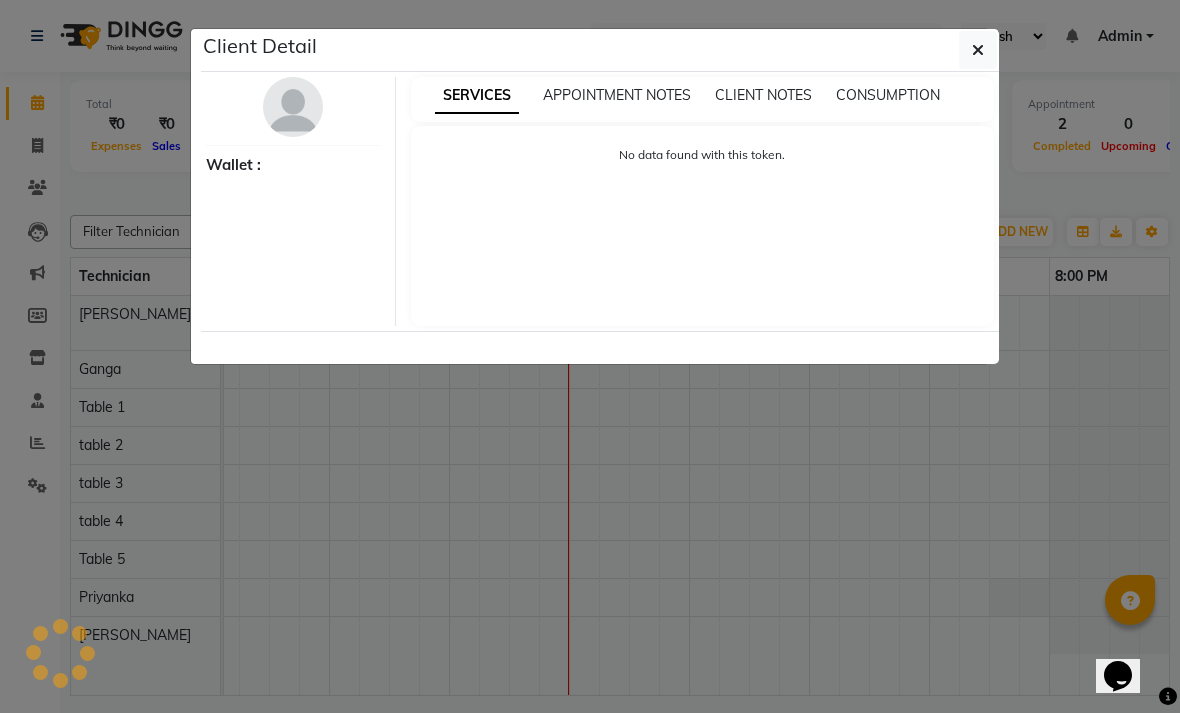 select on "3" 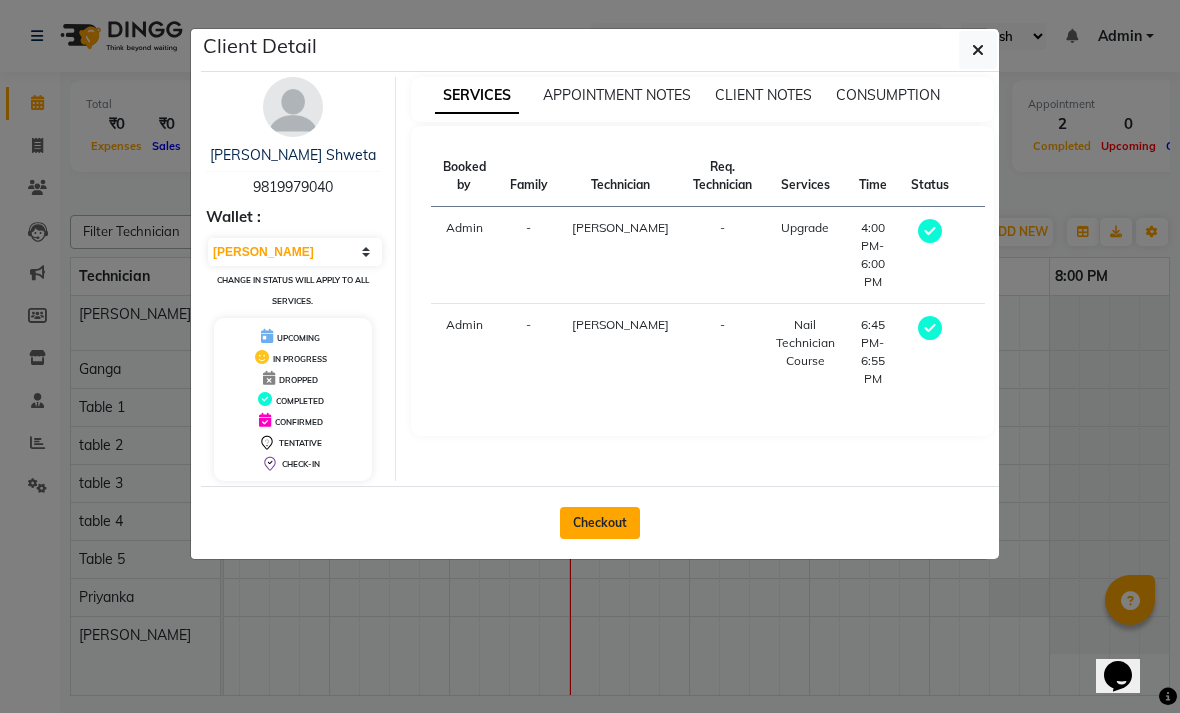 click on "Checkout" 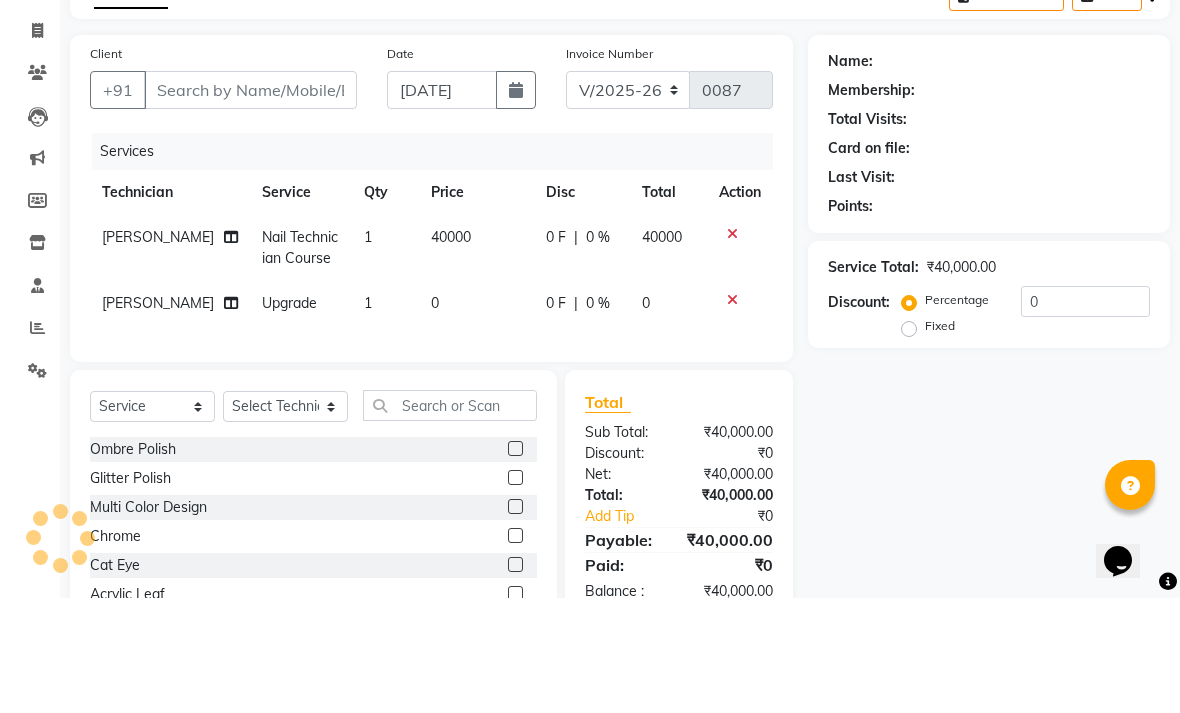 type on "9819979040" 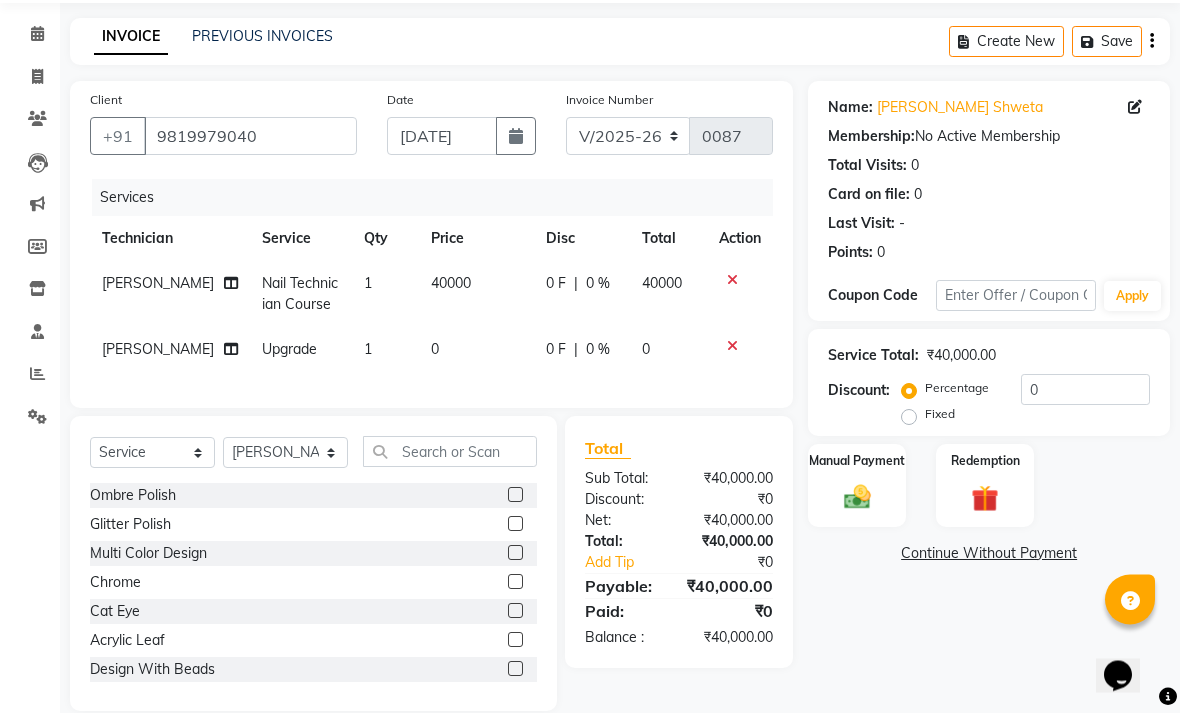 scroll, scrollTop: 69, scrollLeft: 0, axis: vertical 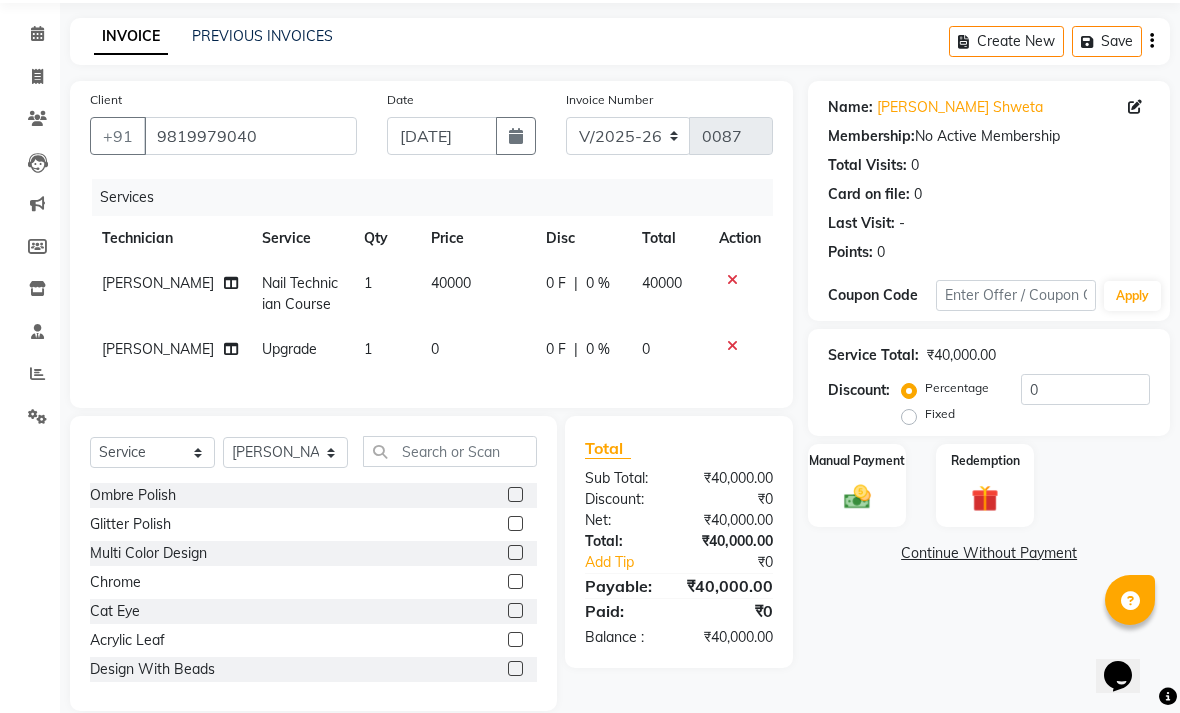 click on "40000" 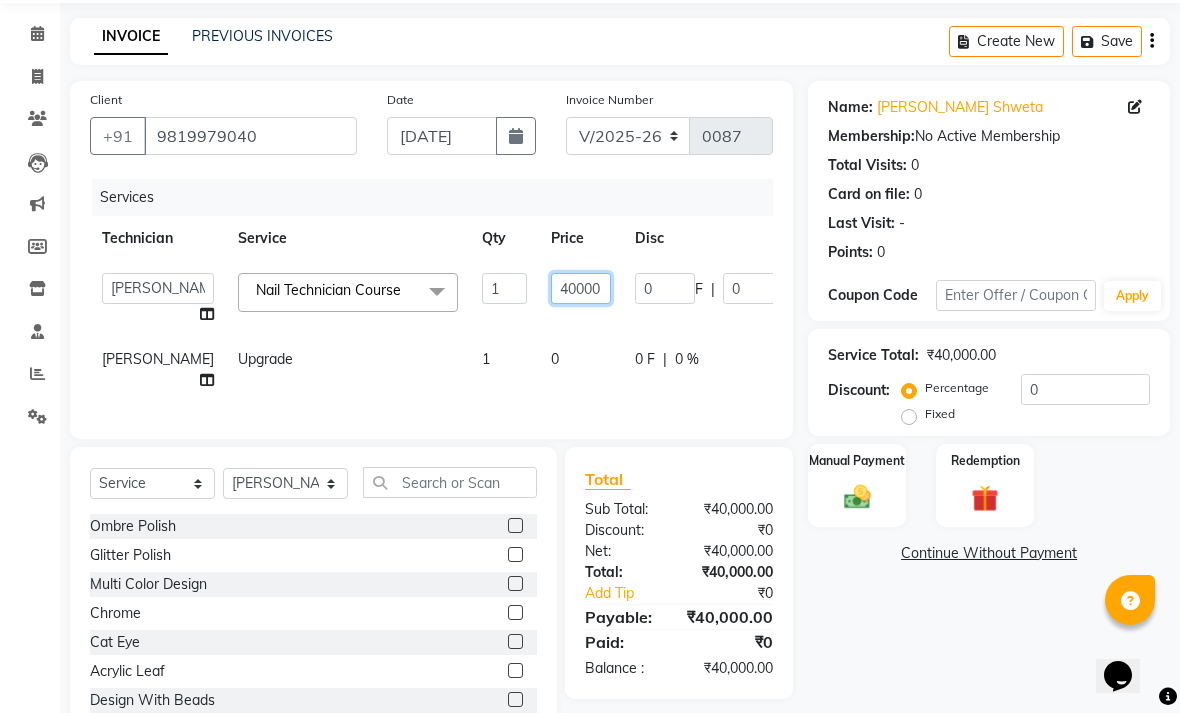 click on "40000" 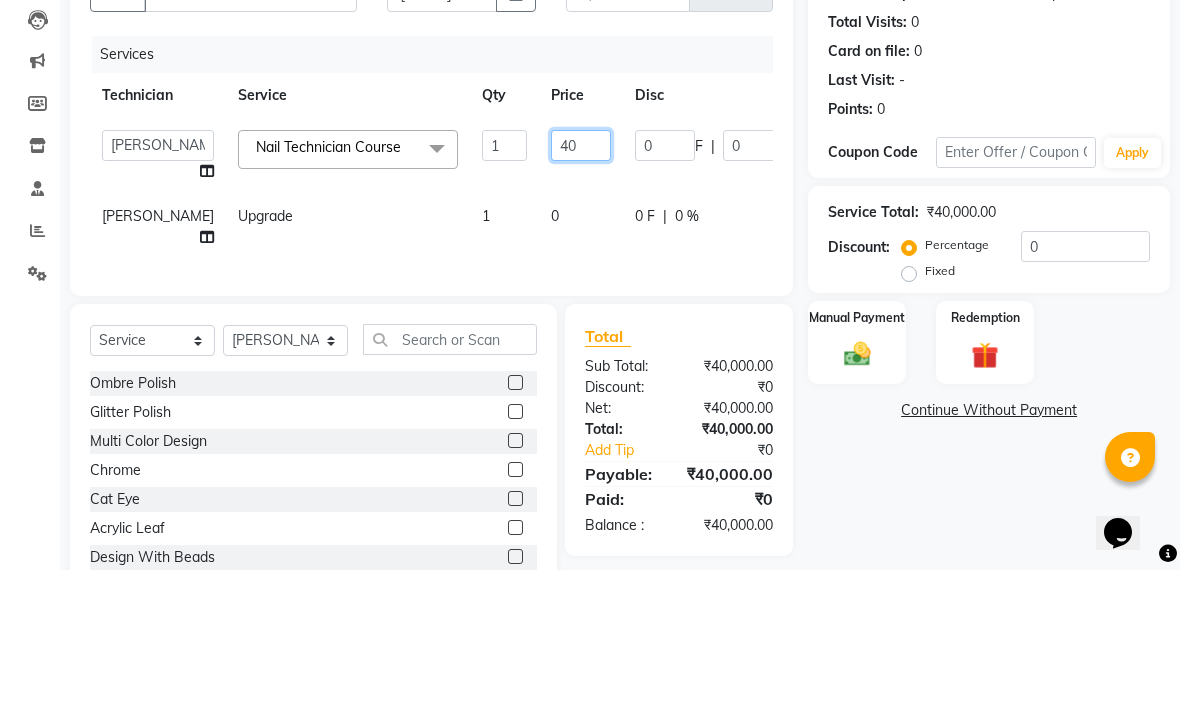 type on "4" 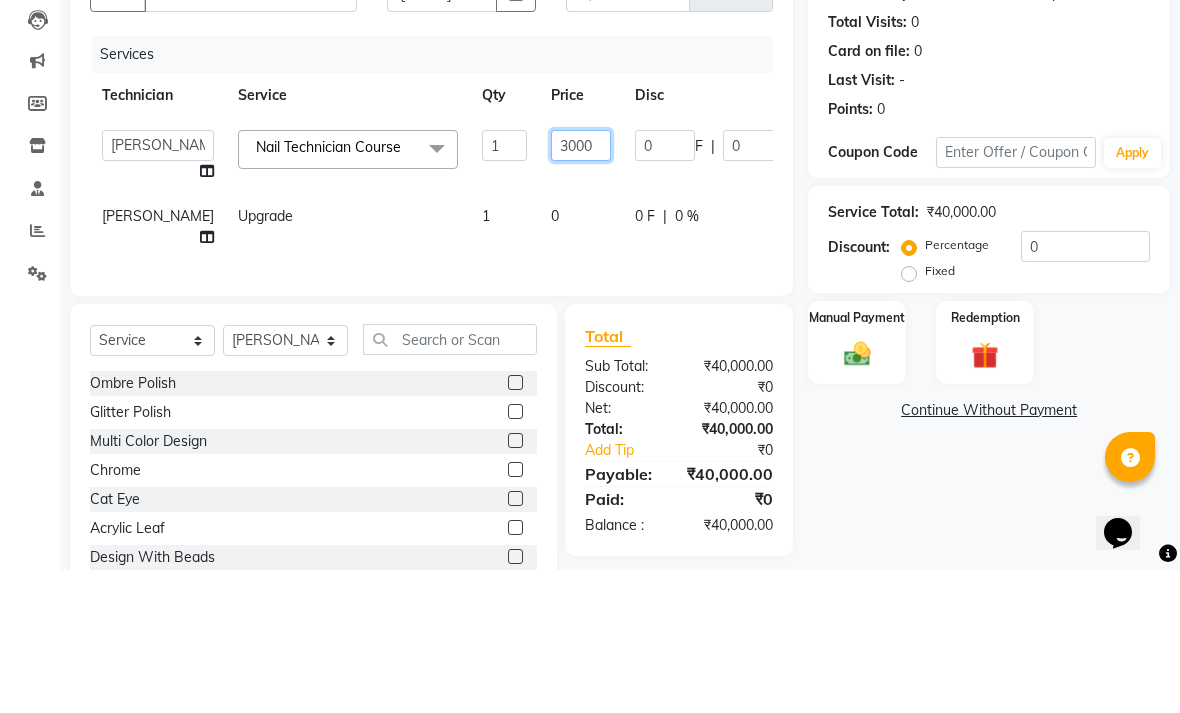 type on "30000" 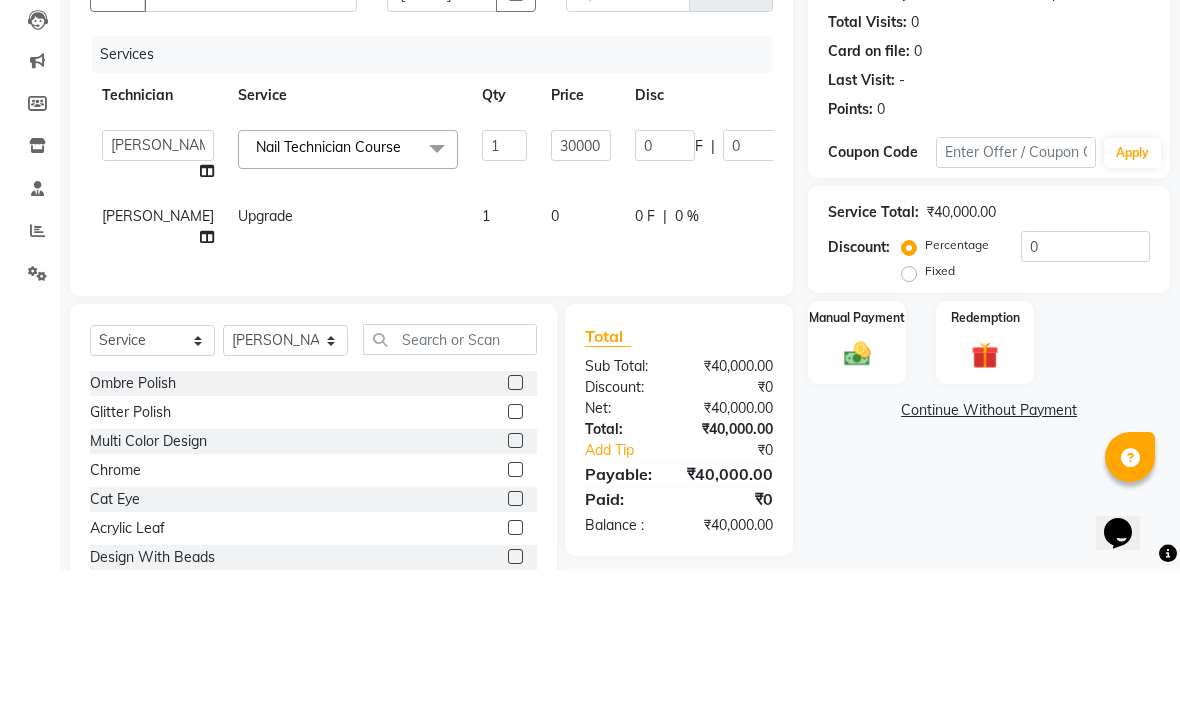 scroll, scrollTop: 97, scrollLeft: 0, axis: vertical 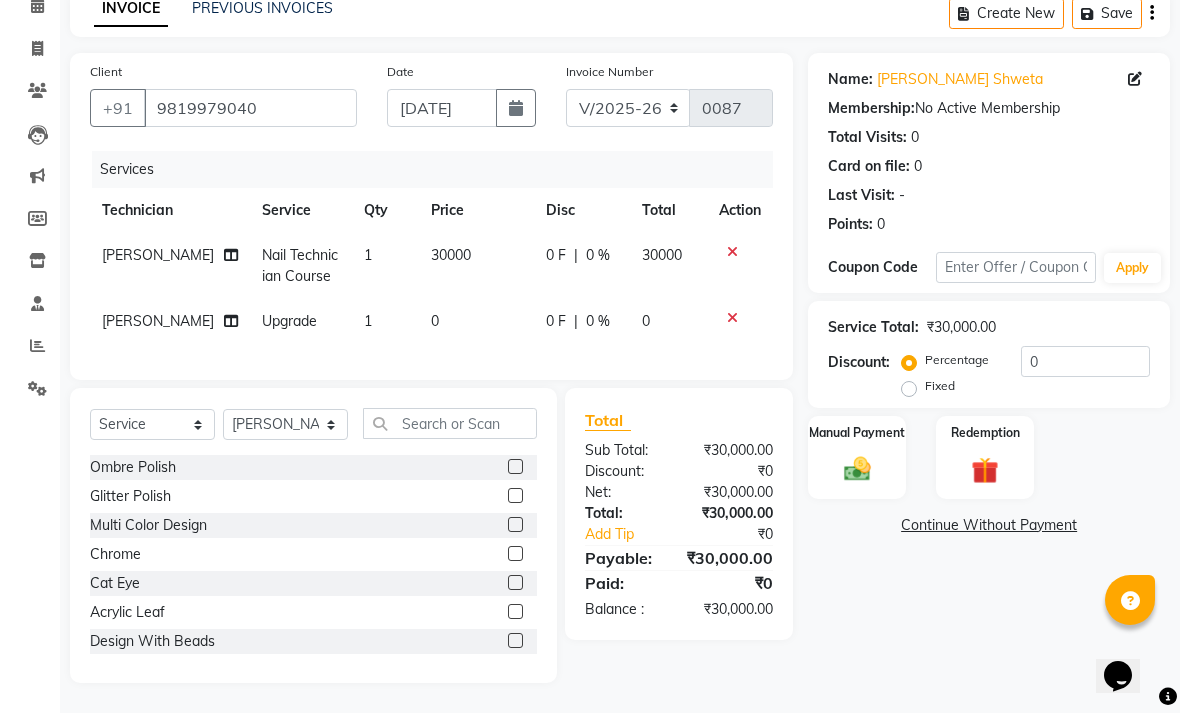 click on "0 F | 0 %" 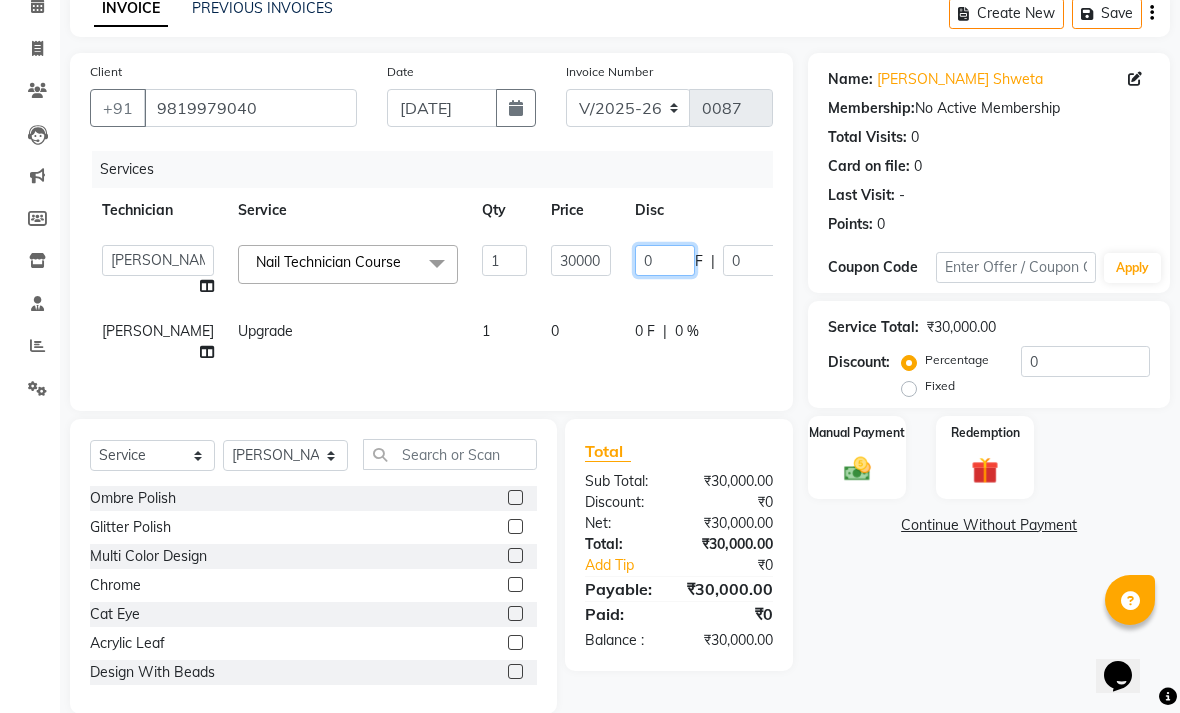 click on "0" 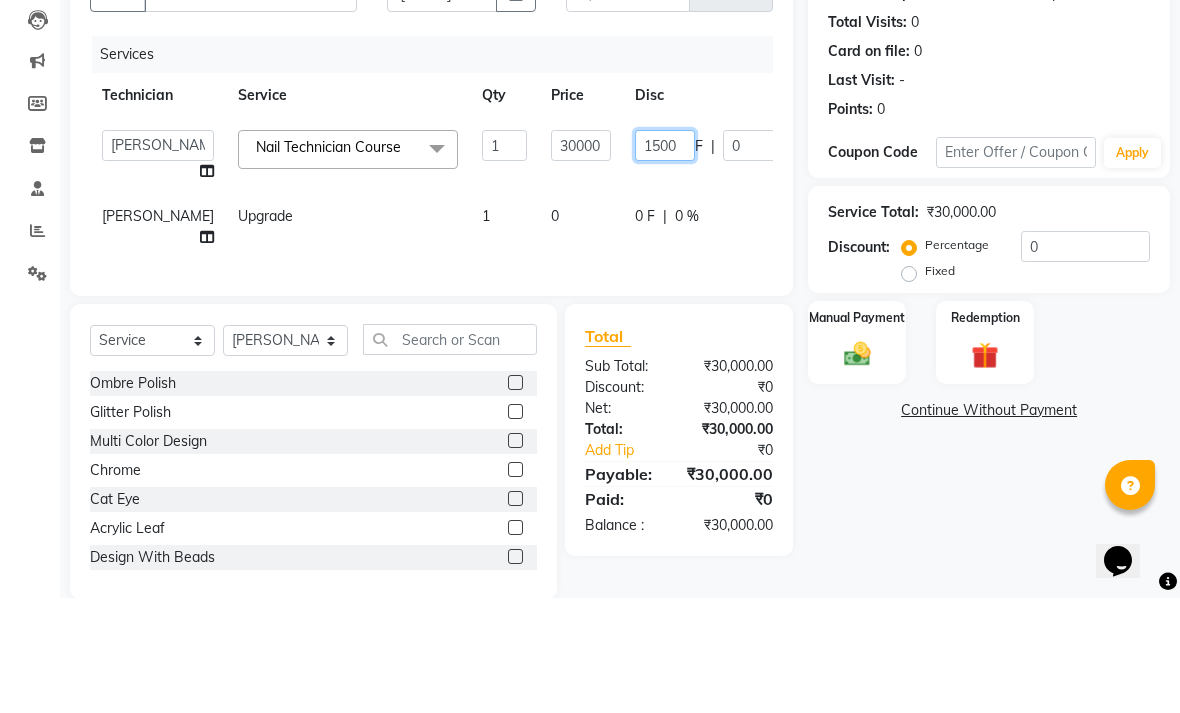 type on "15000" 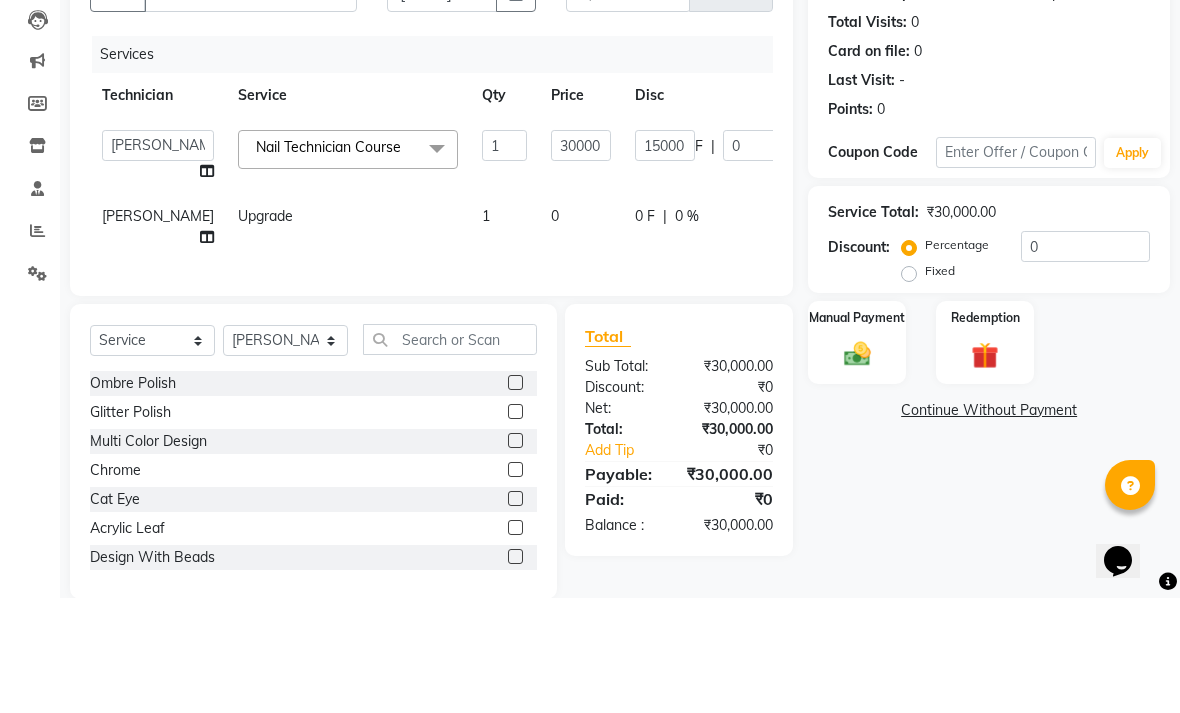 click on "Services Technician Service Qty Price Disc Total Action  Ganga   NSSA Manager   [PERSON_NAME]   Table 1   table 2   table 3   table 4   Table 5   [PERSON_NAME]  Nail Technician Course  x Ombre Polish Glitter Polish Multi Color Design Chrome Cat Eye Acrylic Leaf Design With Beads Rhinestone Basic Rhinestone Bridal Acrylic With Stone Design Bridal 3D Design Gel Polish (3D Design) Gel Polish (Dual Shade) French Polish Chrome Polish (Metallic Finish) Glitter Polish 1 Overlay Gel Extensions Acrylic Extension Inbuilt French Extensions Inbuilt Glitter Extensions ACRYLIC EXTENSION Overlay With Gel Polish Gel Extensions With Gel Polish Acrylic Extension With Gel Polish Beginners Course - Level 1 Beginners Course - Level 2 Basic To Intermediate Course - Level 3 Basic To Advance Diploma Nail Course Nail Technician Course Basic To Bridal Make-up Course 2 Days Extension Workshop Course 149 Workshop Course 499 Workshop Ghy 6 Days Basic Foundation Course Ghy 10 Days Basic to Bridal Upgrade Nail Course Nail Art - 2D Art" 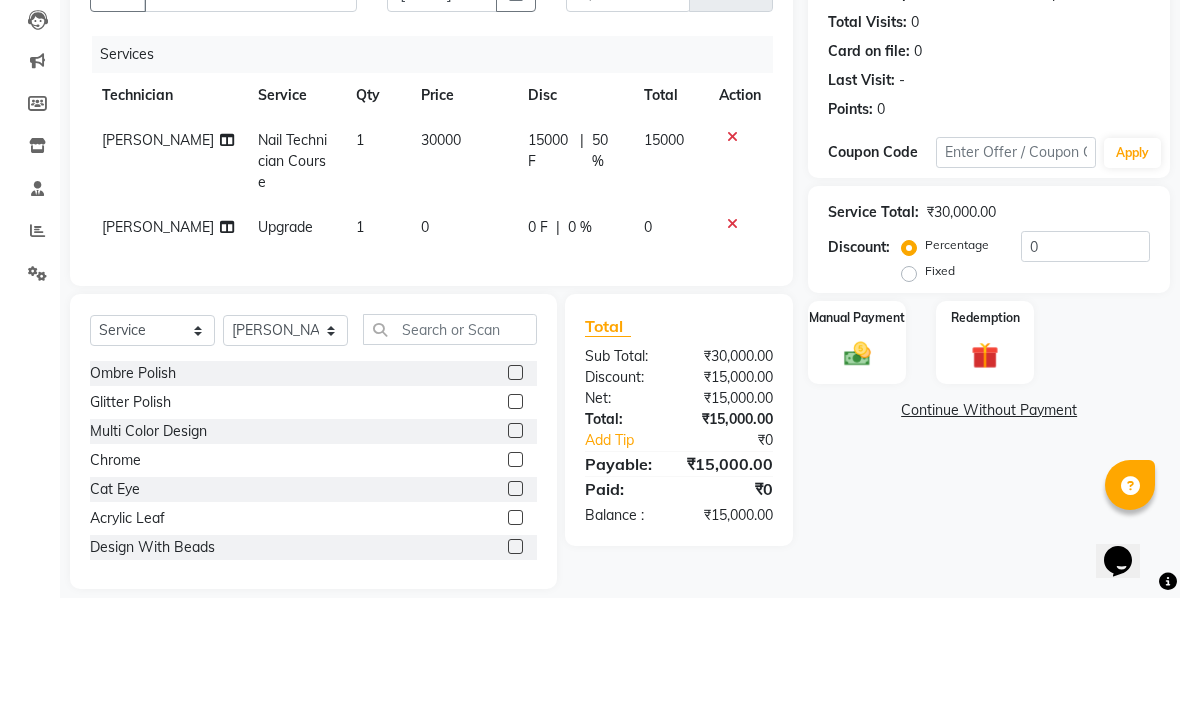 scroll, scrollTop: 118, scrollLeft: 0, axis: vertical 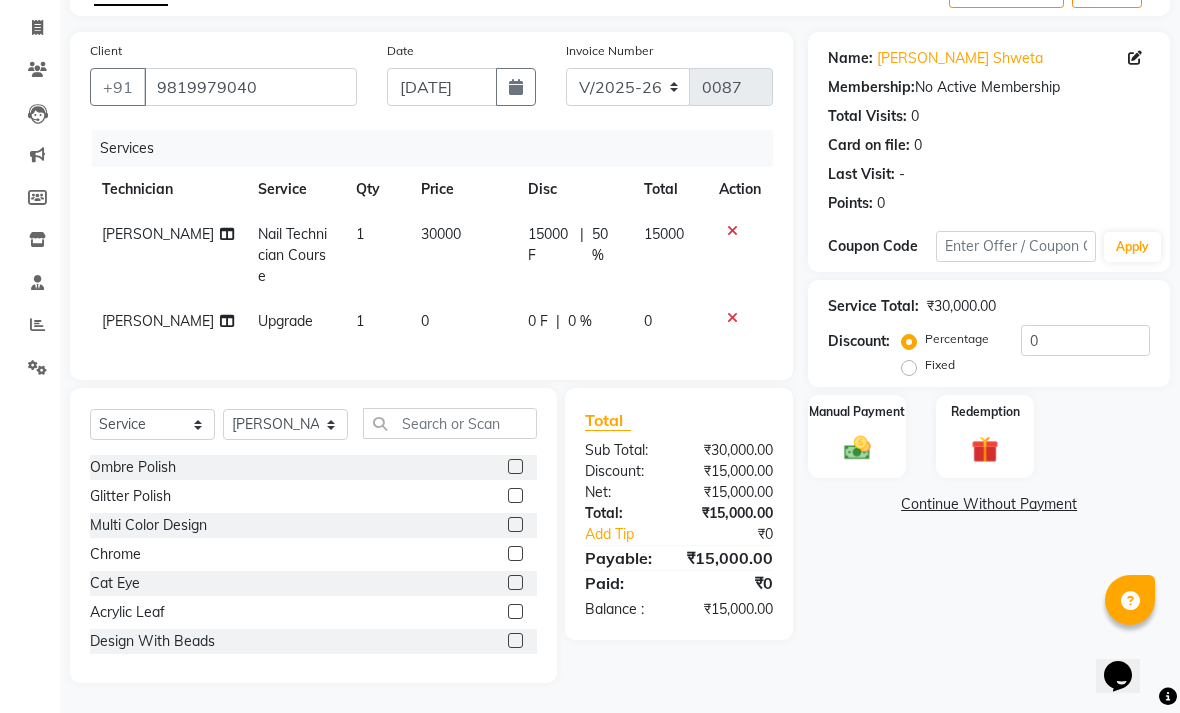 click on "Upgrade" 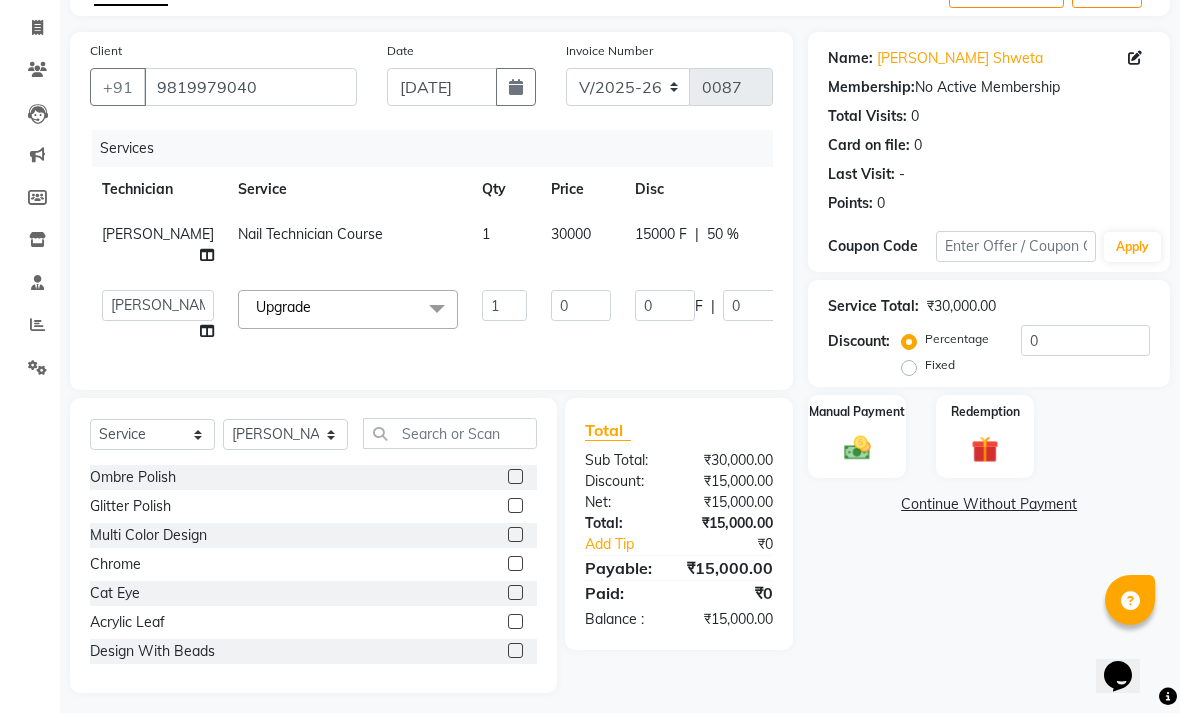 click 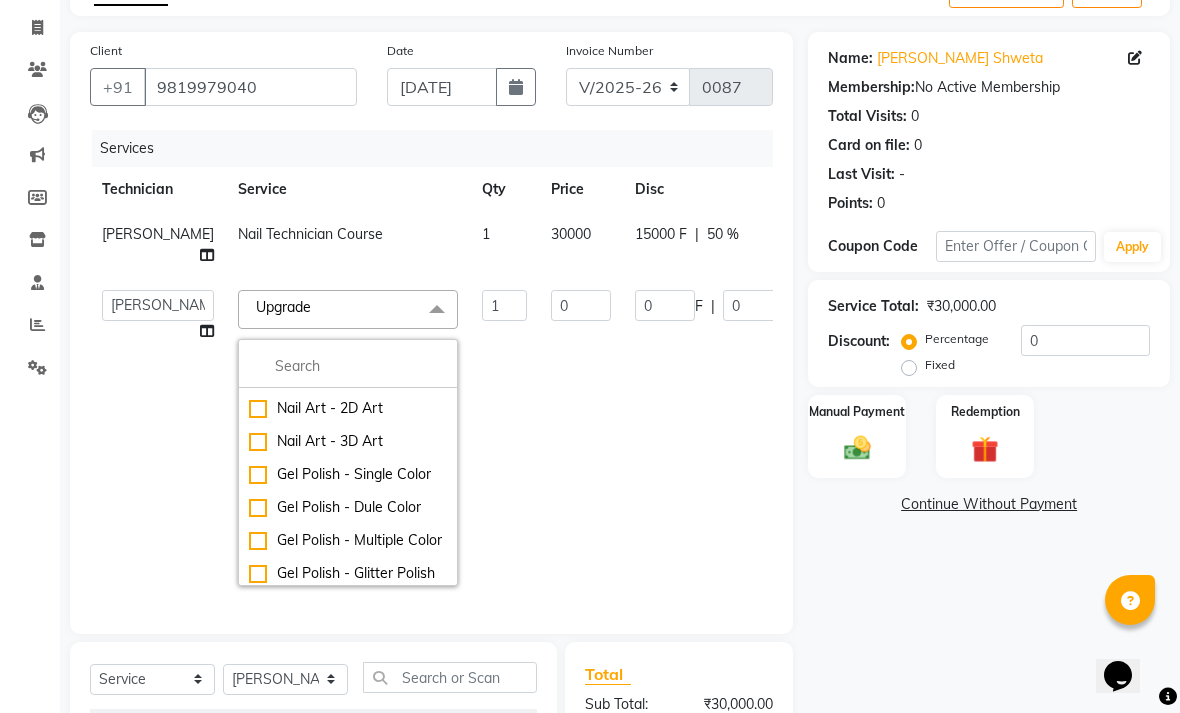 scroll, scrollTop: 2209, scrollLeft: 0, axis: vertical 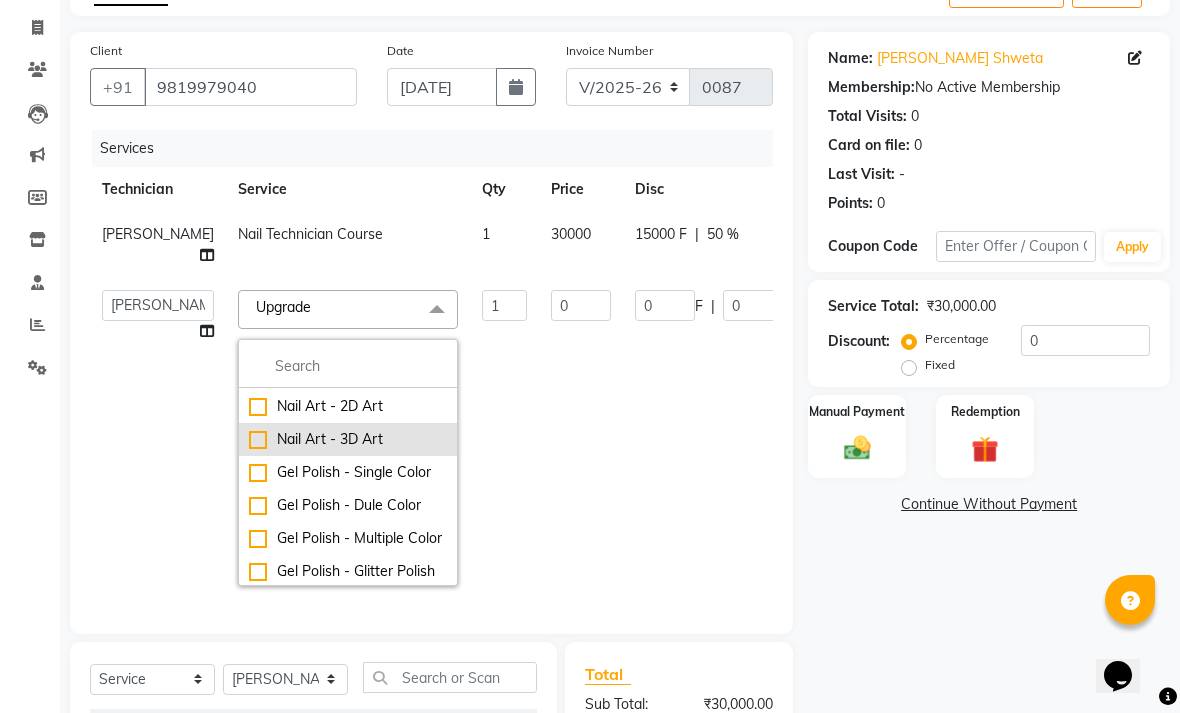 click on "Nail Art - 3D Art" 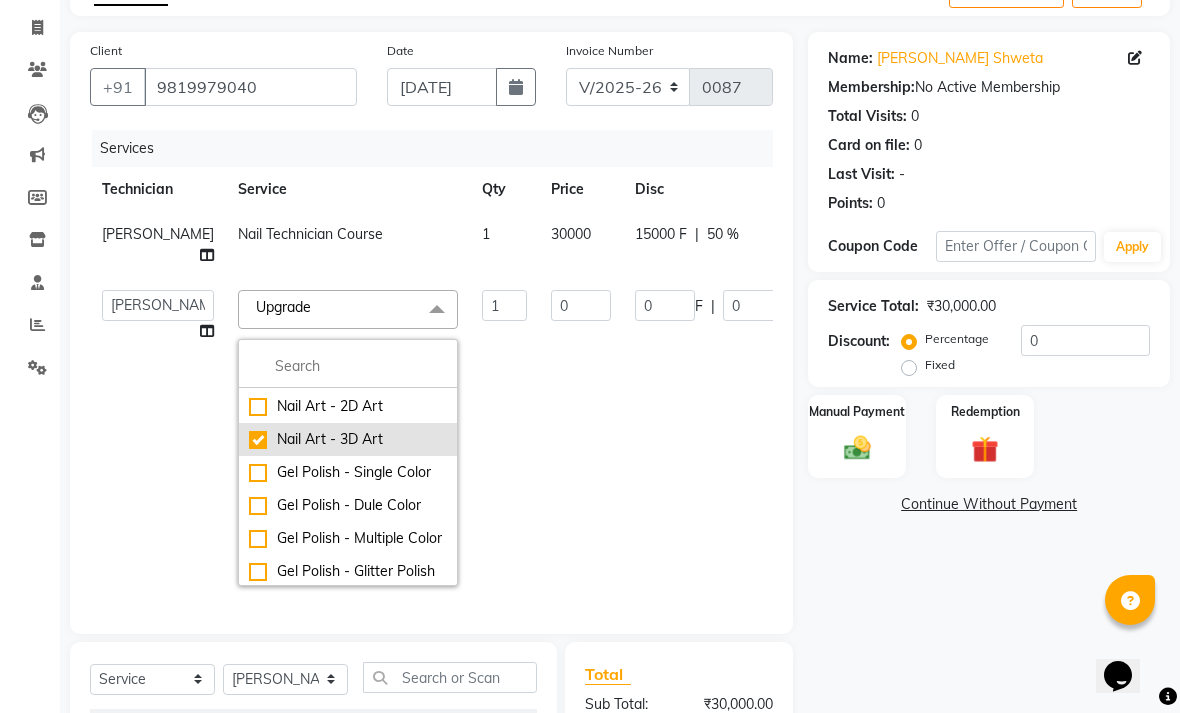 checkbox on "false" 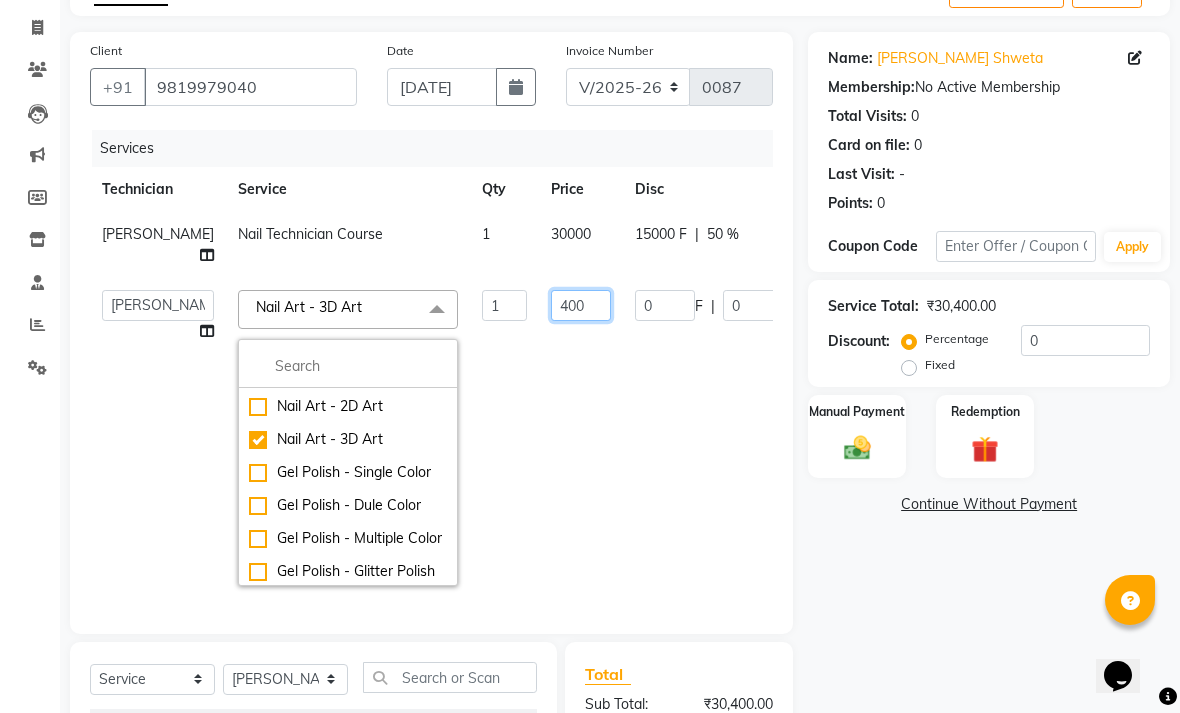 click on "400" 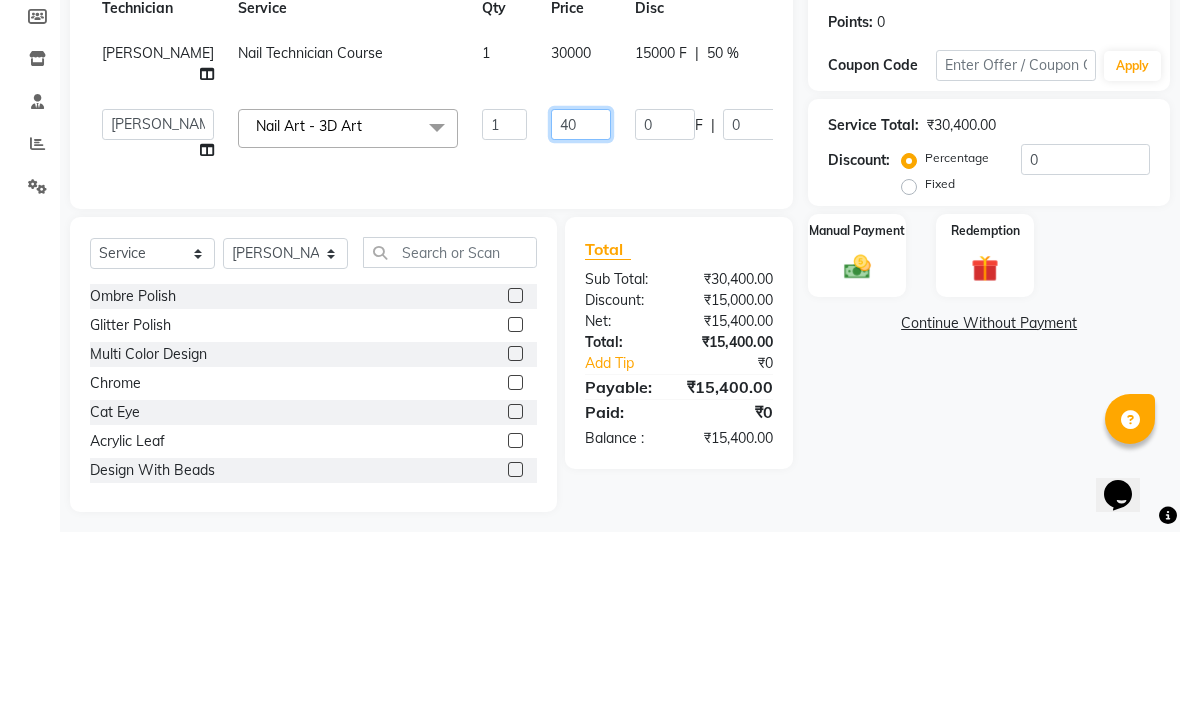 type on "4" 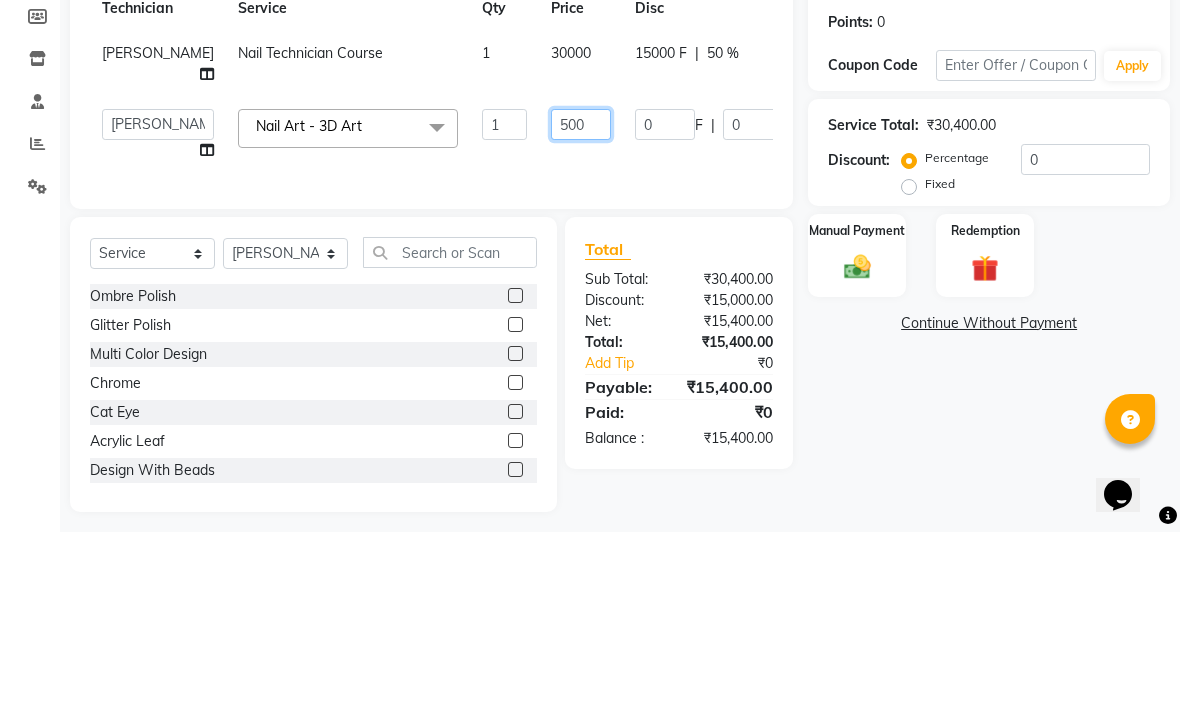 type on "5000" 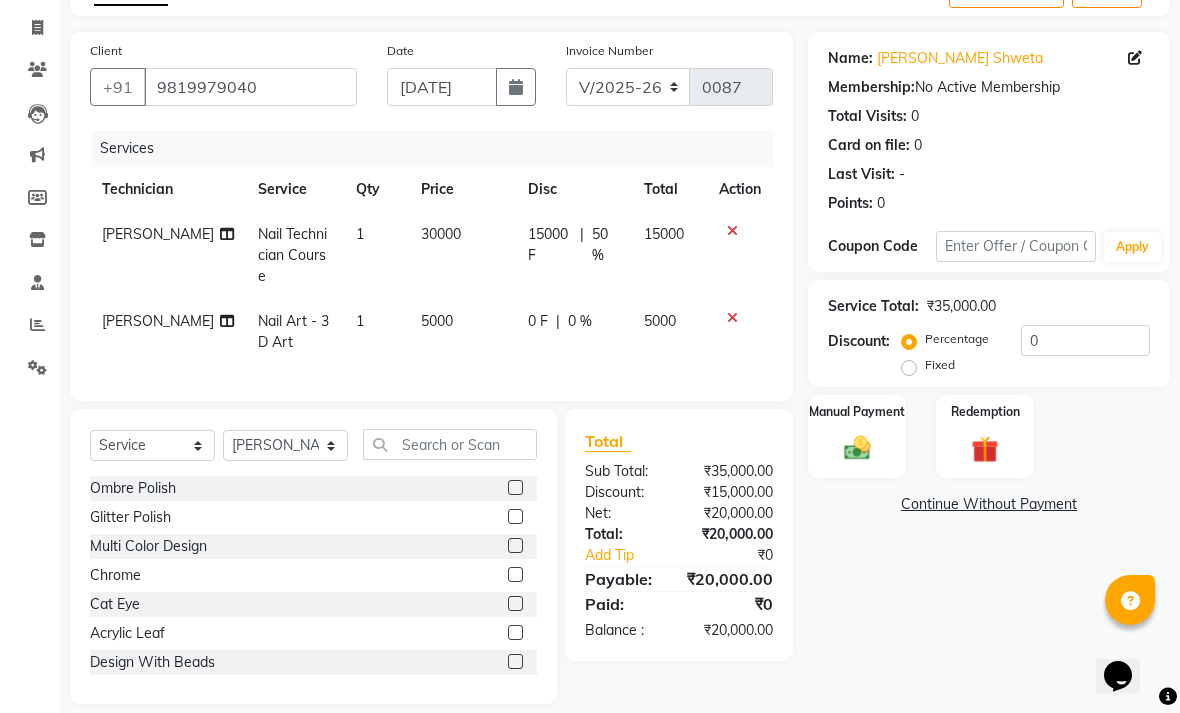 click on "5000" 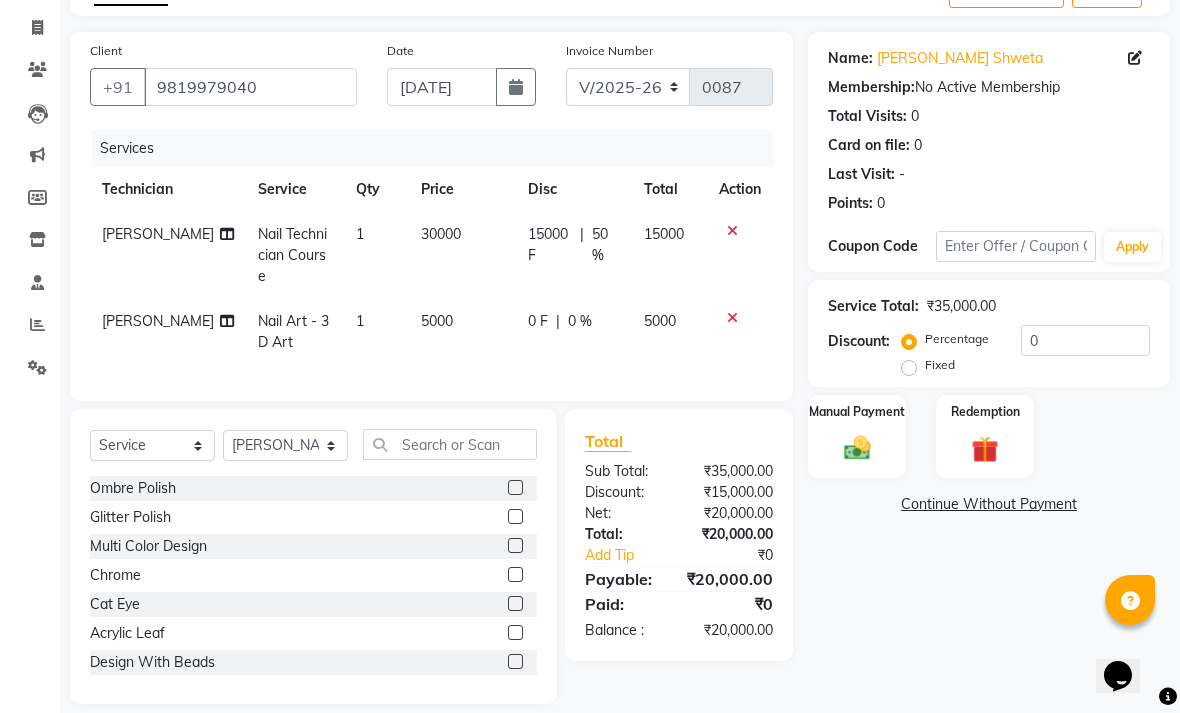 select on "12664" 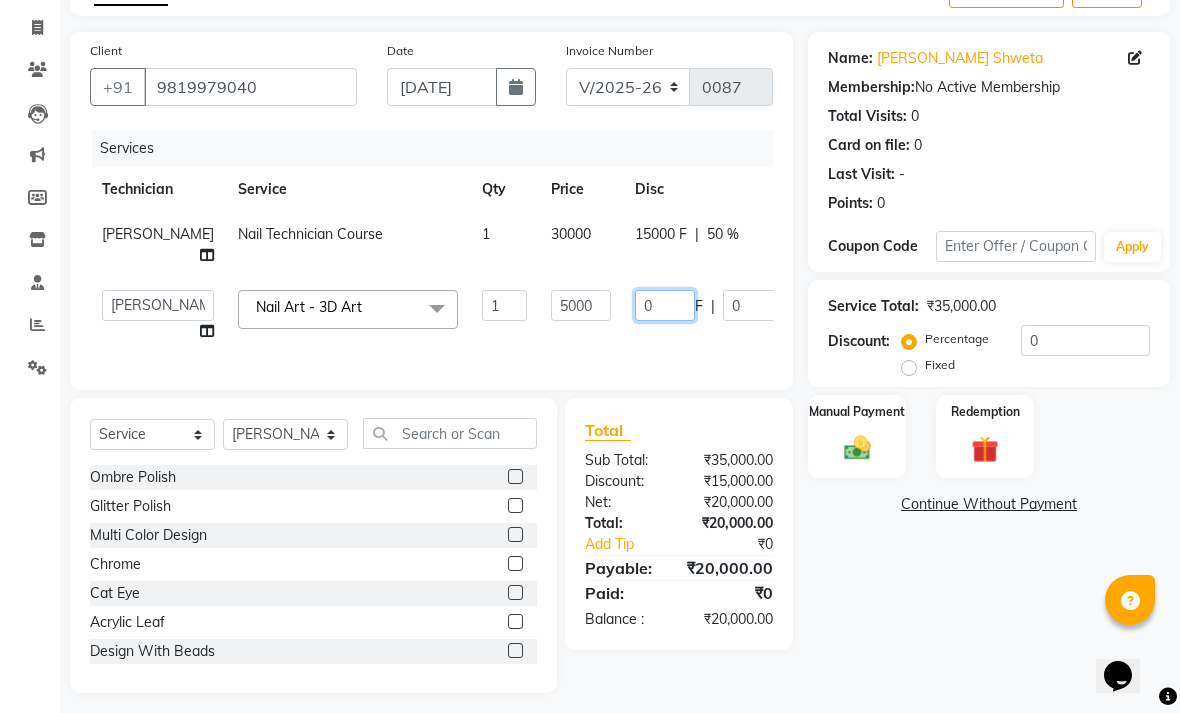click on "0" 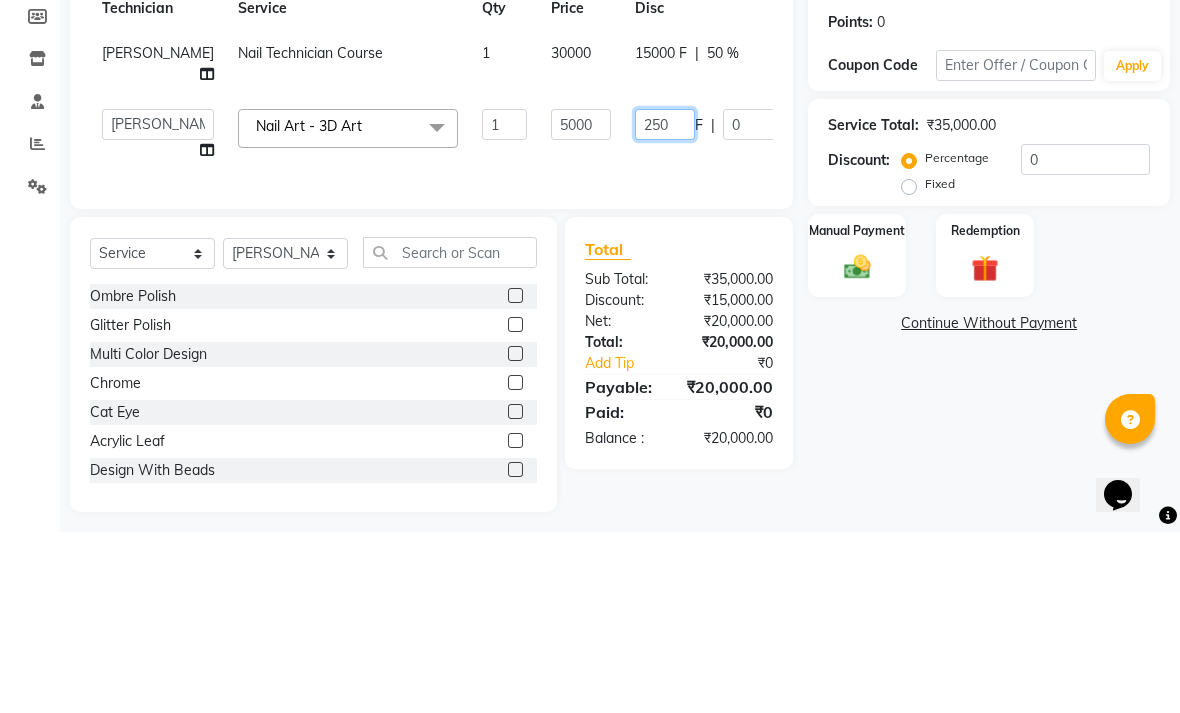 type on "2500" 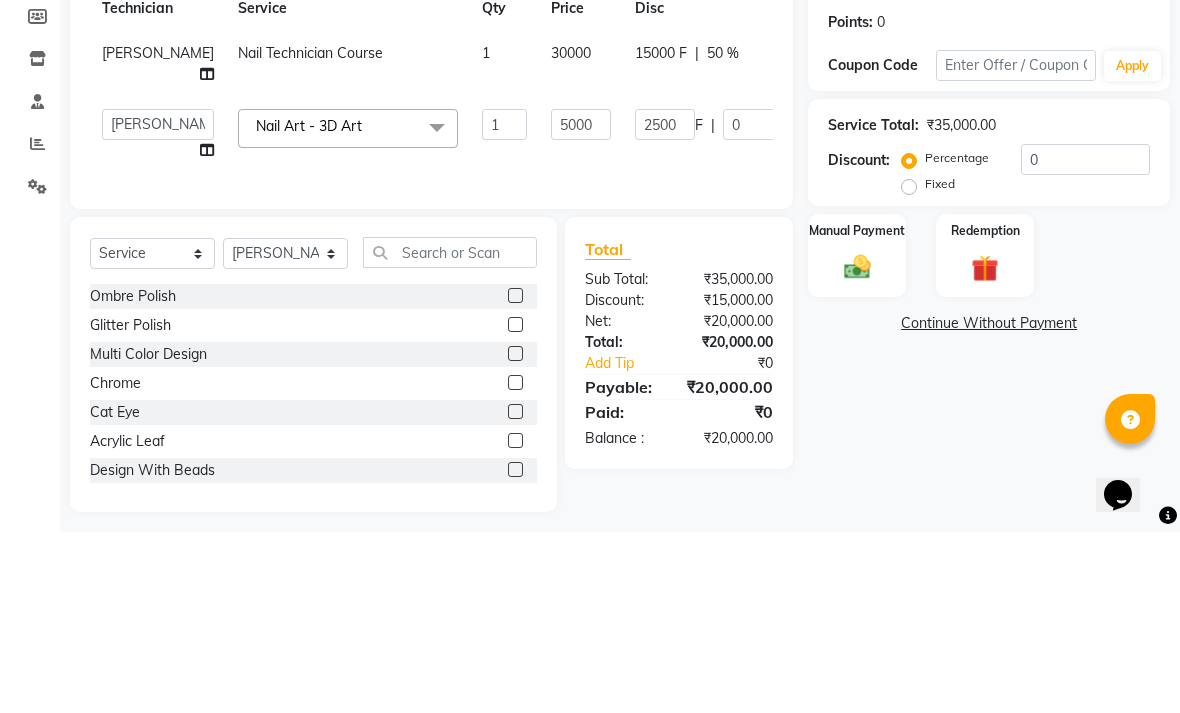 click on "Total Sub Total: ₹35,000.00 Discount: ₹15,000.00 Net: ₹20,000.00 Total: ₹20,000.00 Add Tip ₹0 Payable: ₹20,000.00 Paid: ₹0 Balance   : ₹20,000.00" 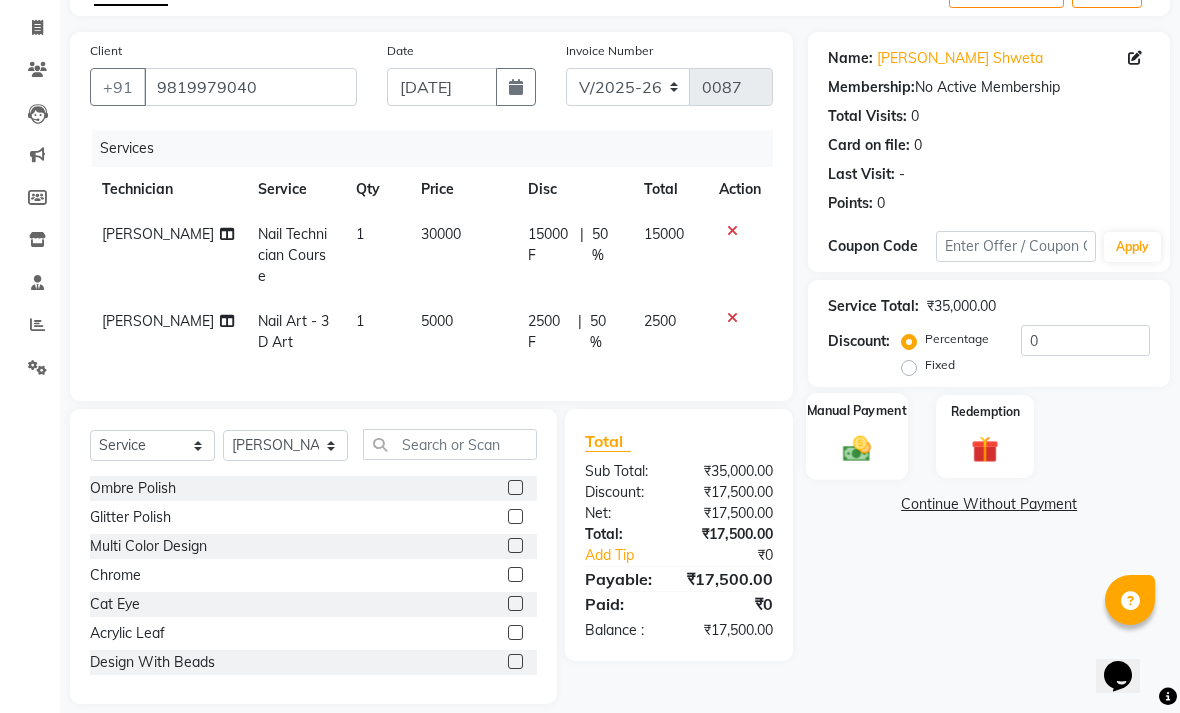 click on "Manual Payment" 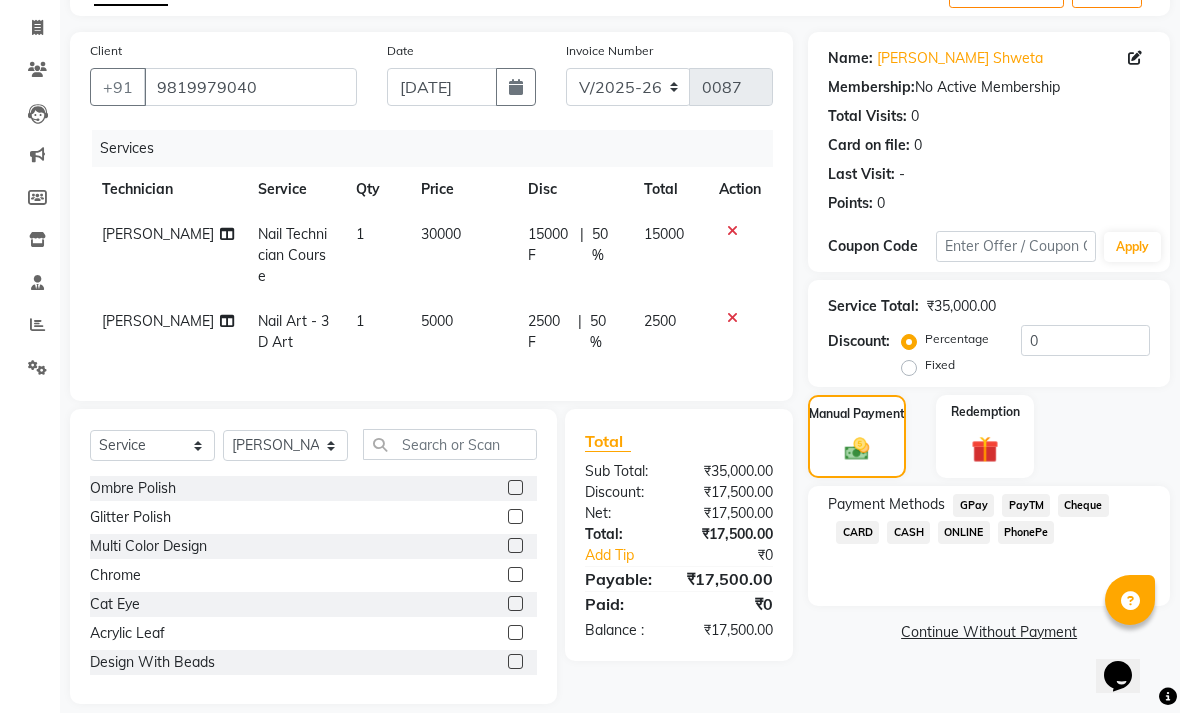 click on "CARD" 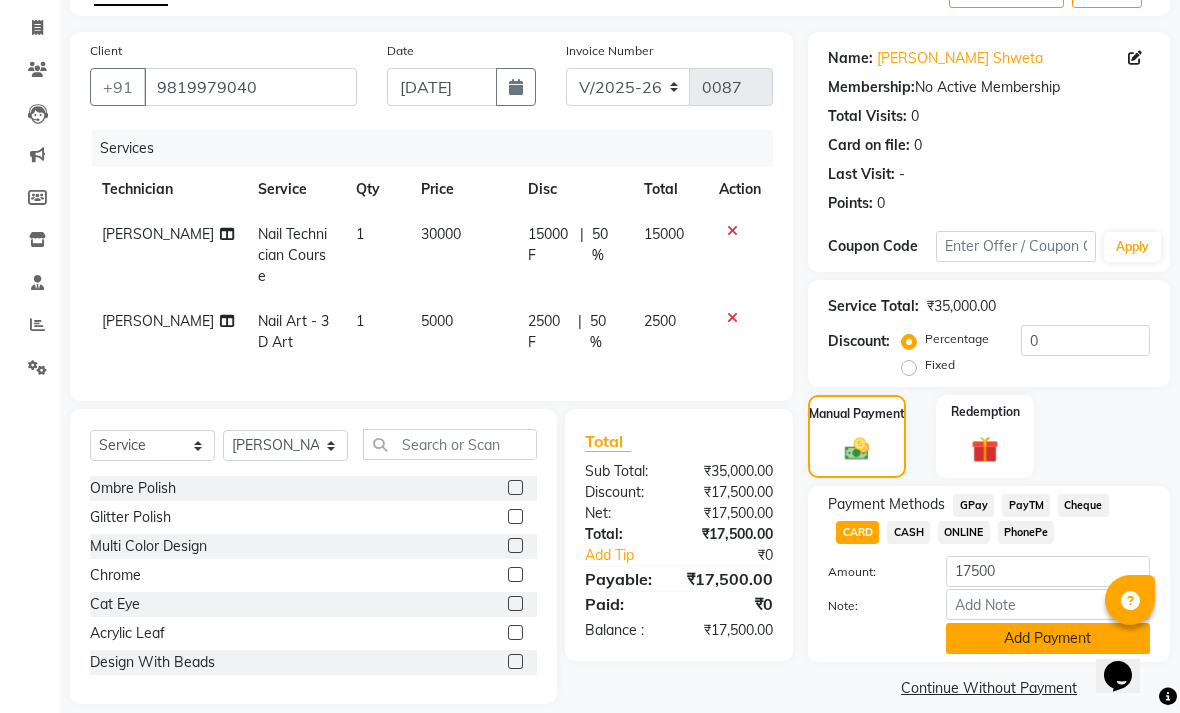 click on "Add Payment" 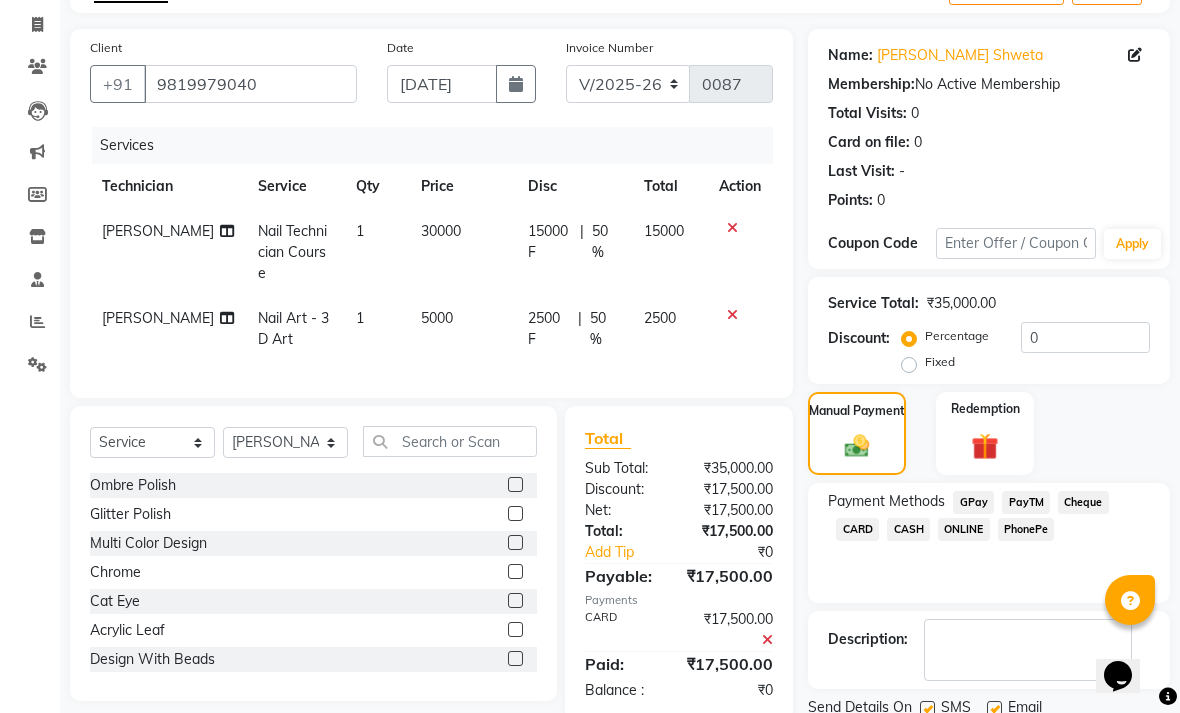 scroll, scrollTop: 133, scrollLeft: 0, axis: vertical 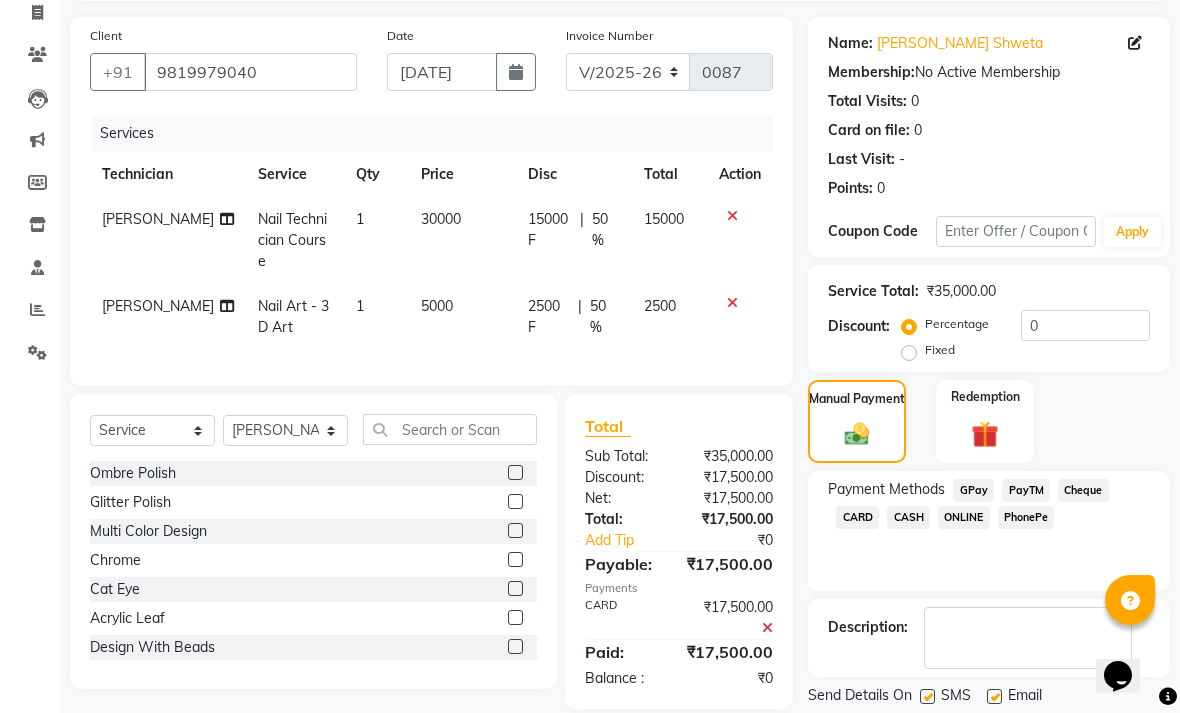 click on "Checkout" 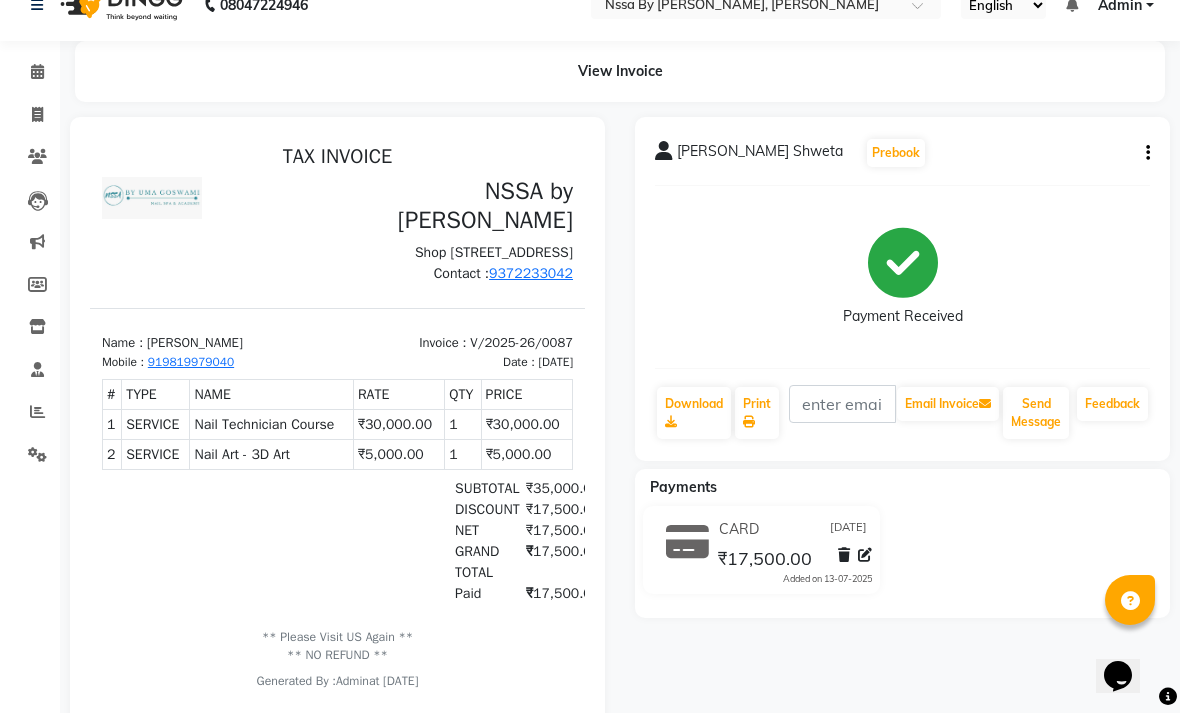 scroll, scrollTop: 0, scrollLeft: 0, axis: both 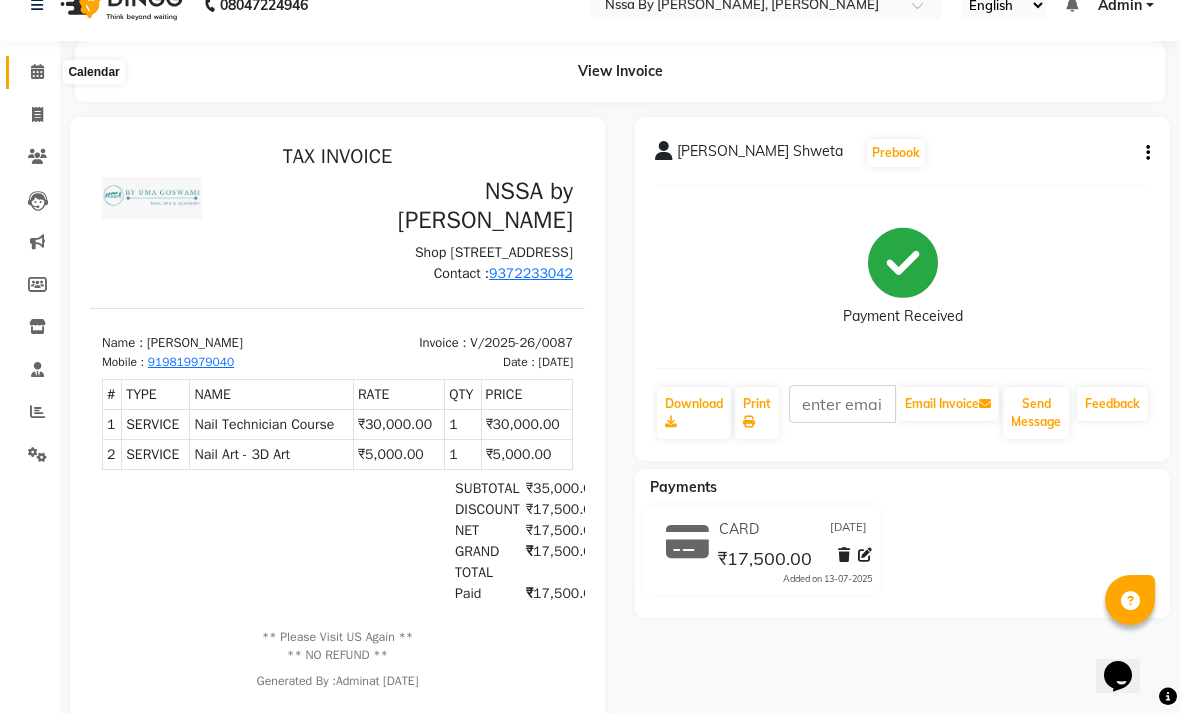 click 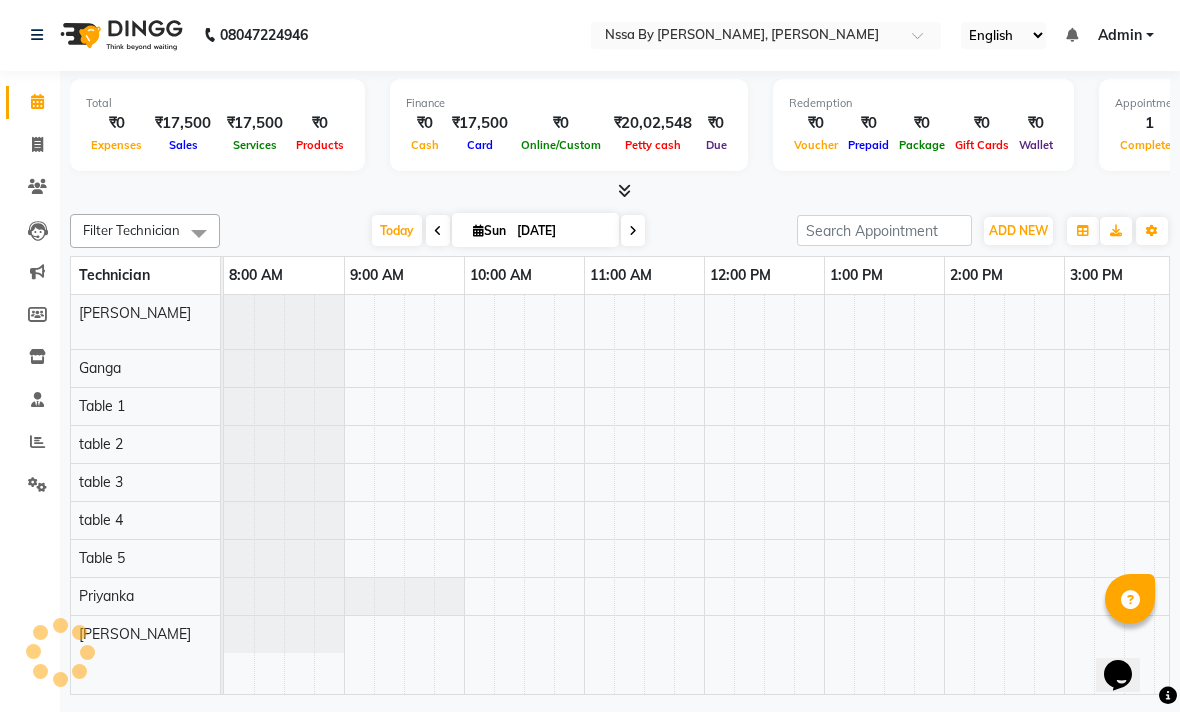 scroll, scrollTop: 0, scrollLeft: 0, axis: both 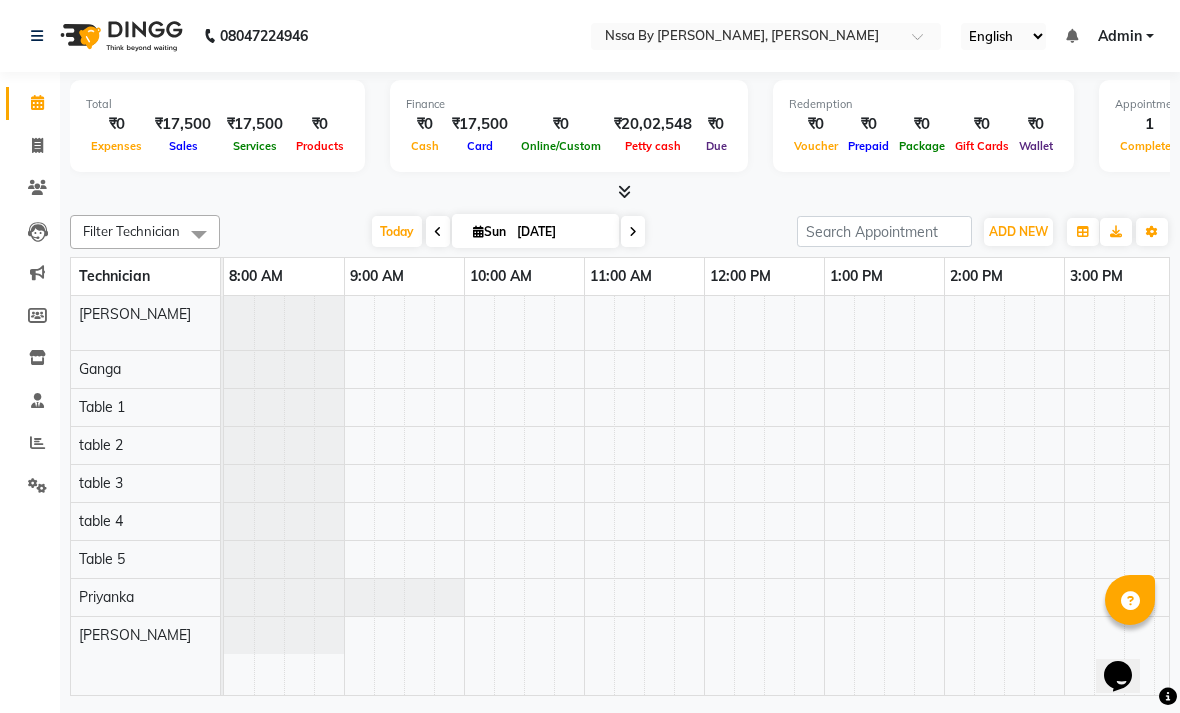 select on "12664" 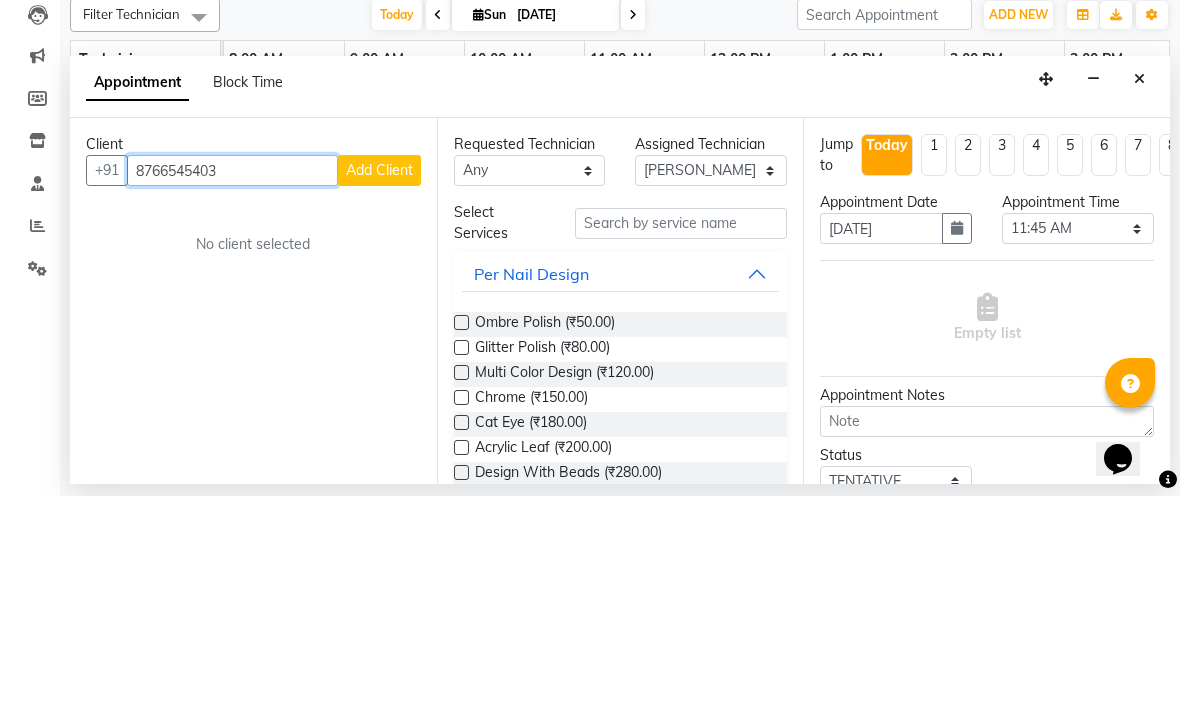 type on "8766545403" 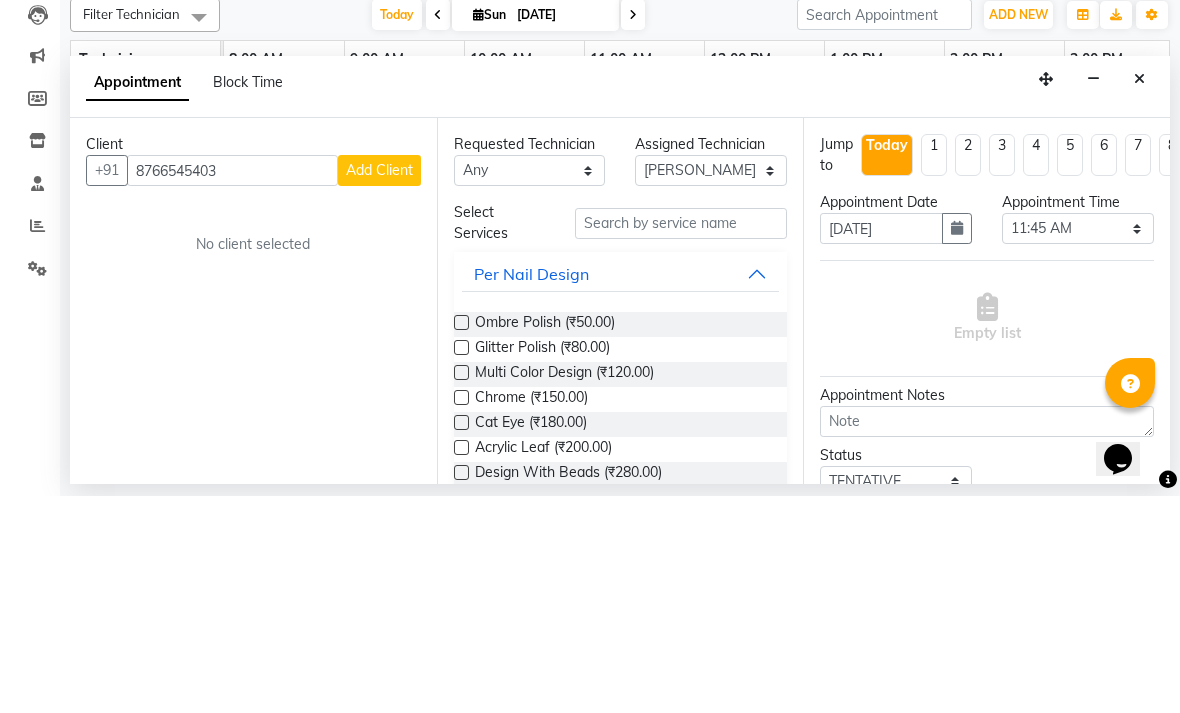 click on "Add Client" at bounding box center (379, 387) 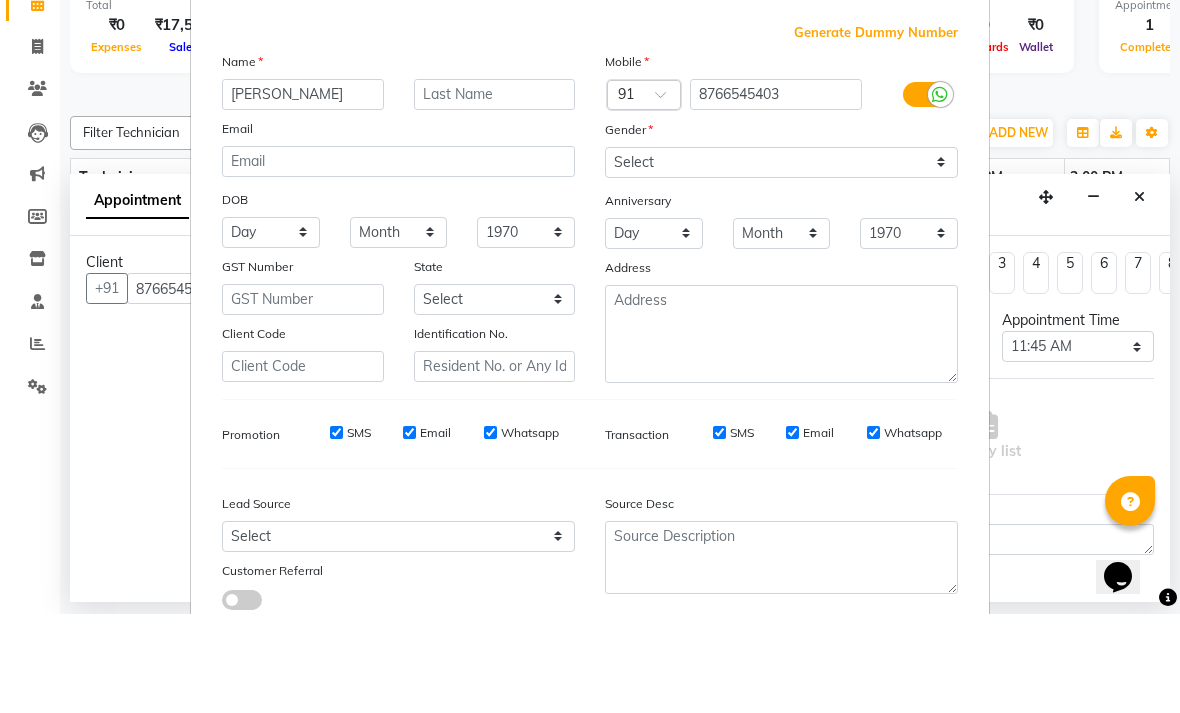 type on "[PERSON_NAME]" 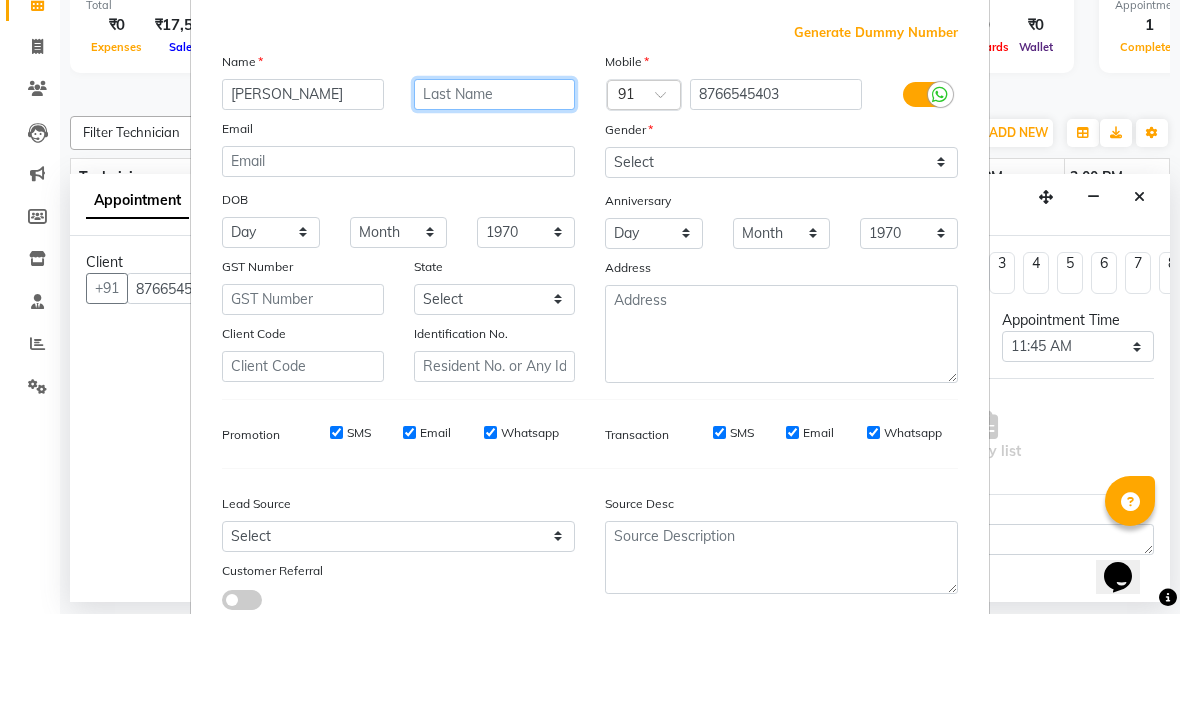 click at bounding box center (495, 193) 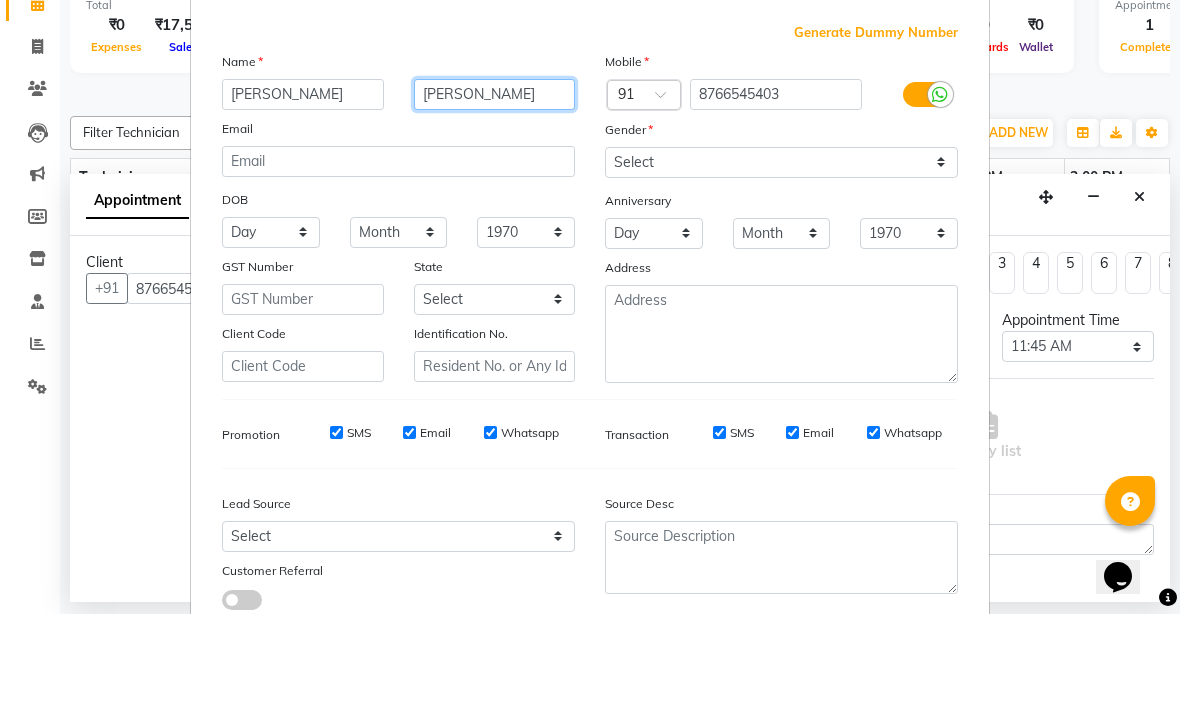 type on "[PERSON_NAME]" 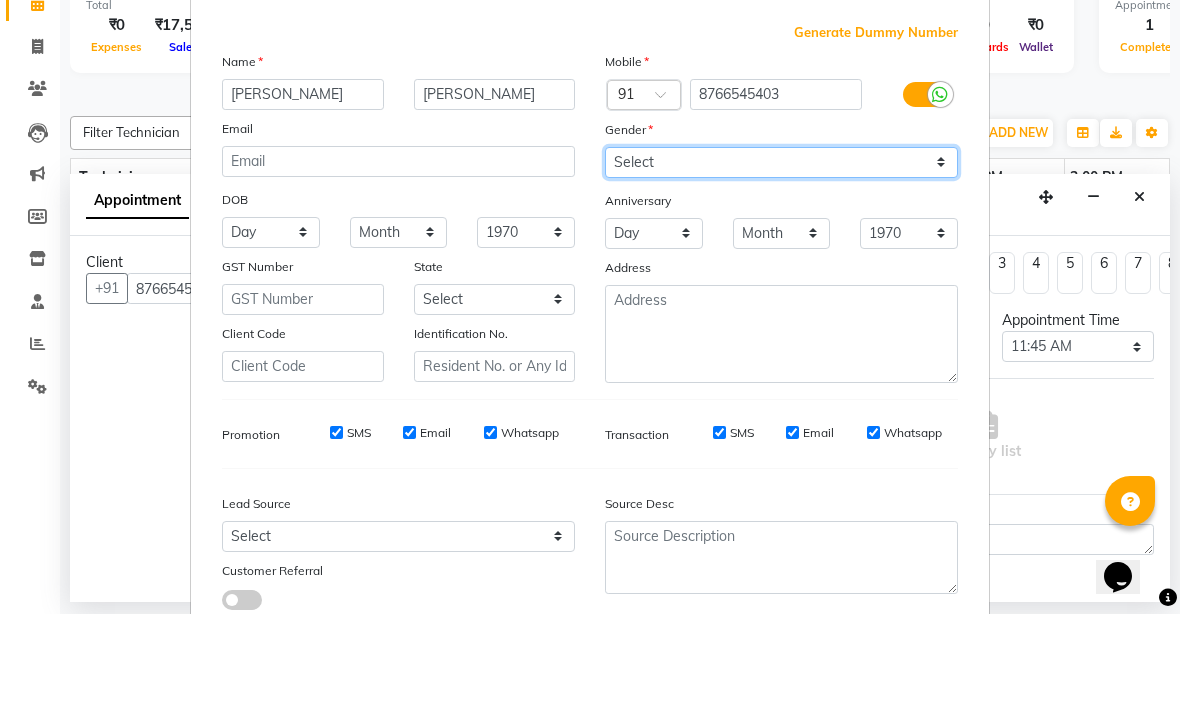 click on "Select [DEMOGRAPHIC_DATA] [DEMOGRAPHIC_DATA] Other Prefer Not To Say" at bounding box center (781, 261) 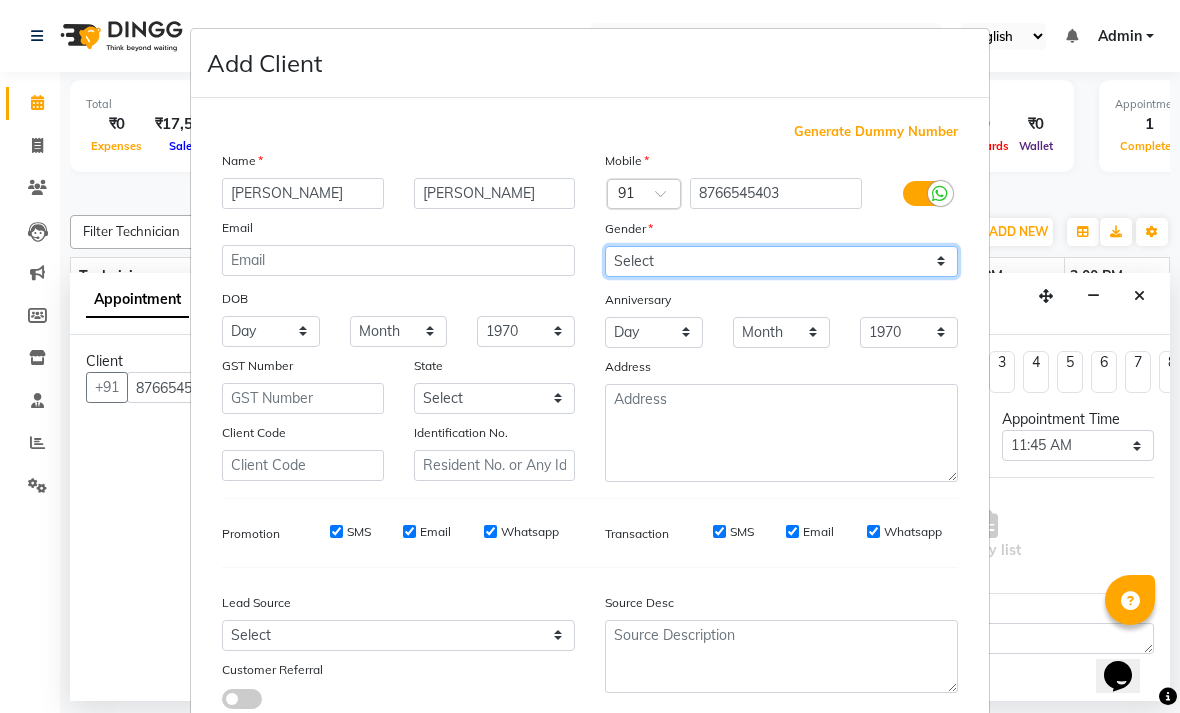 select on "[DEMOGRAPHIC_DATA]" 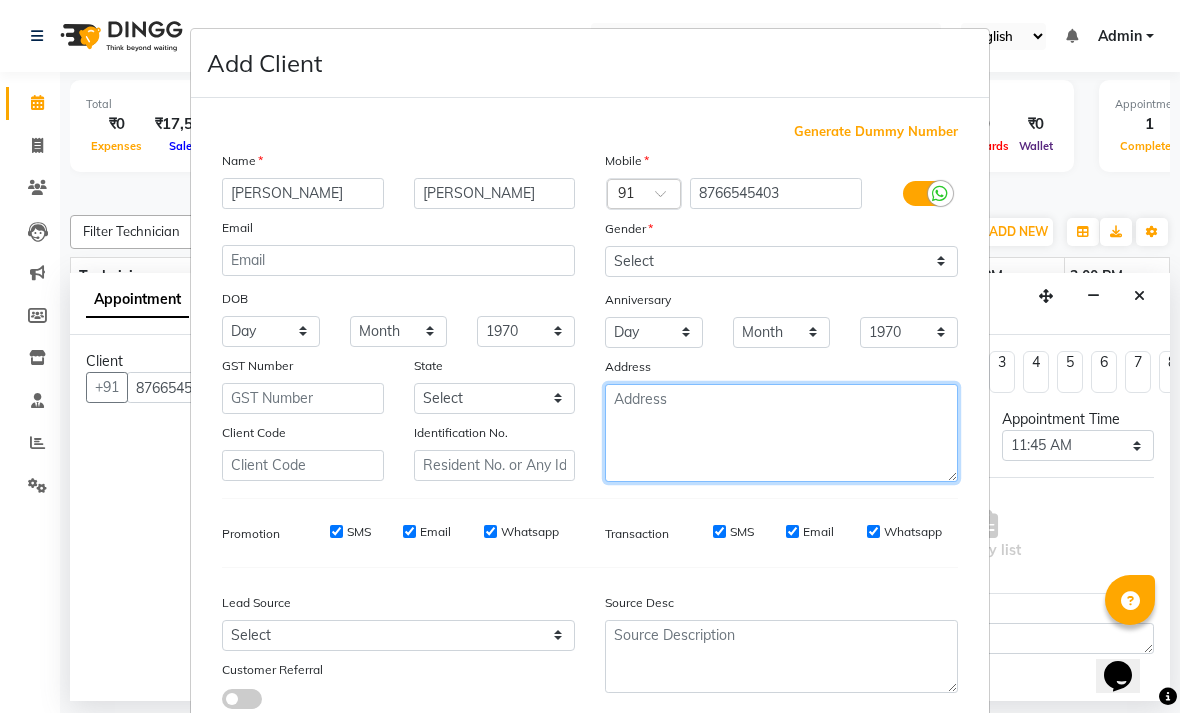 click at bounding box center [781, 433] 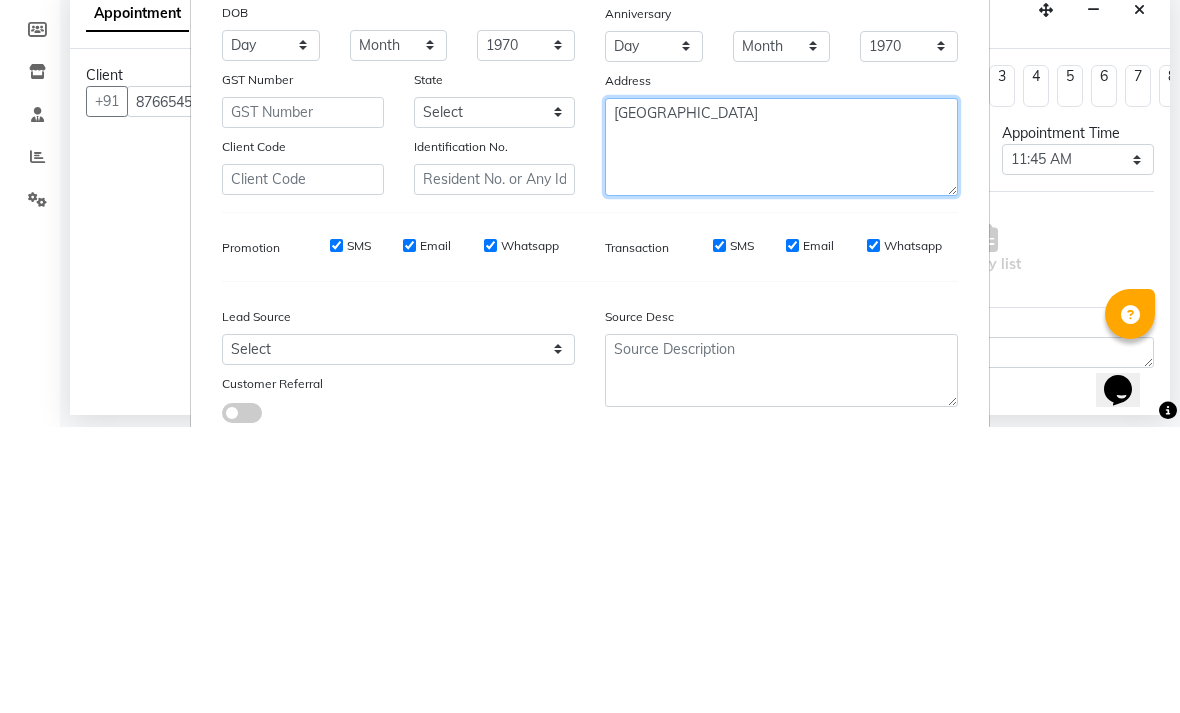 type on "[GEOGRAPHIC_DATA]" 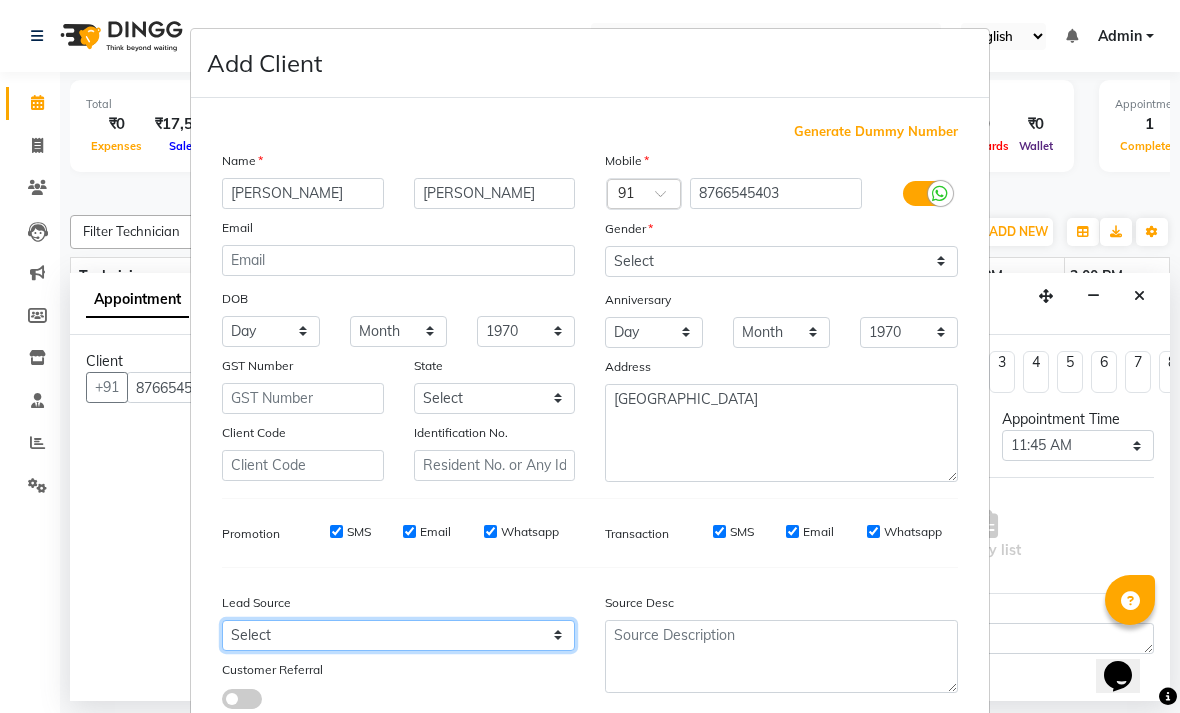 select on "24111" 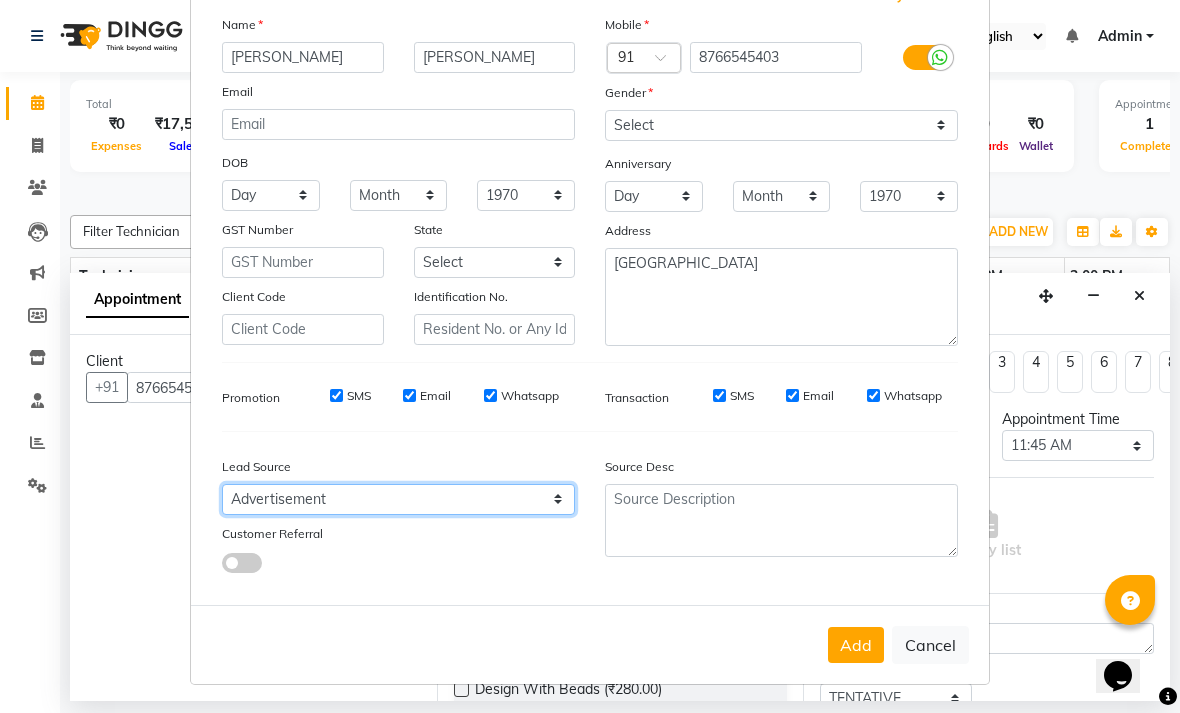 scroll, scrollTop: 135, scrollLeft: 0, axis: vertical 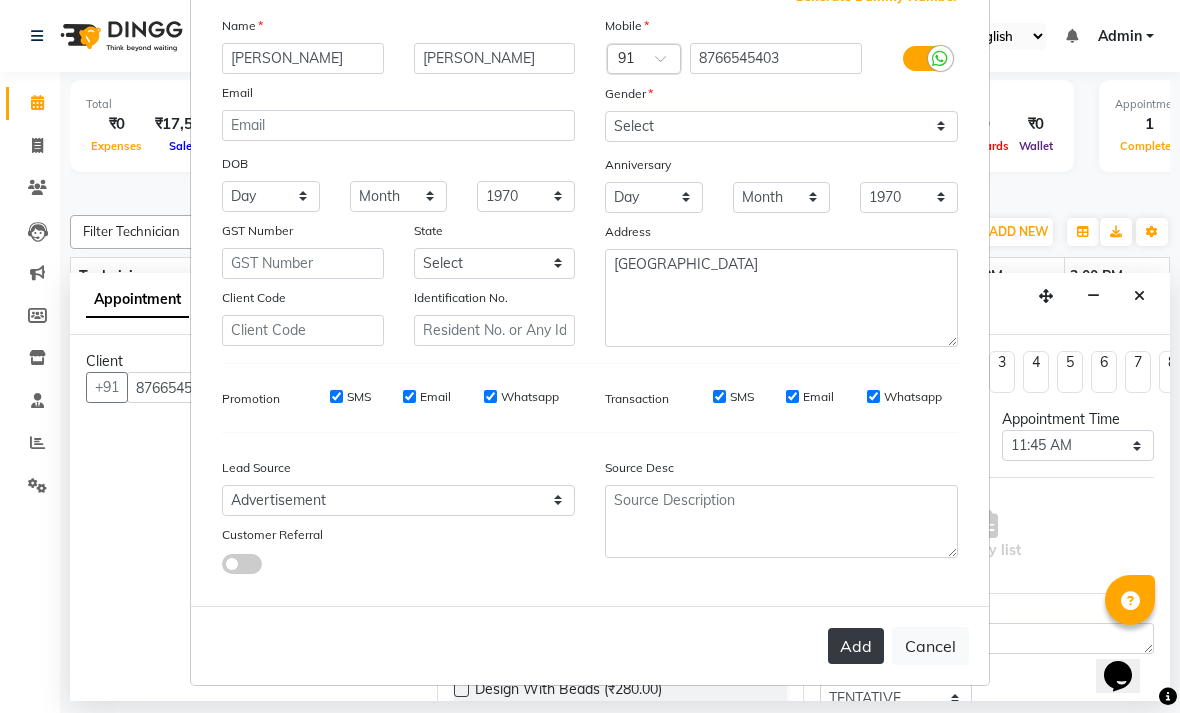 click on "Add" at bounding box center (856, 646) 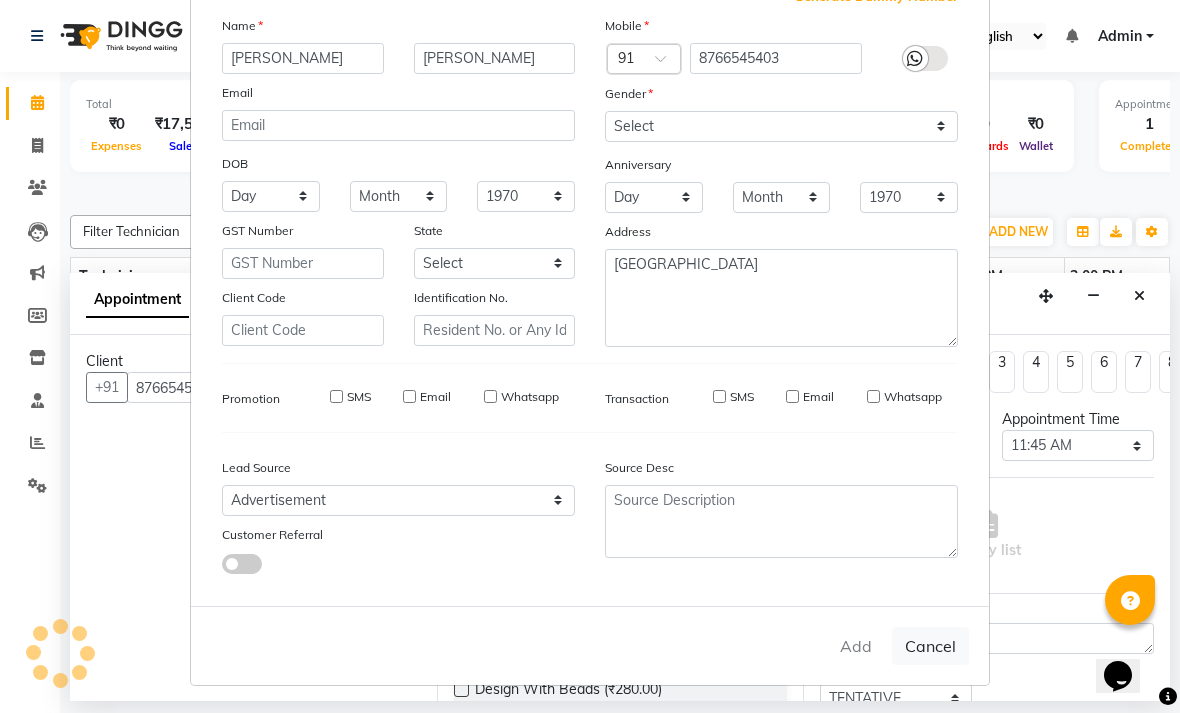 type 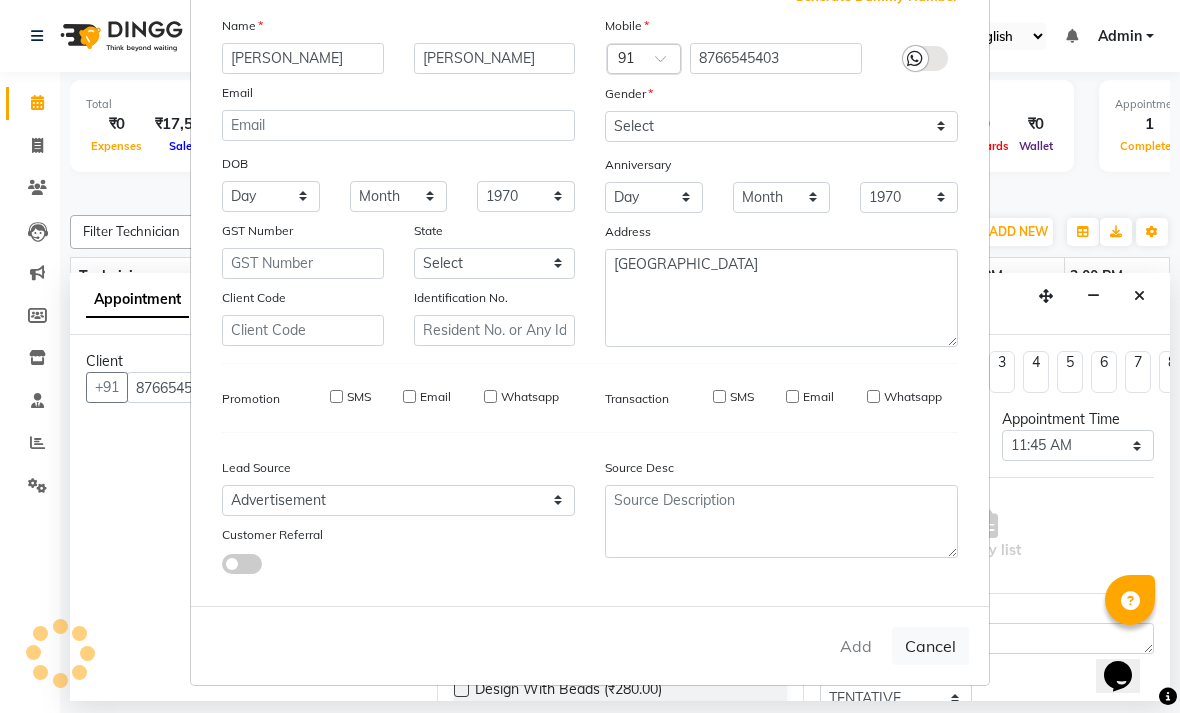 type 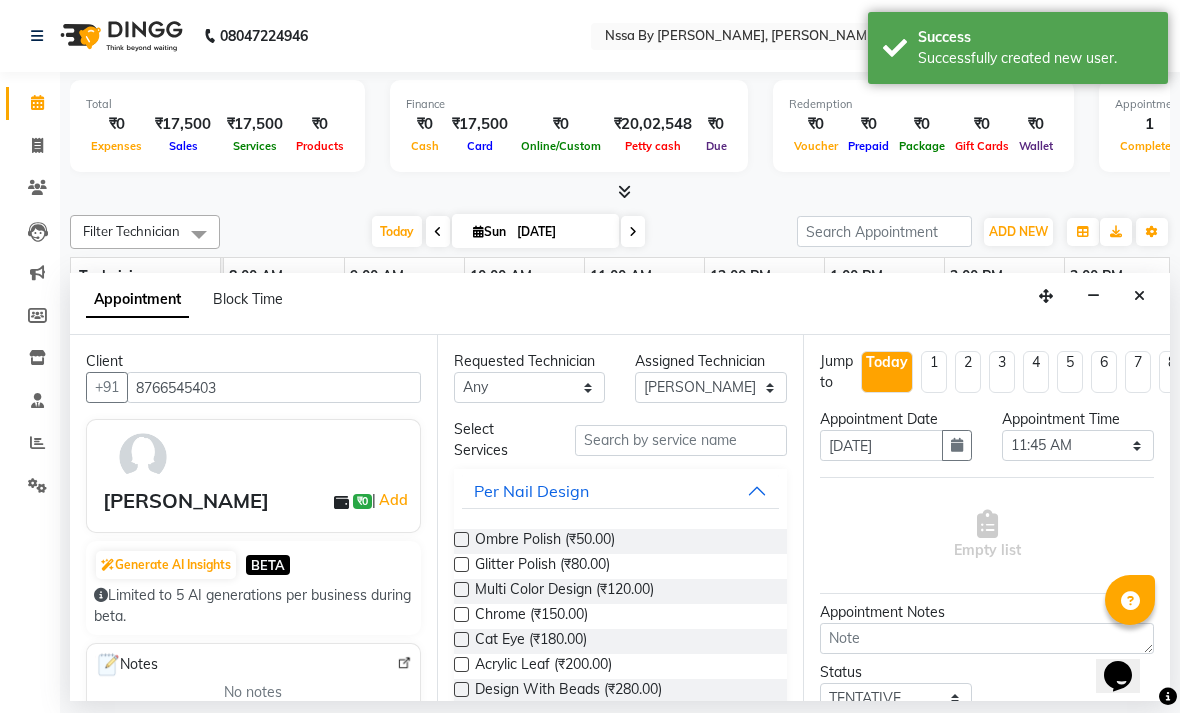 click on "Per Nail Design" at bounding box center [621, 491] 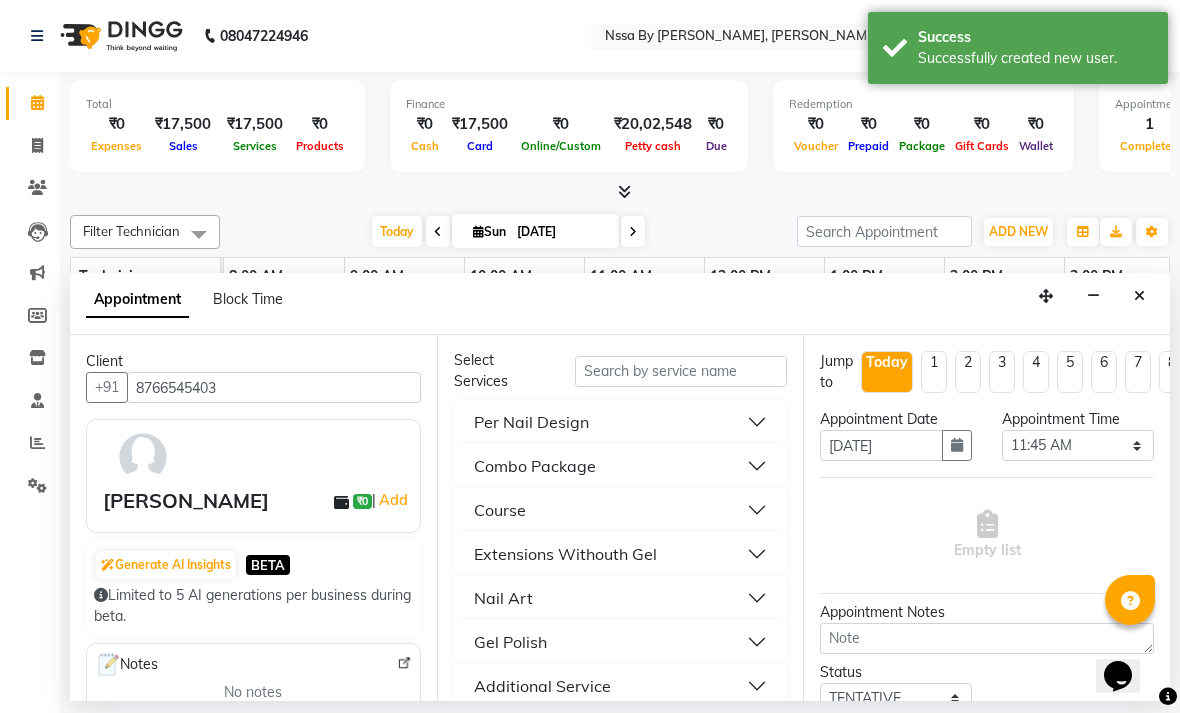 click on "Course" at bounding box center (621, 510) 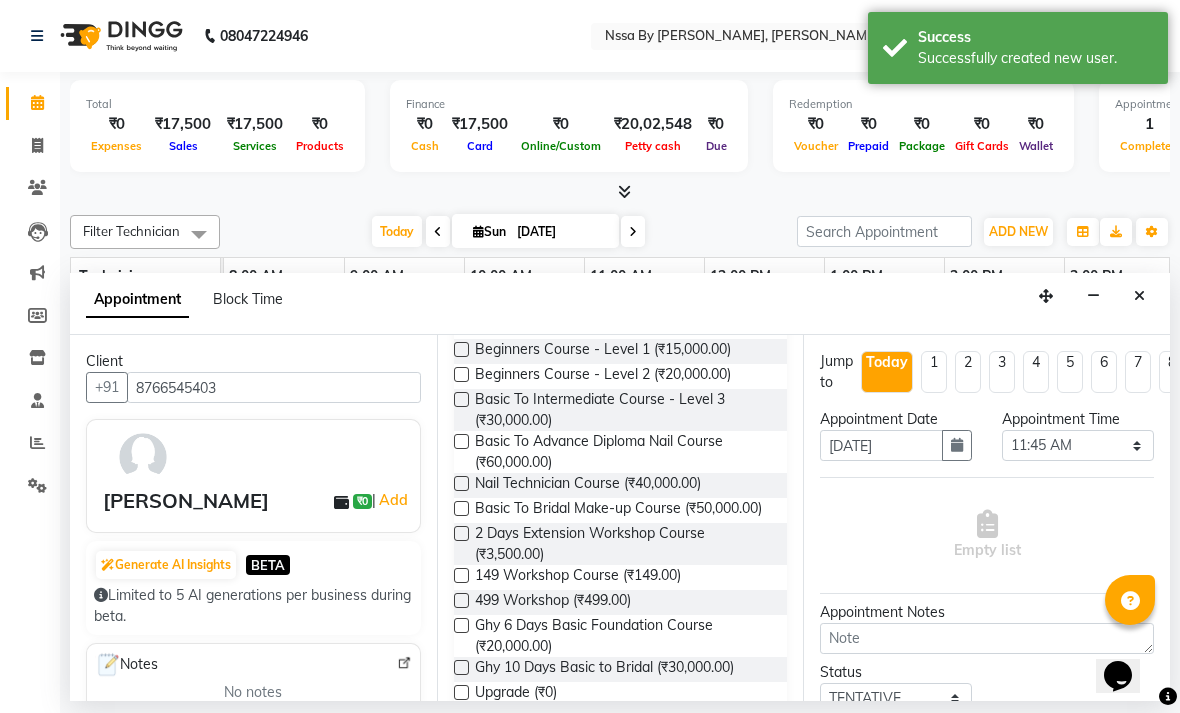 scroll, scrollTop: 281, scrollLeft: 0, axis: vertical 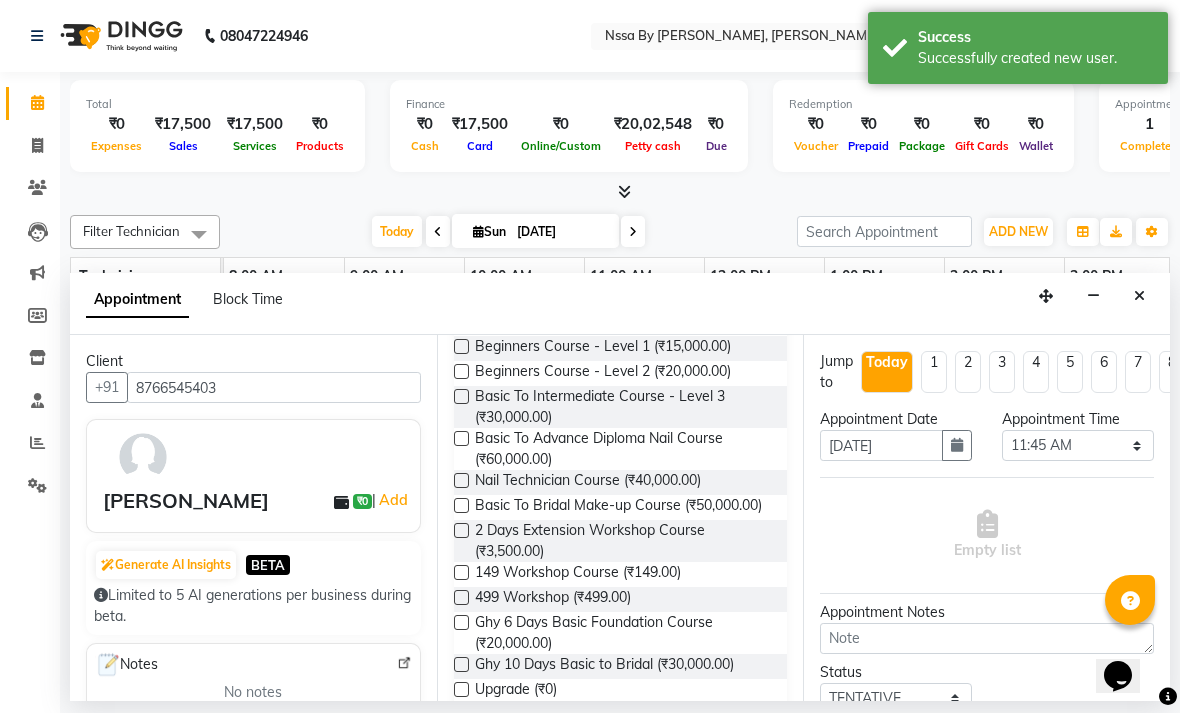 click at bounding box center (461, 480) 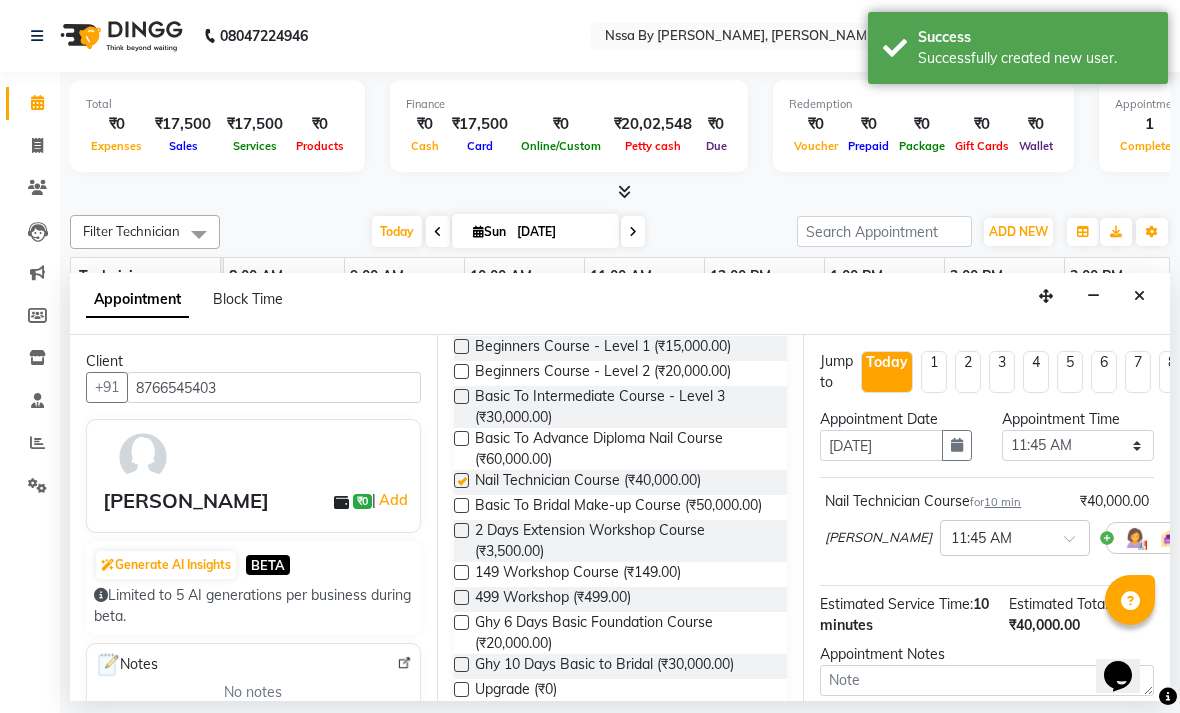 checkbox on "false" 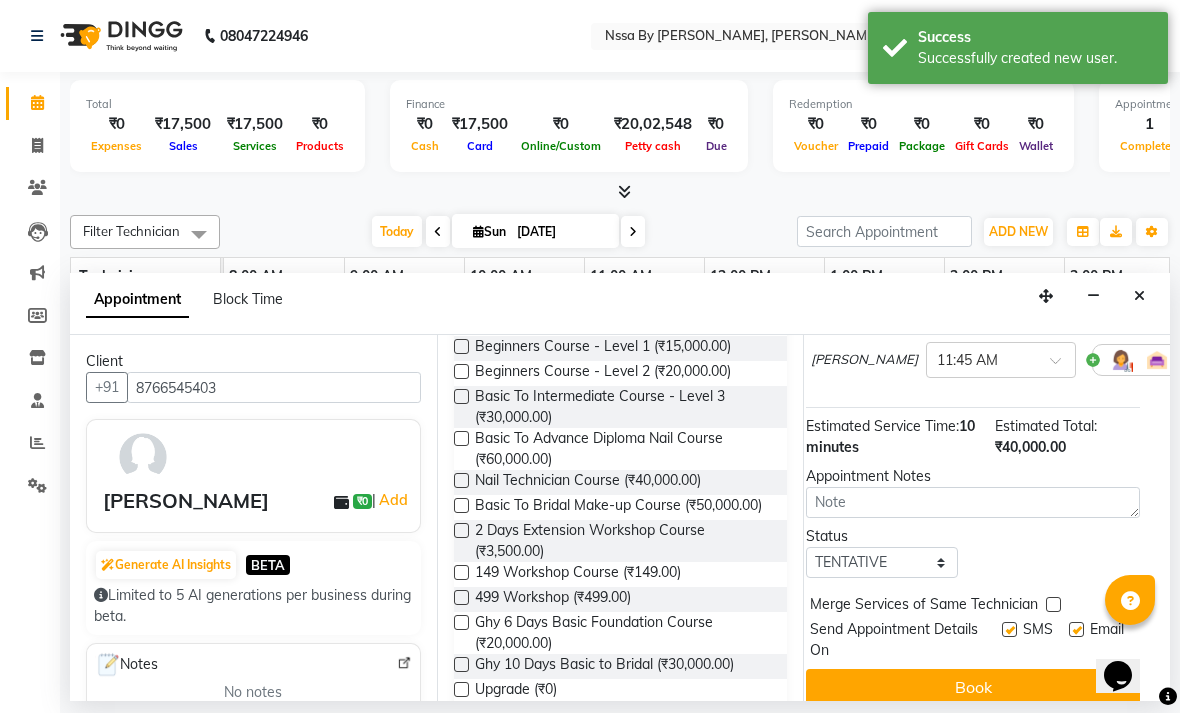 scroll, scrollTop: 178, scrollLeft: 14, axis: both 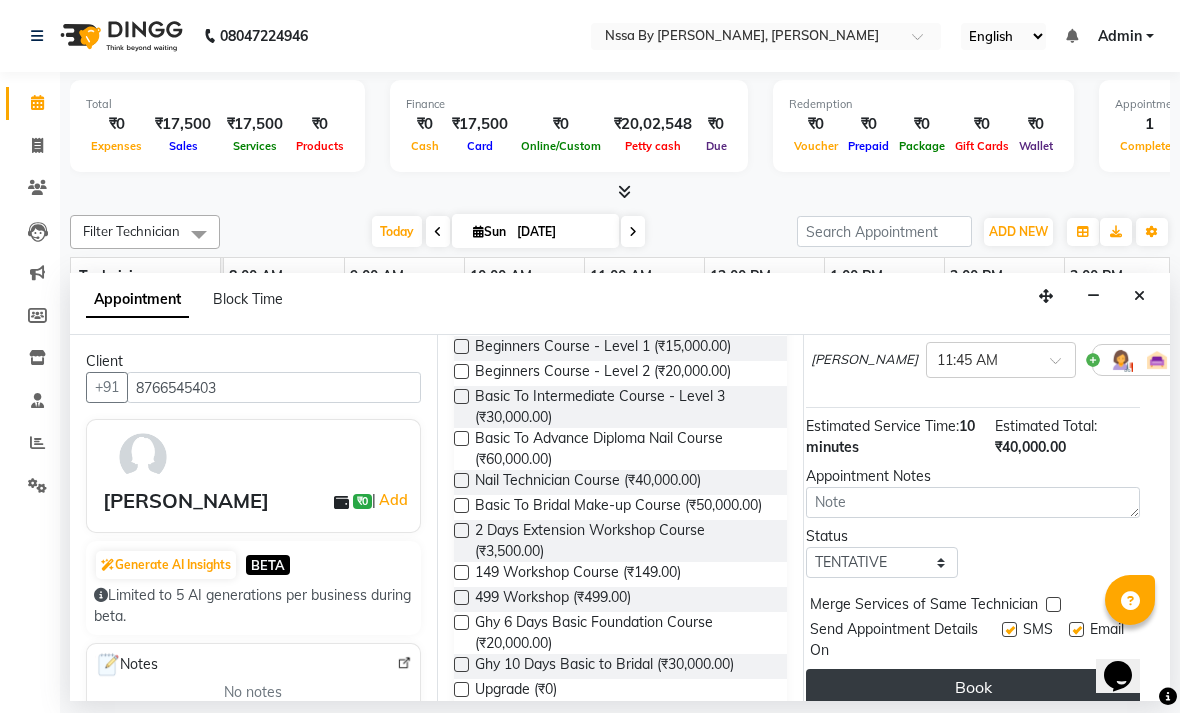 click on "Book" at bounding box center [973, 687] 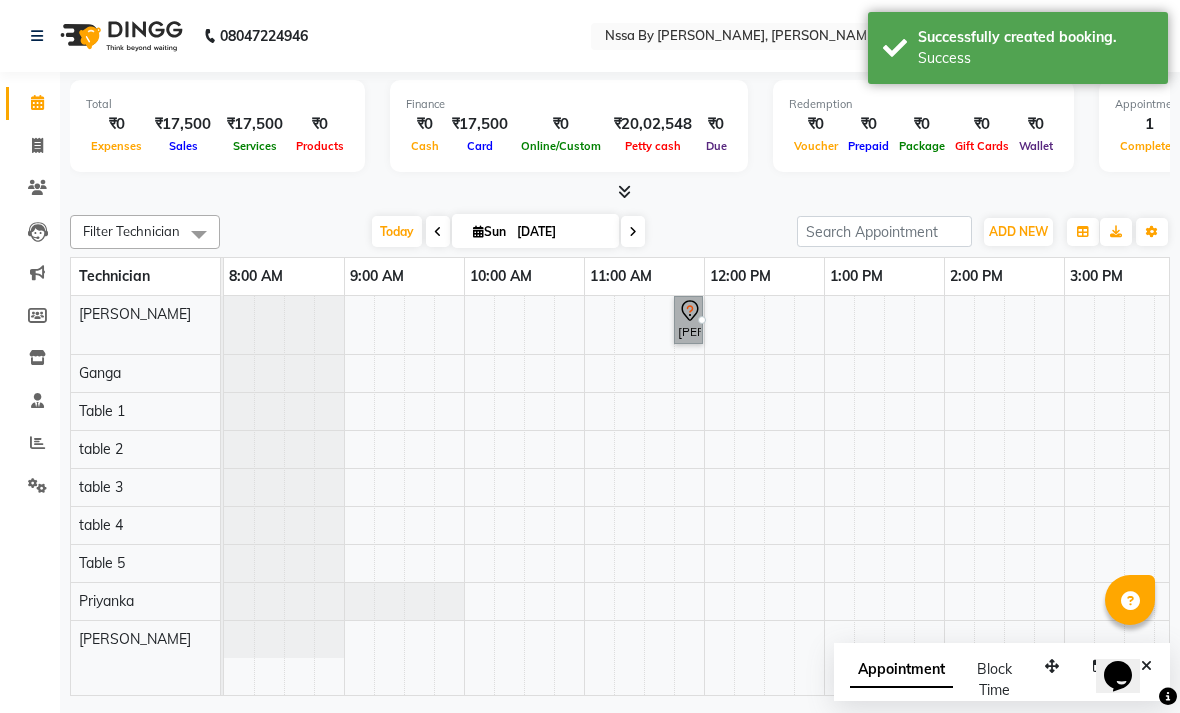 click at bounding box center (702, 320) 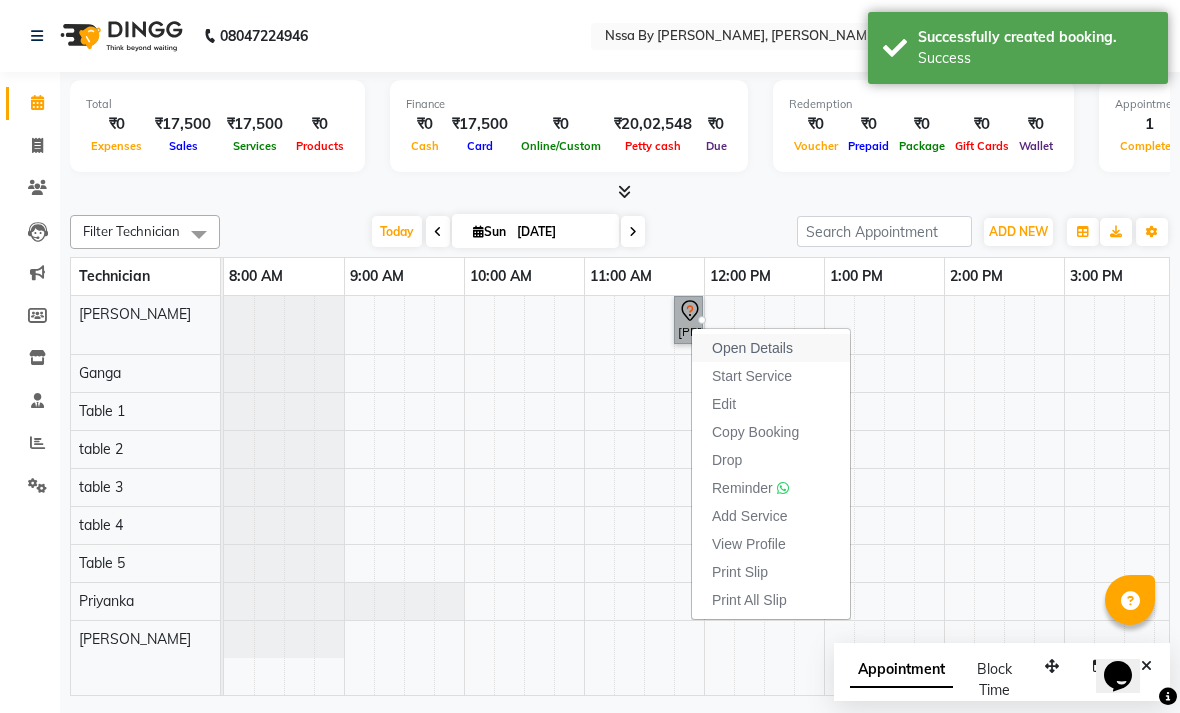 click on "Open Details" at bounding box center [771, 348] 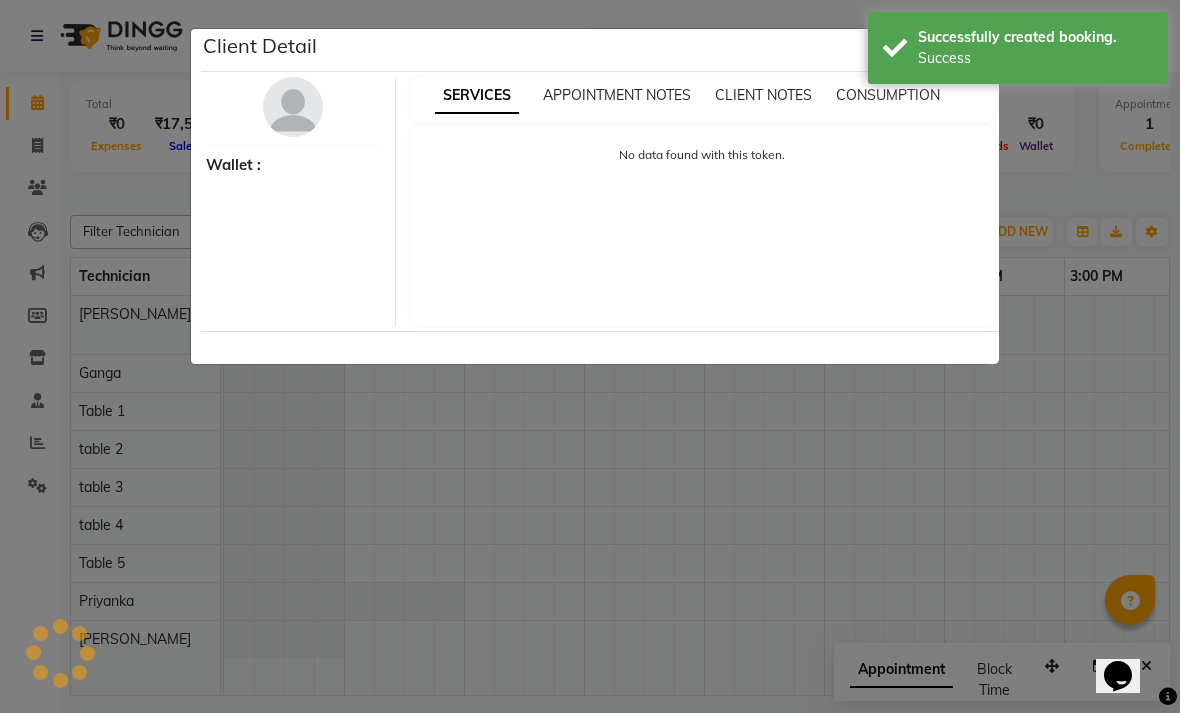 select on "7" 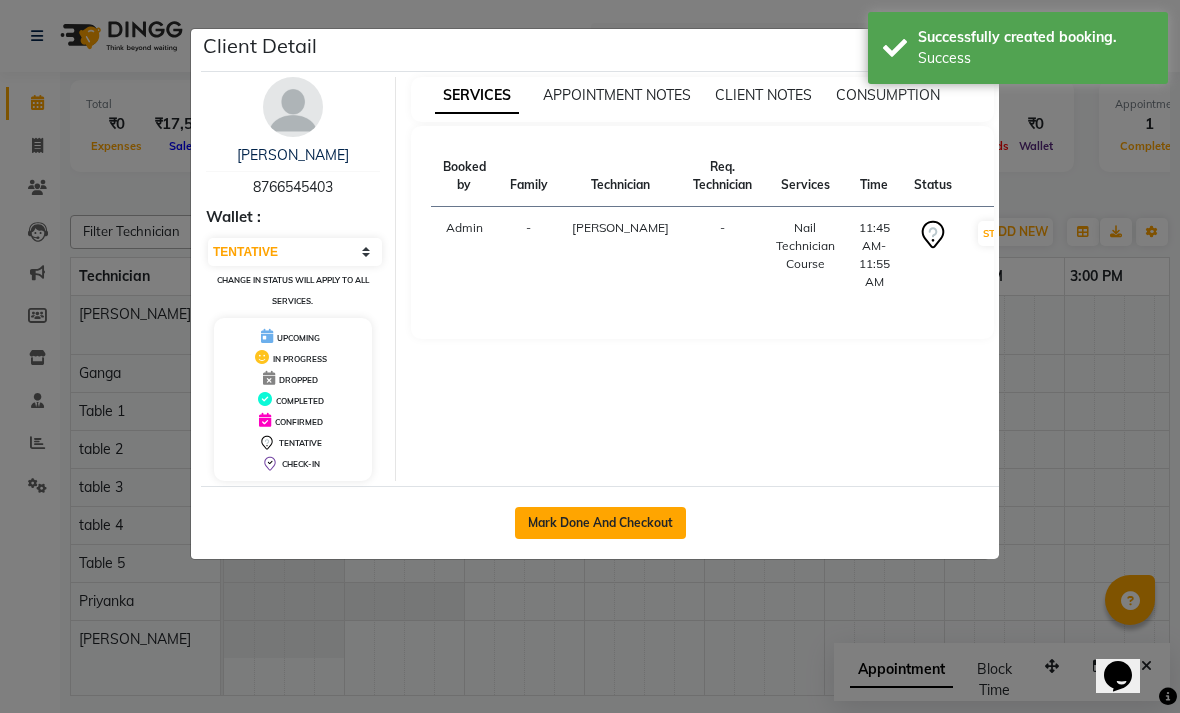click on "Mark Done And Checkout" 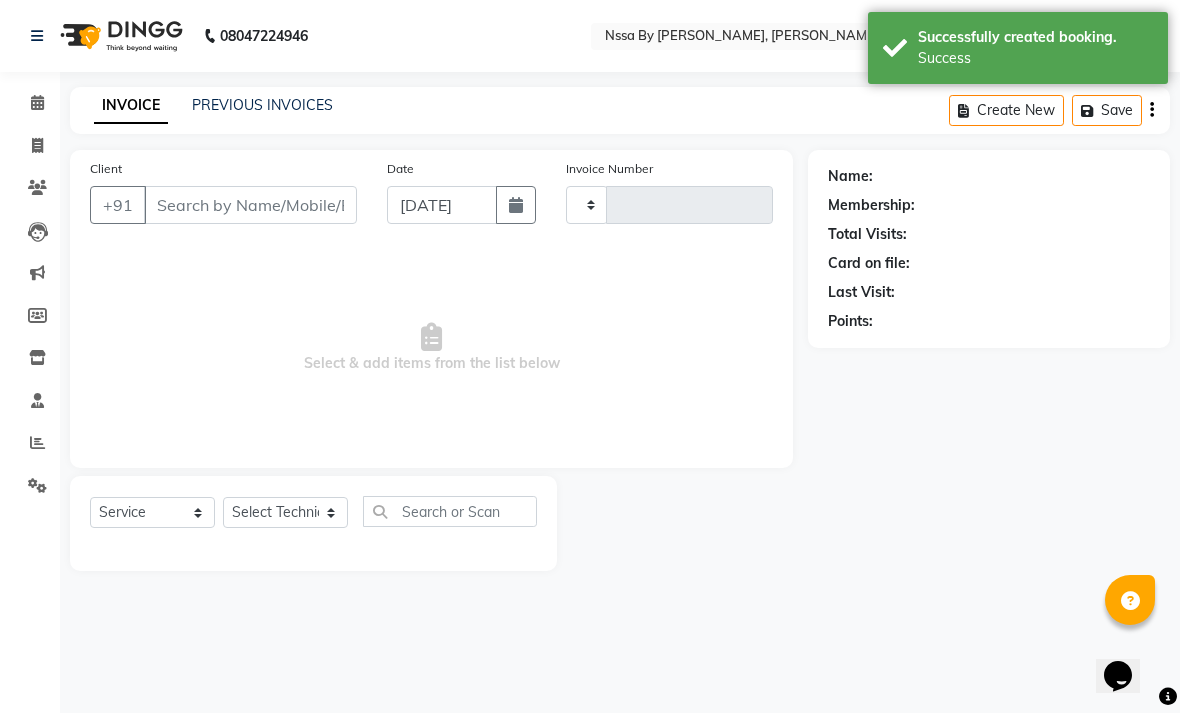 type on "0088" 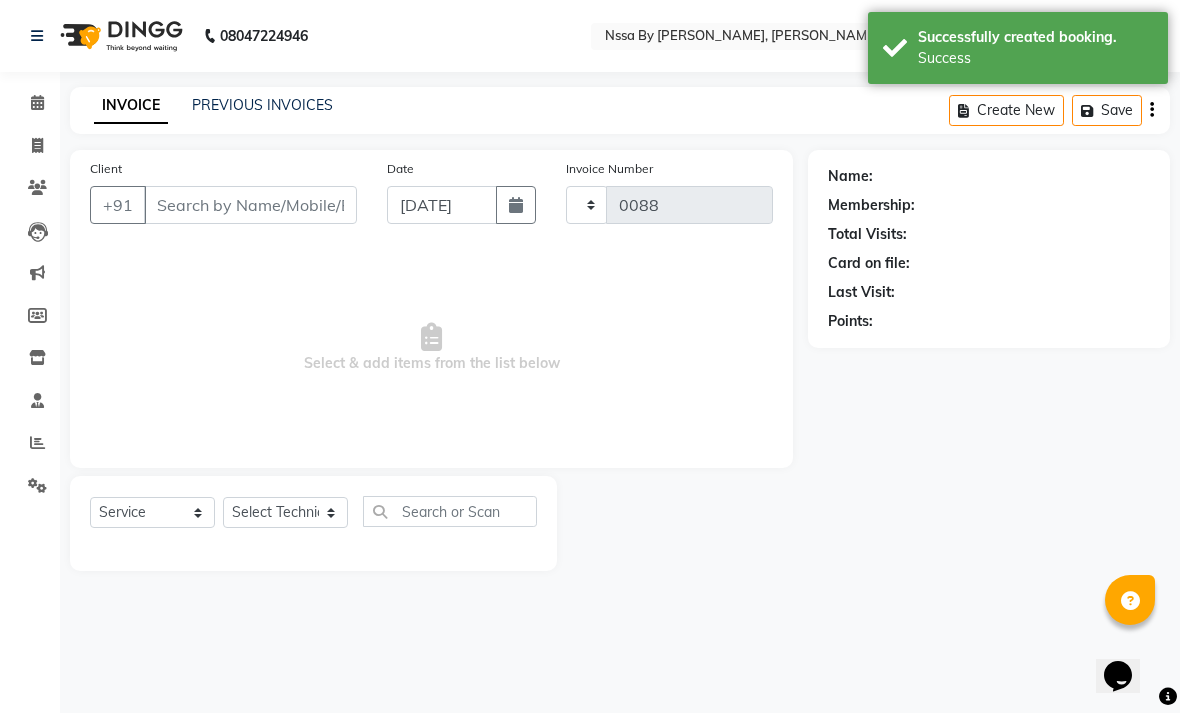 select on "3" 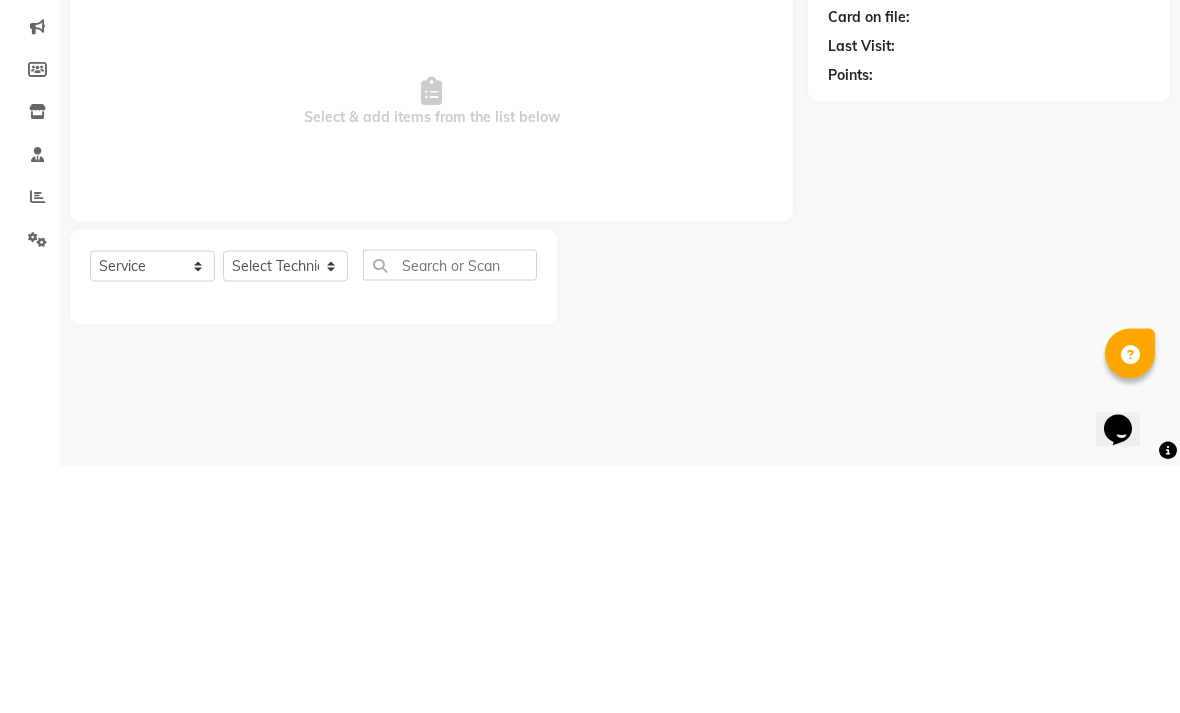 type on "8766545403" 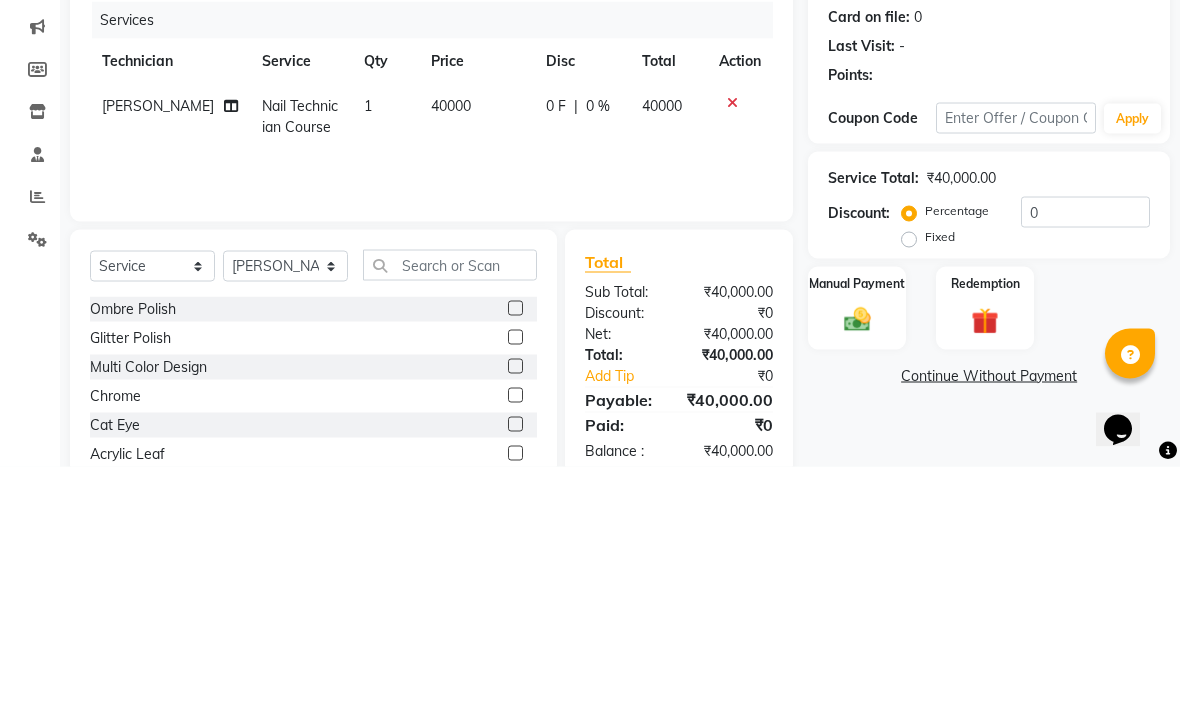 scroll, scrollTop: 88, scrollLeft: 0, axis: vertical 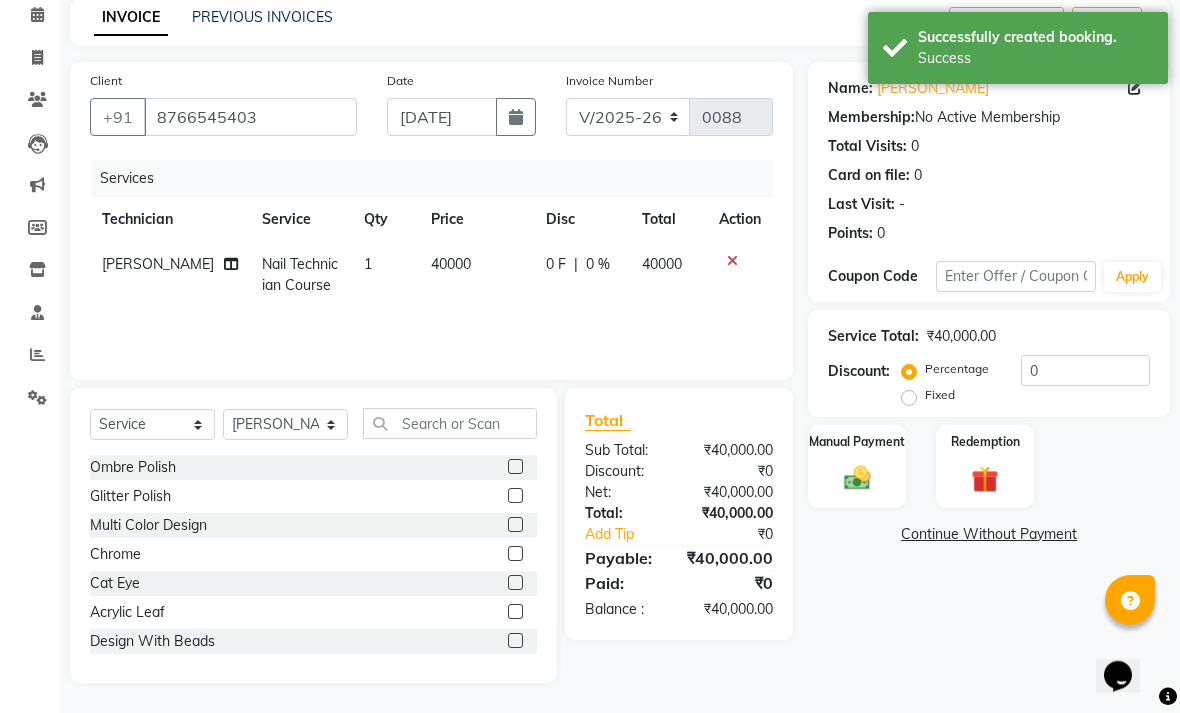 click on "40000" 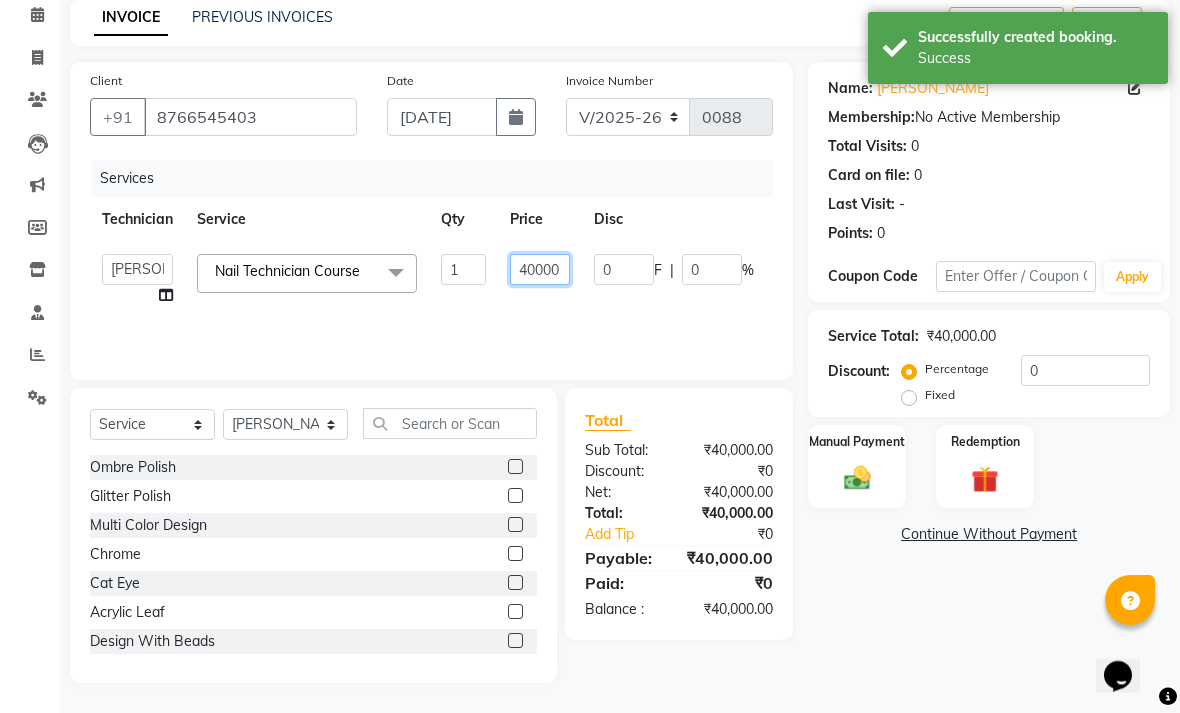 click on "40000" 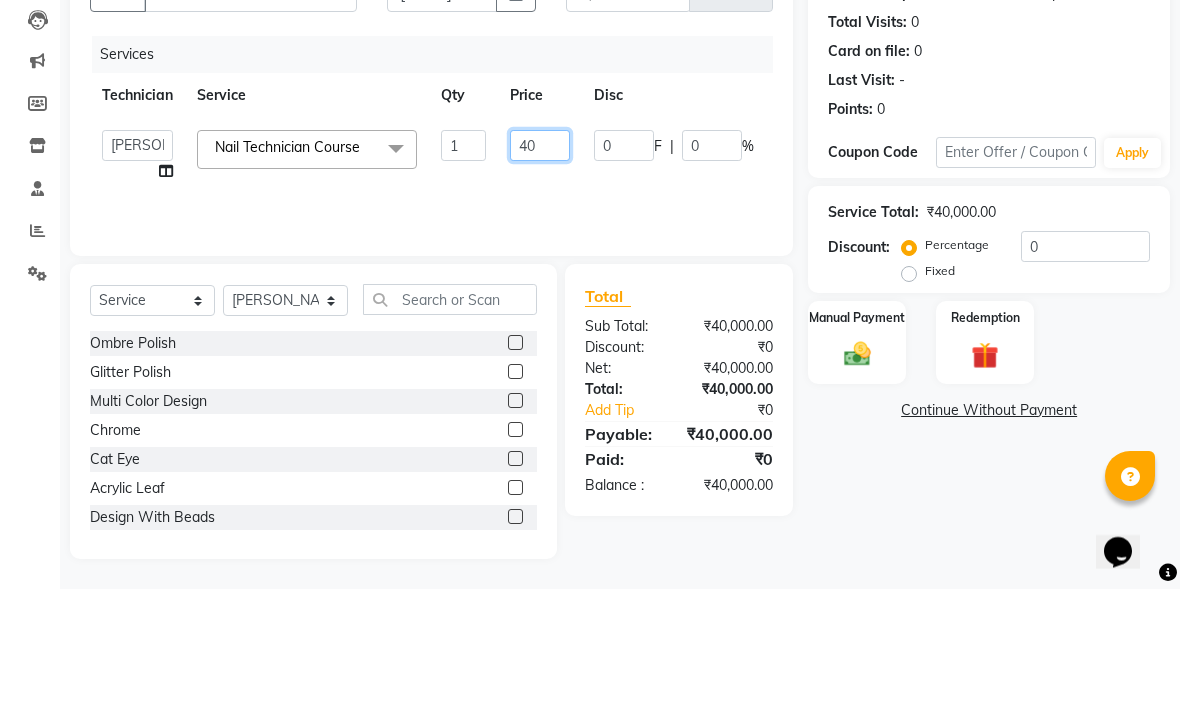 type on "4" 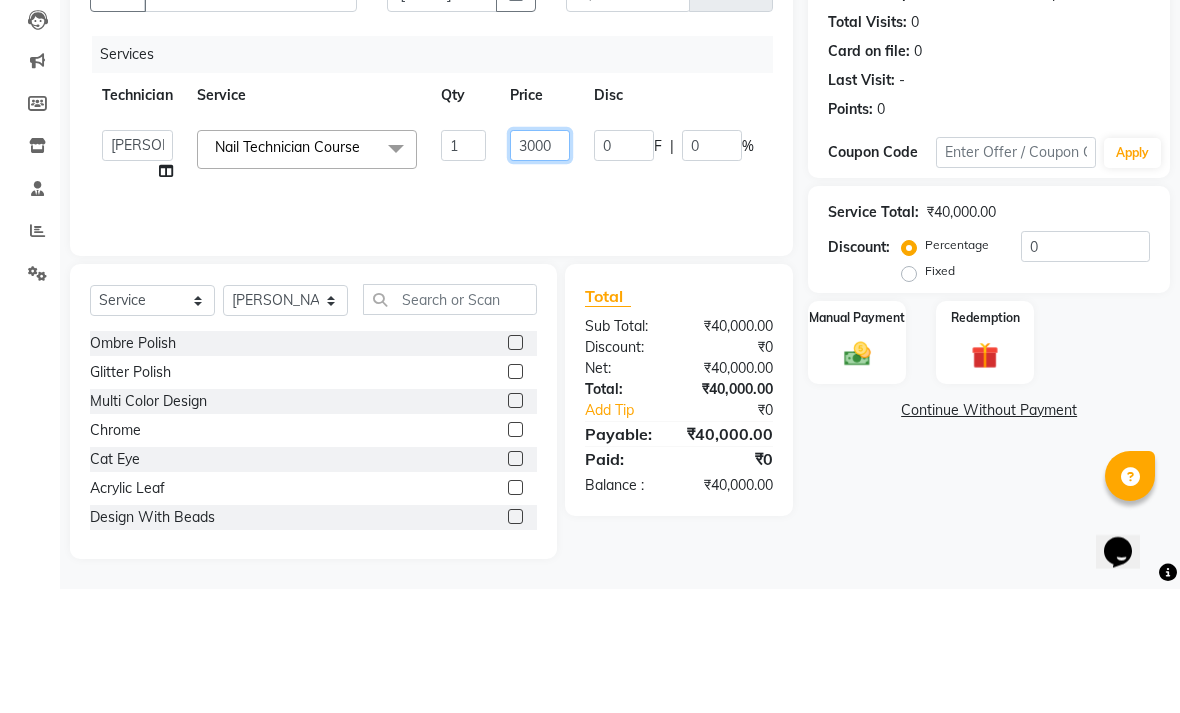 type on "30000" 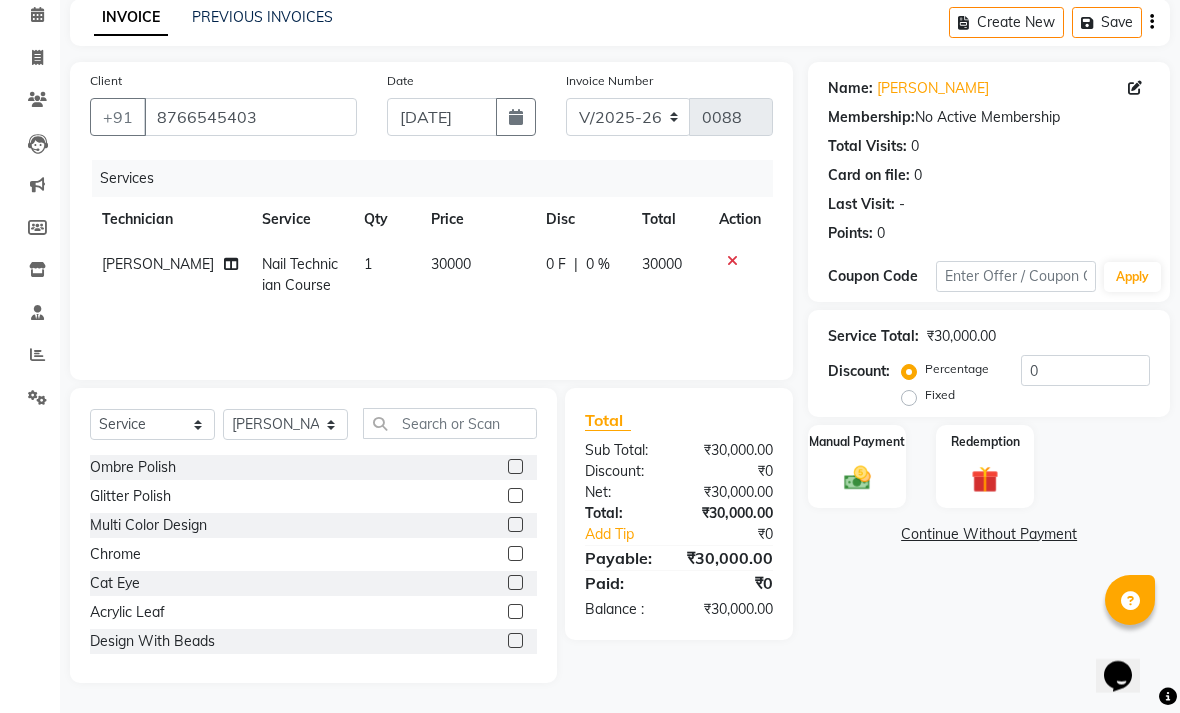 click on "0 F | 0 %" 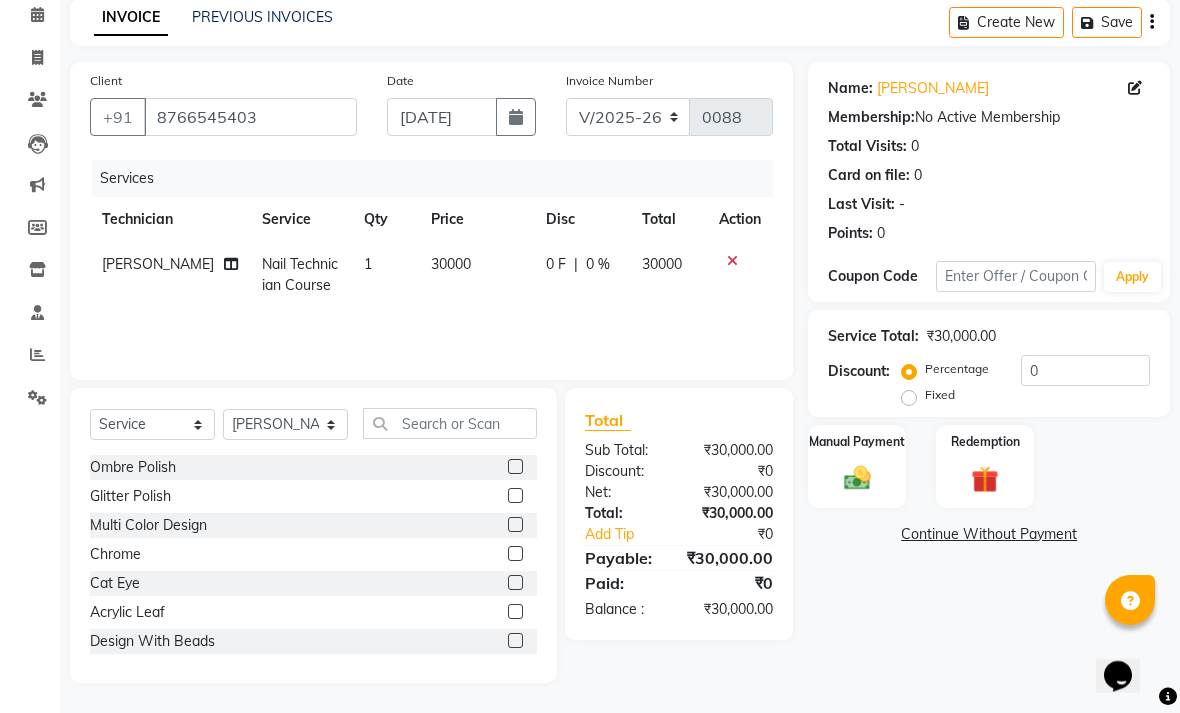 select on "12664" 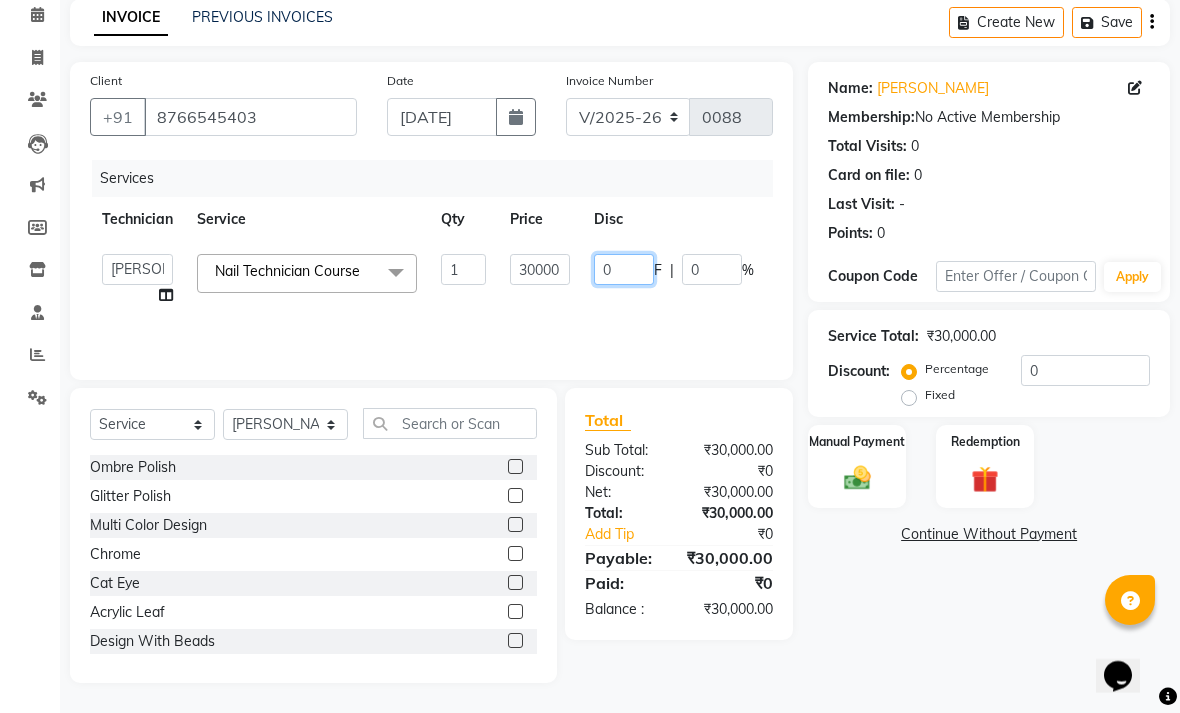 click on "0" 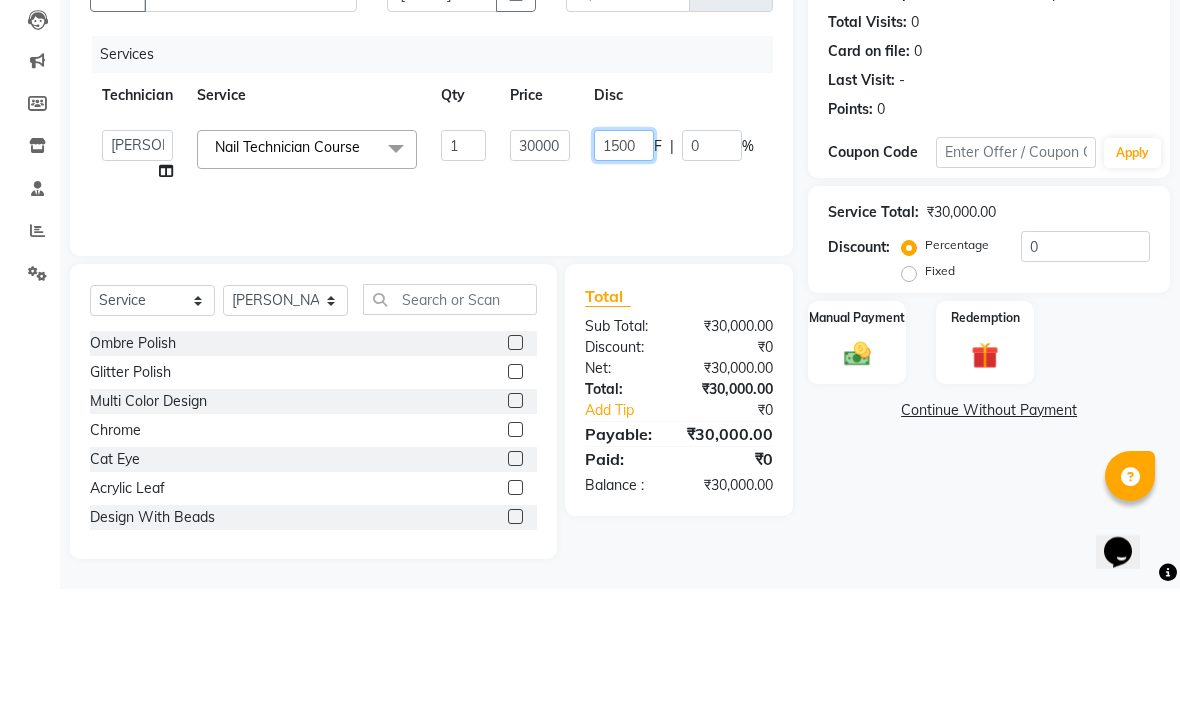 type on "15000" 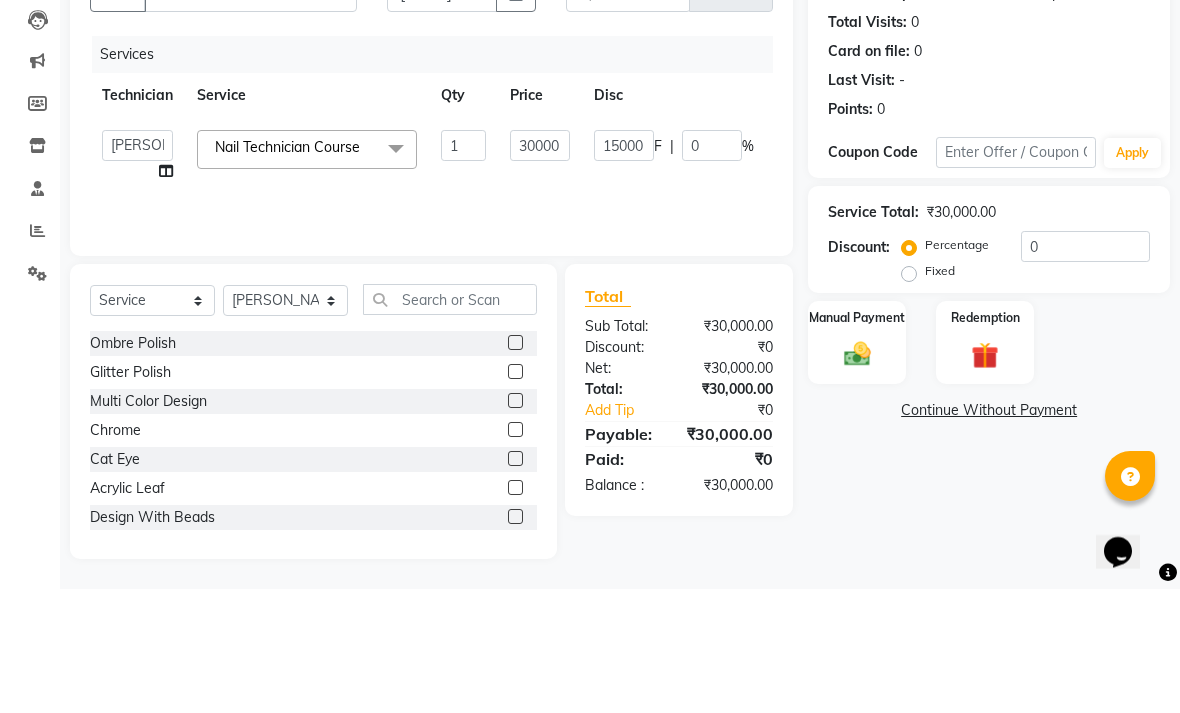 click on "Services Technician Service Qty Price Disc Total Action  Ganga   NSSA Manager   [PERSON_NAME]   Table 1   table 2   table 3   table 4   Table 5   [PERSON_NAME]  Nail Technician Course  x Ombre Polish Glitter Polish Multi Color Design Chrome Cat Eye Acrylic Leaf Design With Beads Rhinestone Basic Rhinestone Bridal Acrylic With Stone Design Bridal 3D Design Gel Polish (3D Design) Gel Polish (Dual Shade) French Polish Chrome Polish (Metallic Finish) Glitter Polish 1 Overlay Gel Extensions Acrylic Extension Inbuilt French Extensions Inbuilt Glitter Extensions ACRYLIC EXTENSION Overlay With Gel Polish Gel Extensions With Gel Polish Acrylic Extension With Gel Polish Beginners Course - Level 1 Beginners Course - Level 2 Basic To Intermediate Course - Level 3 Basic To Advance Diploma Nail Course Nail Technician Course Basic To Bridal Make-up Course 2 Days Extension Workshop Course 149 Workshop Course 499 Workshop Ghy 6 Days Basic Foundation Course Ghy 10 Days Basic to Bridal Upgrade Nail Course Nail Art - 2D Art" 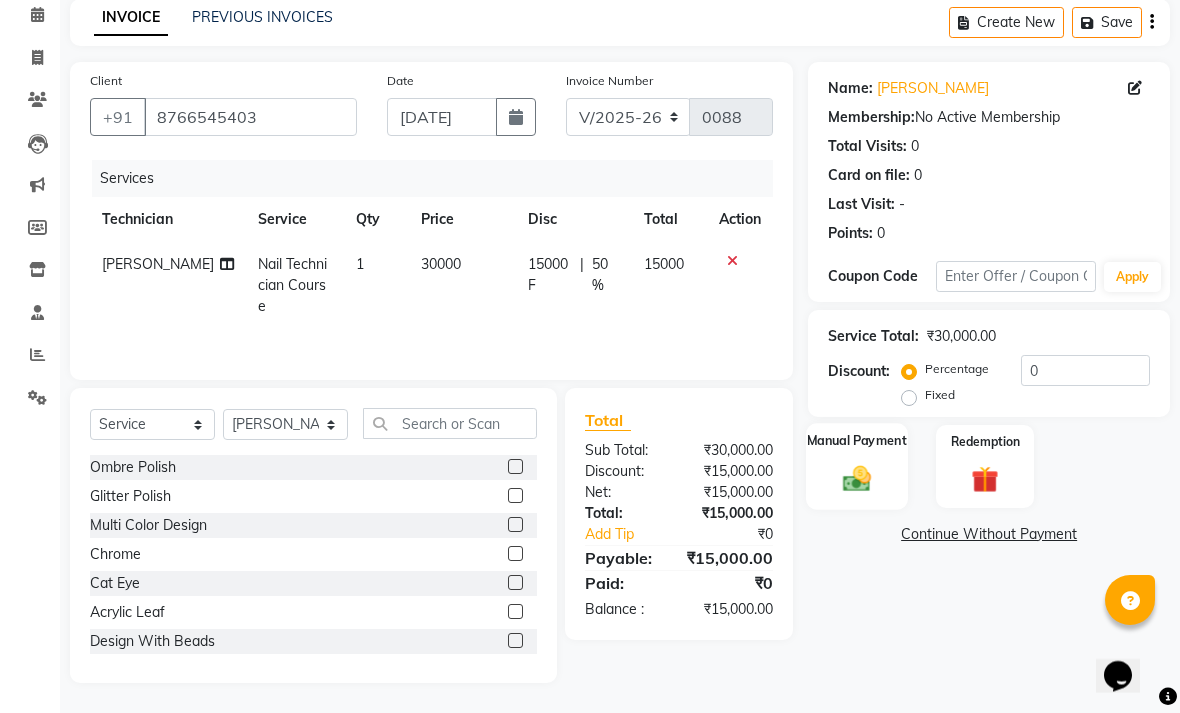 click 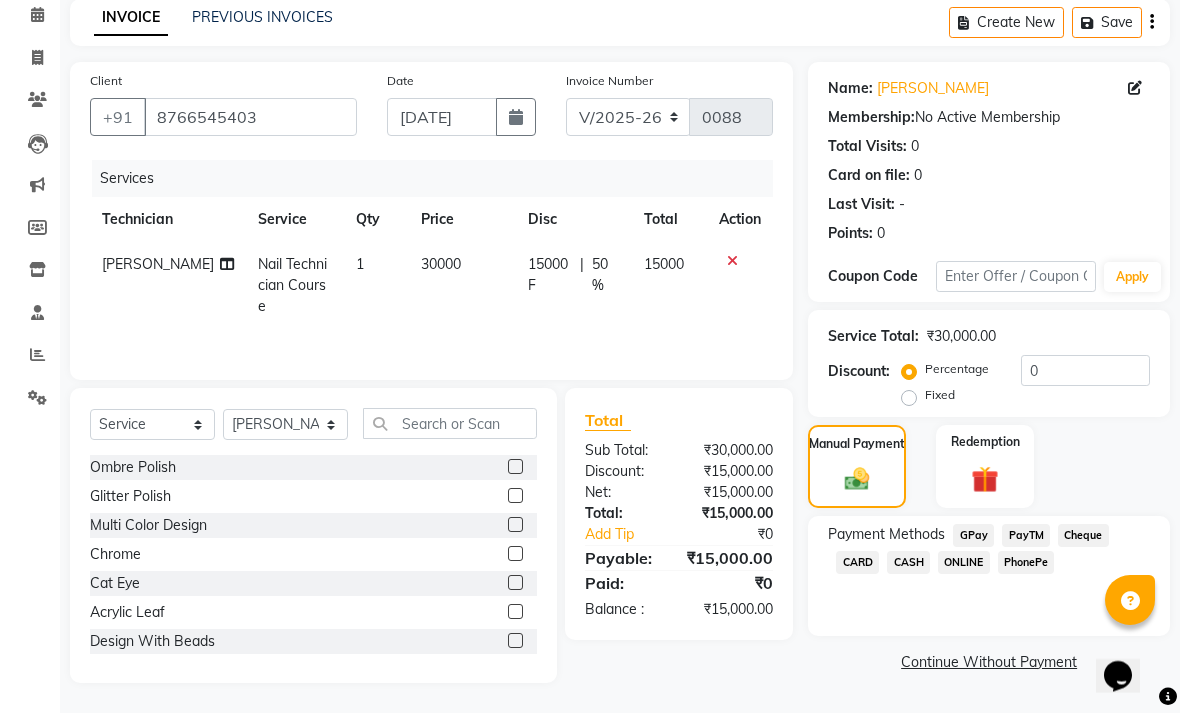 click on "GPay" 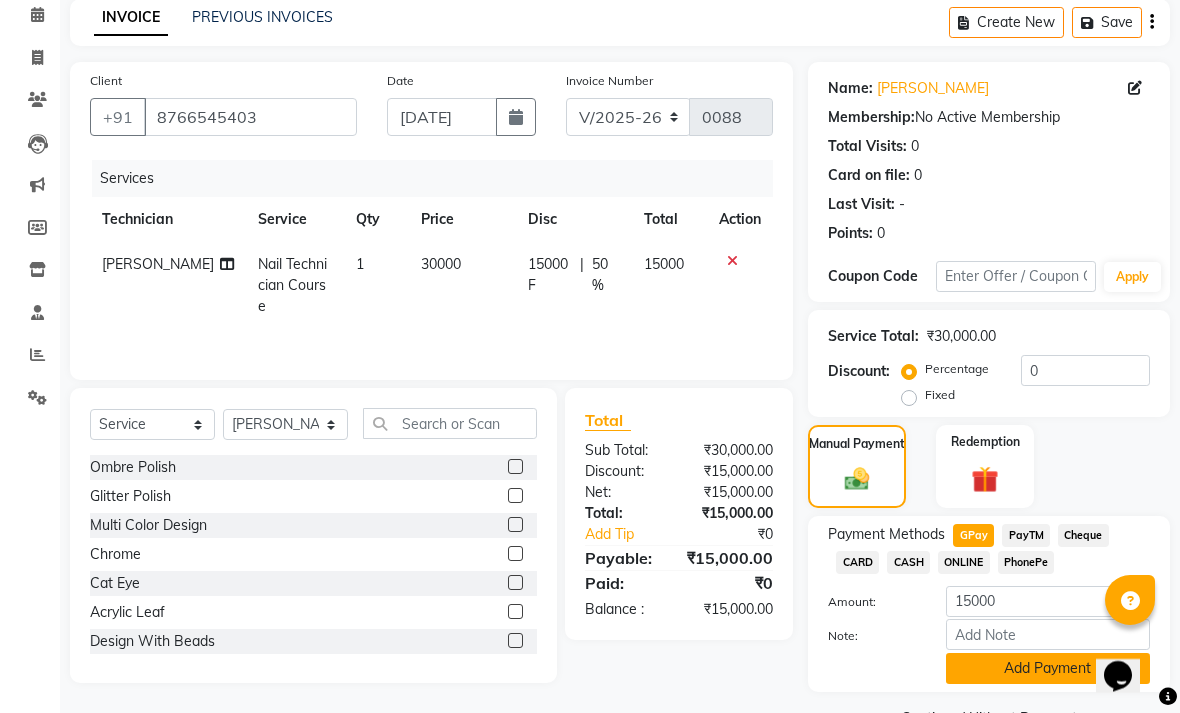 click on "Add Payment" 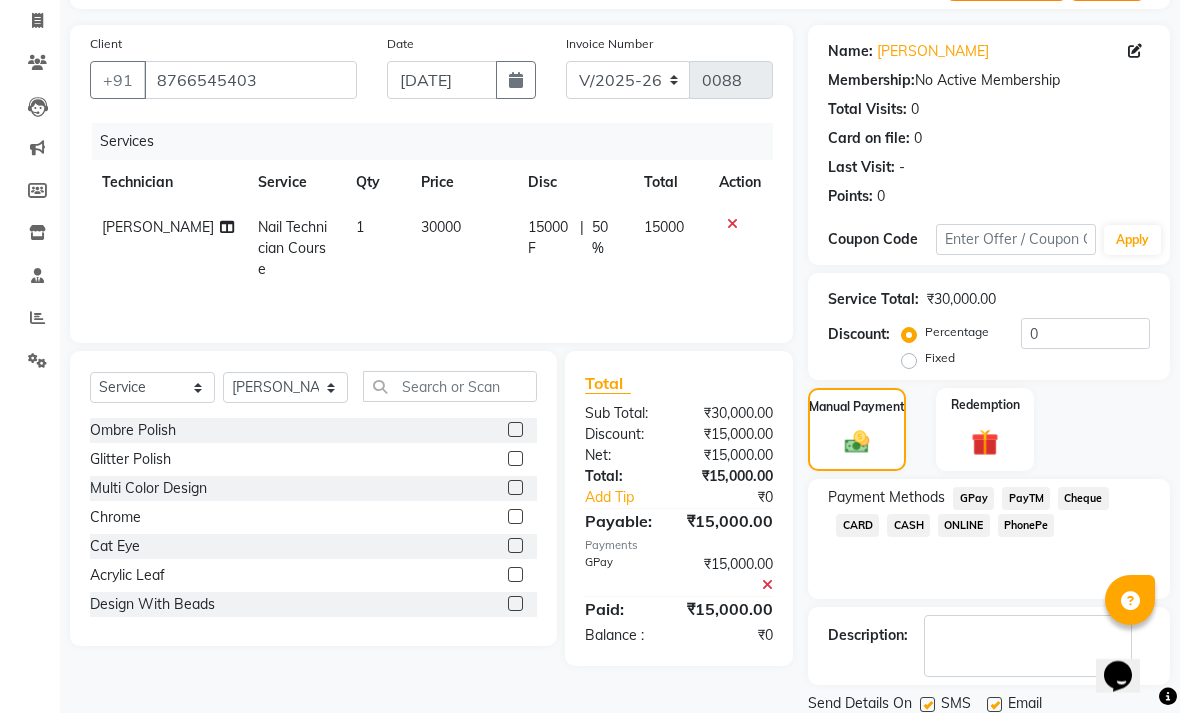 scroll, scrollTop: 133, scrollLeft: 0, axis: vertical 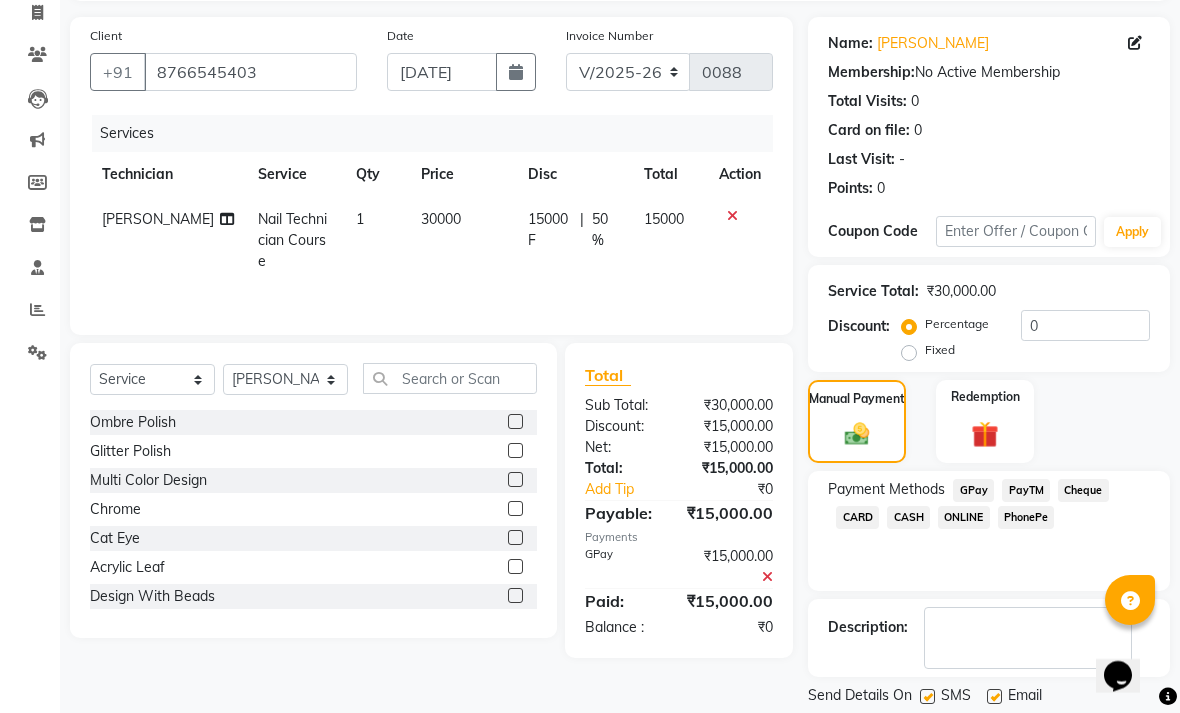 click on "Checkout" 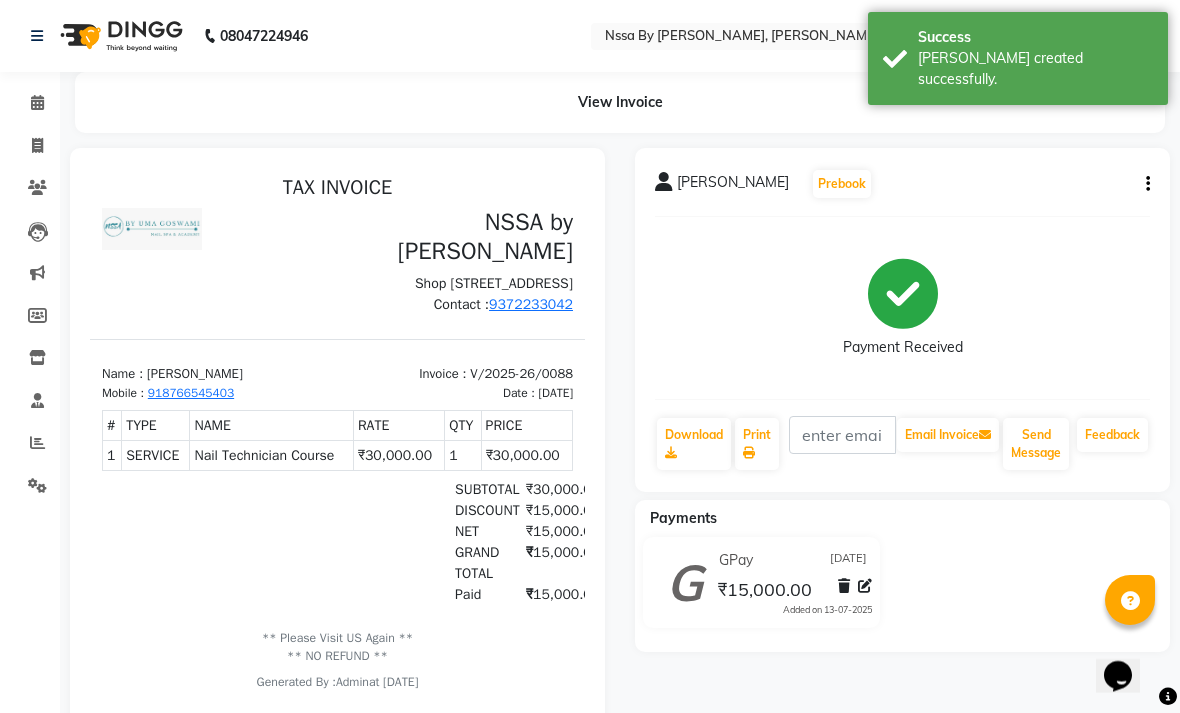scroll, scrollTop: 0, scrollLeft: 0, axis: both 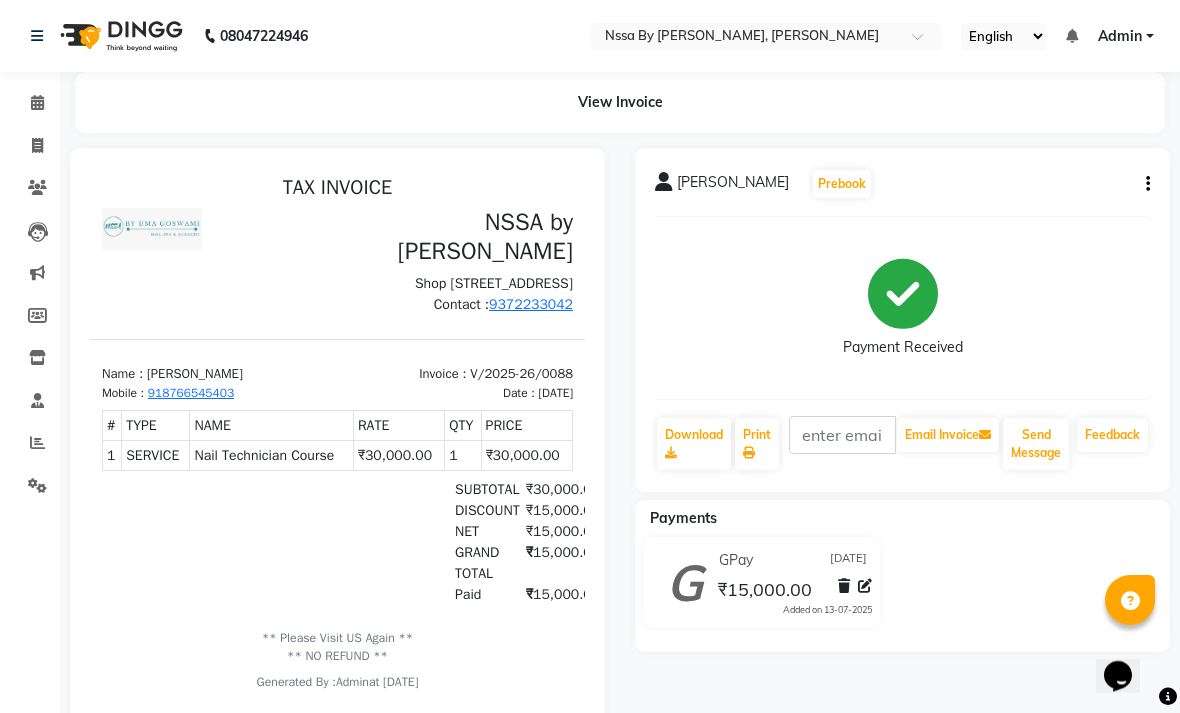 click at bounding box center [337, 448] 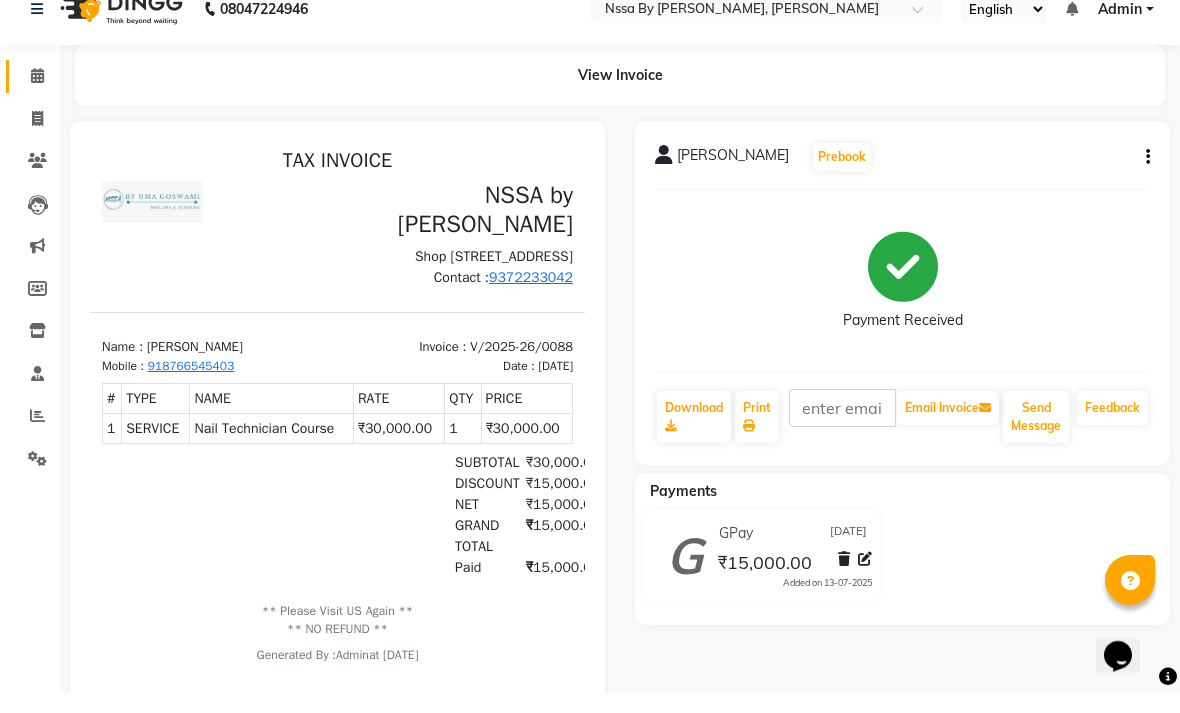 scroll, scrollTop: 1, scrollLeft: 0, axis: vertical 